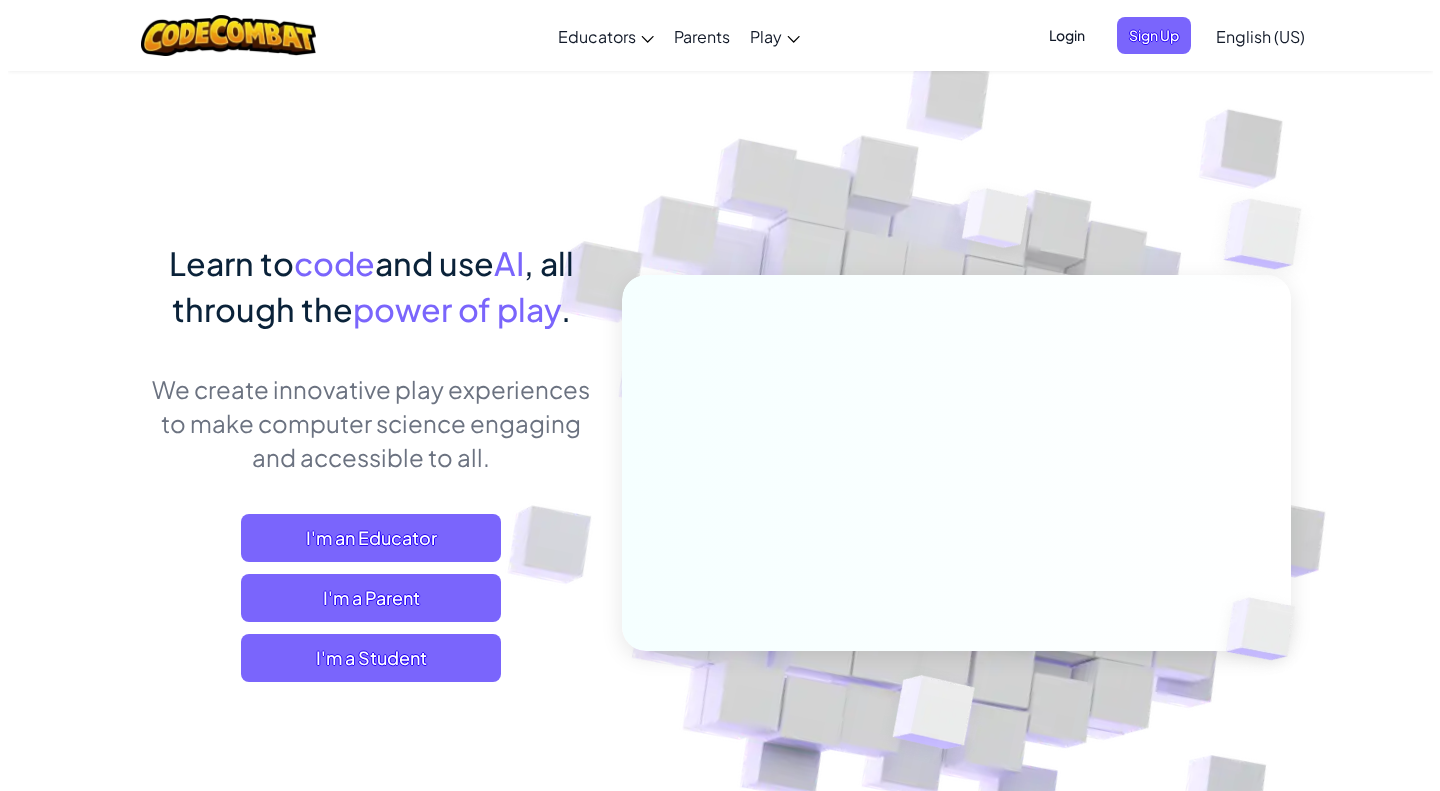 scroll, scrollTop: 0, scrollLeft: 0, axis: both 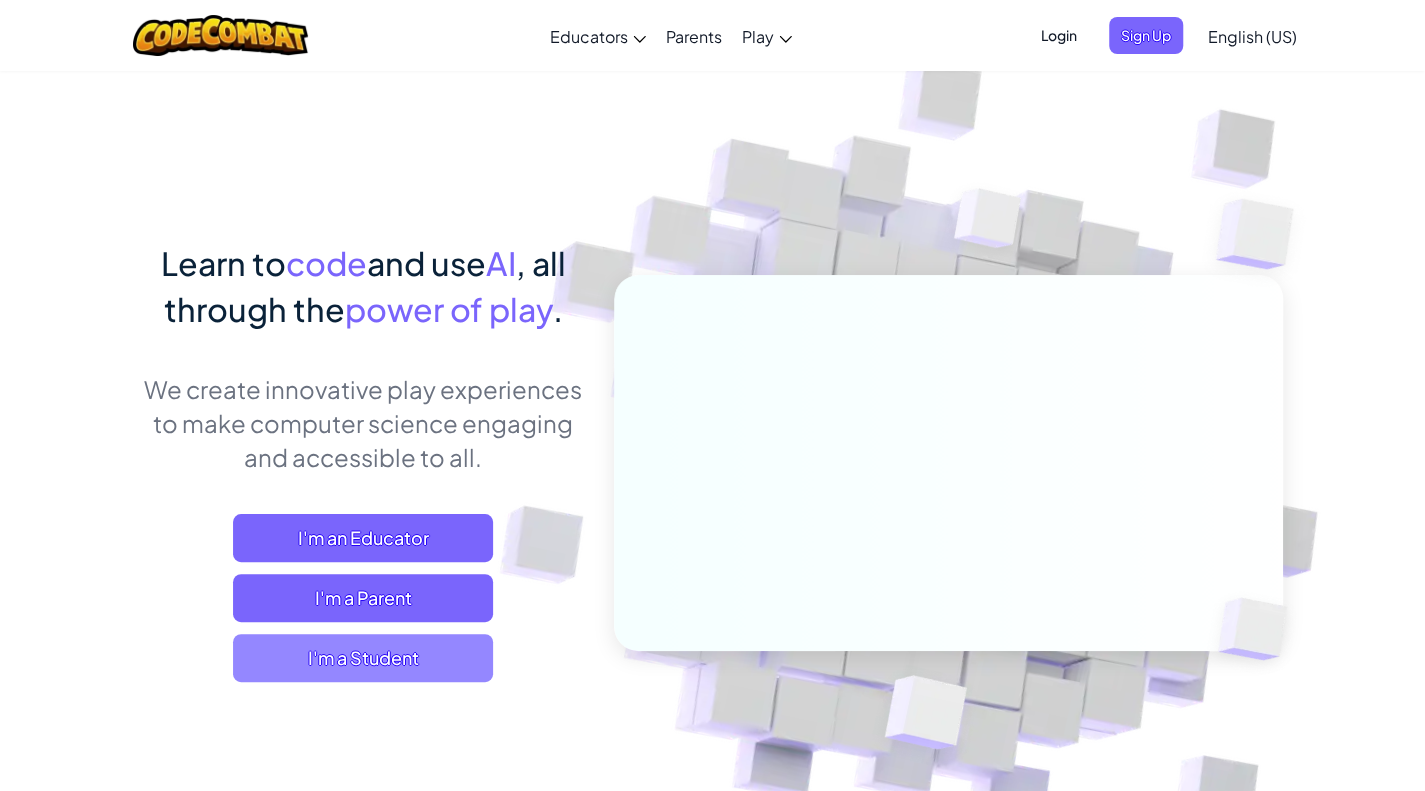 click on "I'm a Student" at bounding box center (363, 658) 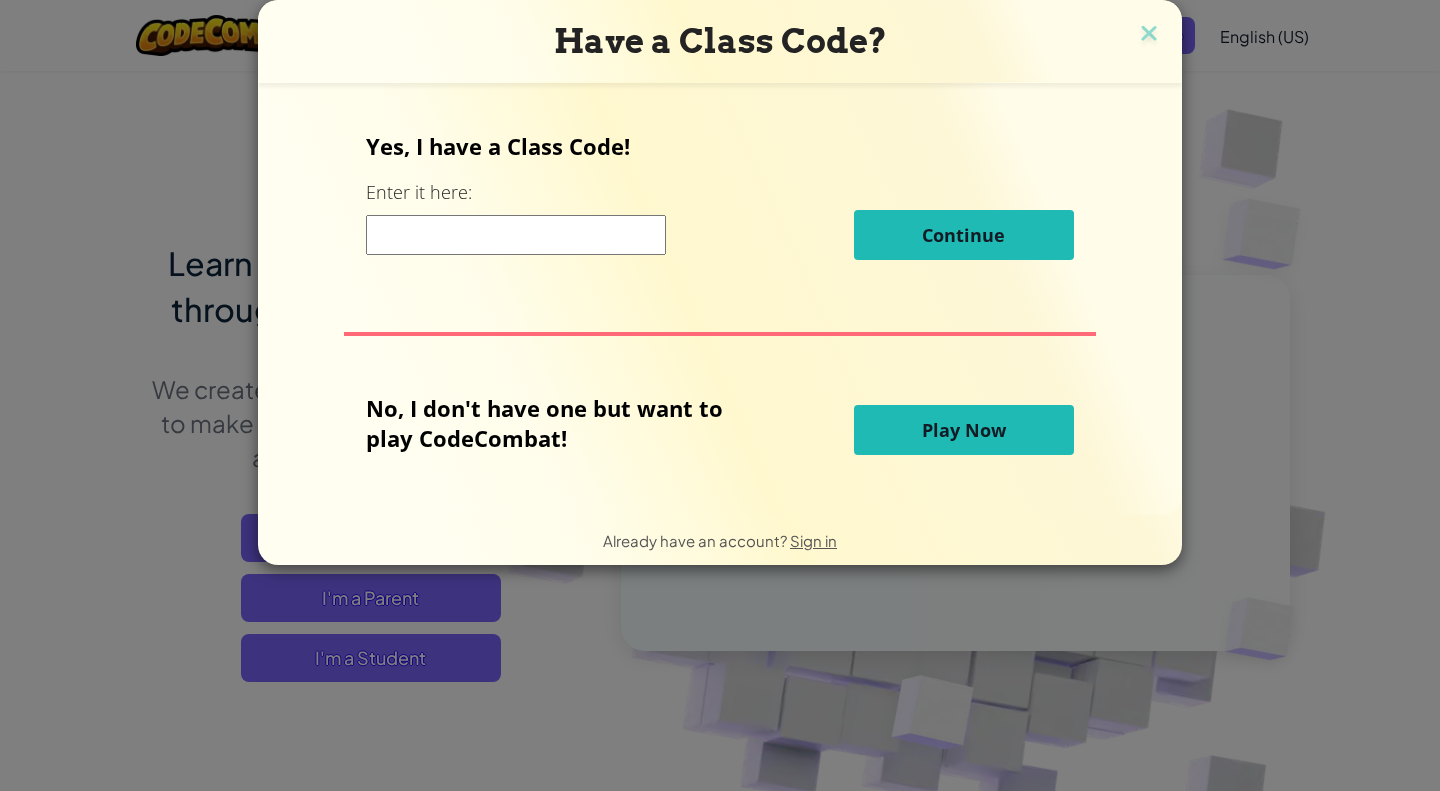 click on "Play Now" at bounding box center (964, 430) 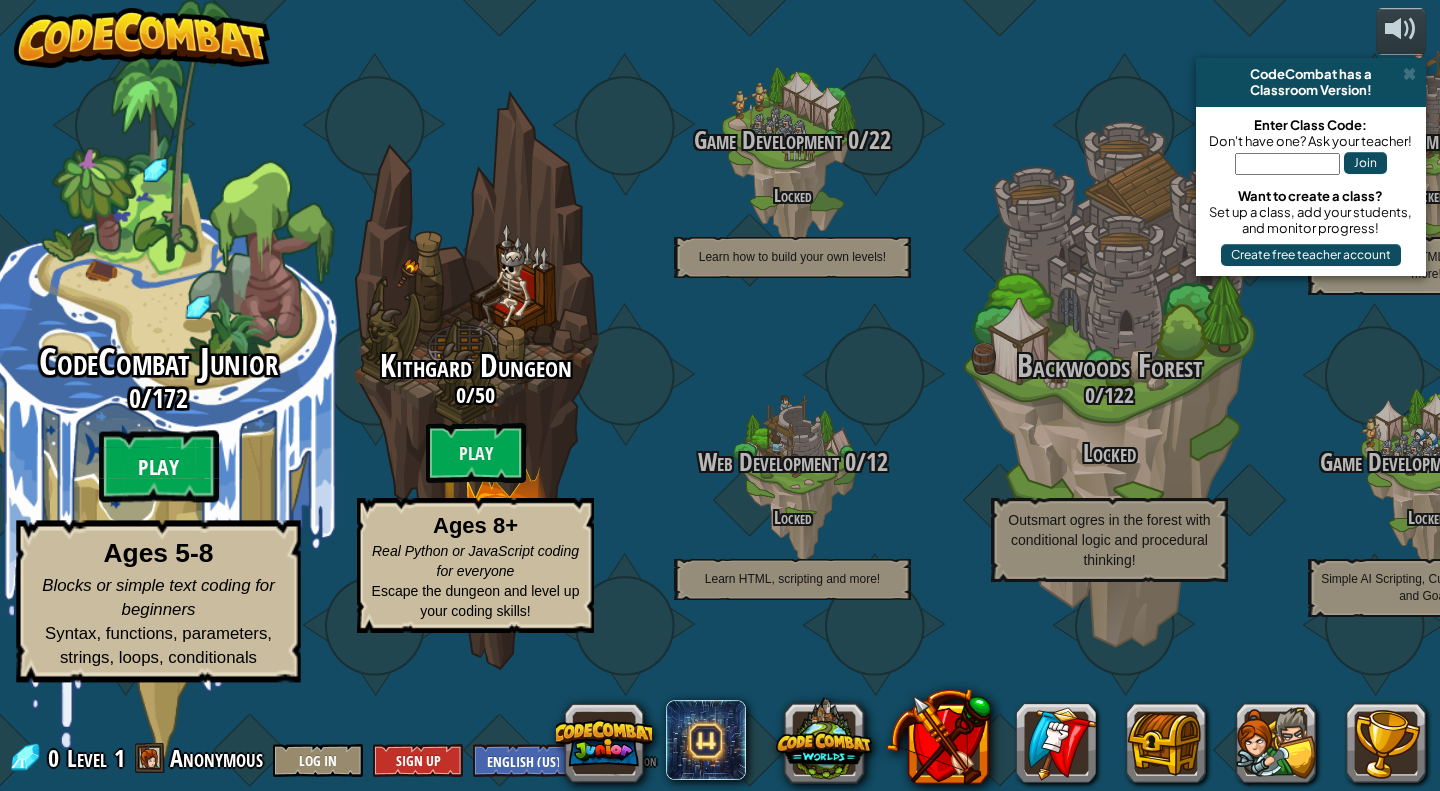 click on "Play" at bounding box center (159, 467) 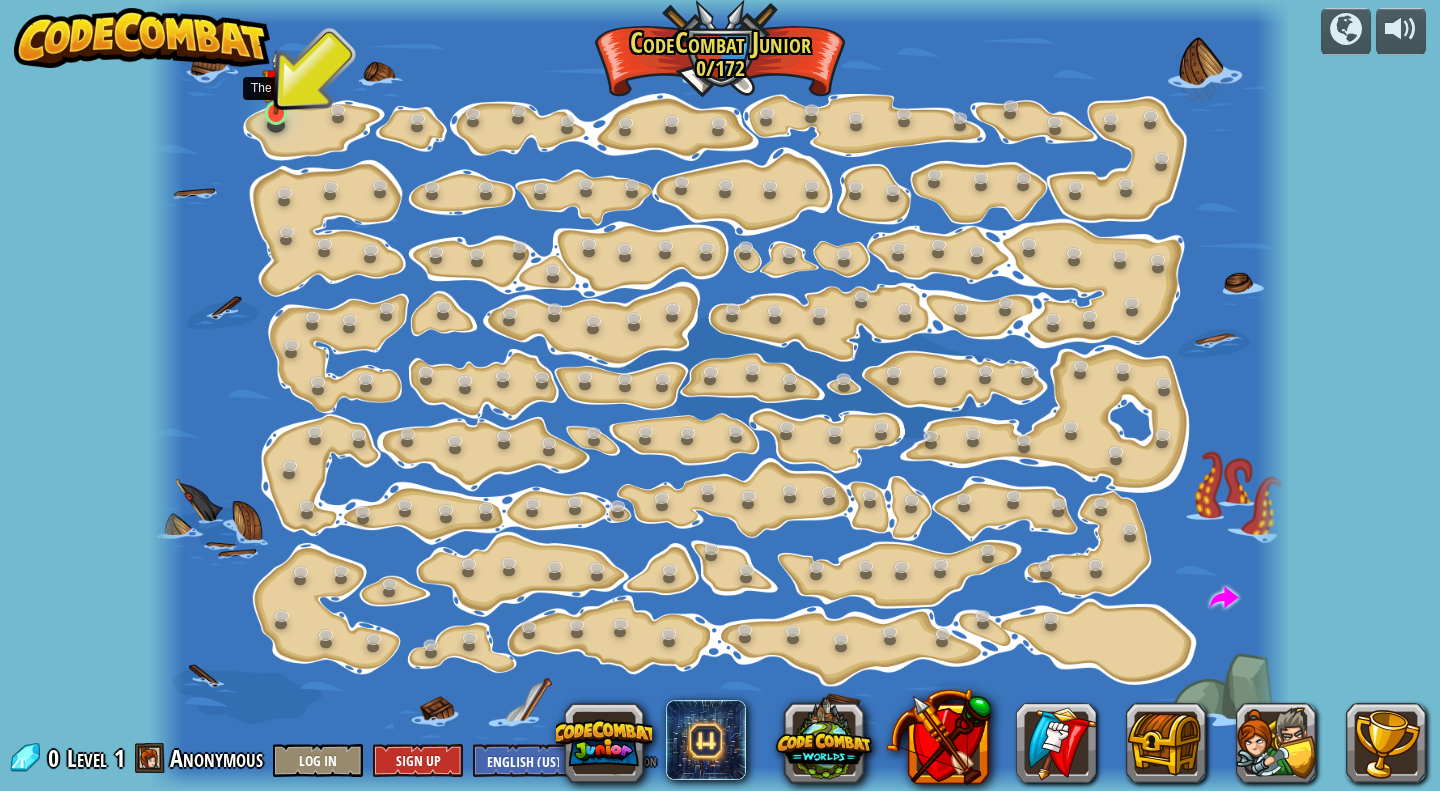 click at bounding box center (276, 83) 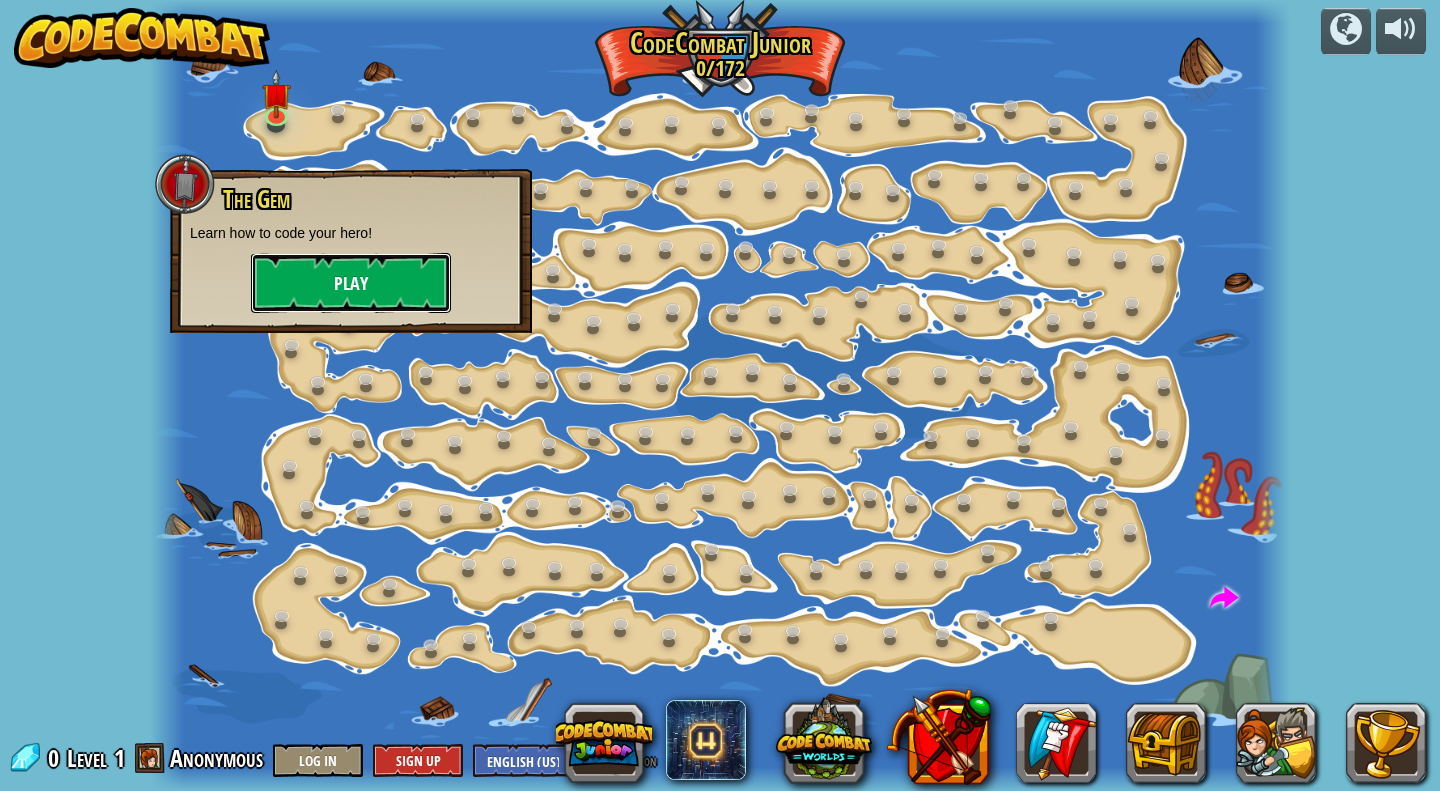 click on "Play" at bounding box center [351, 283] 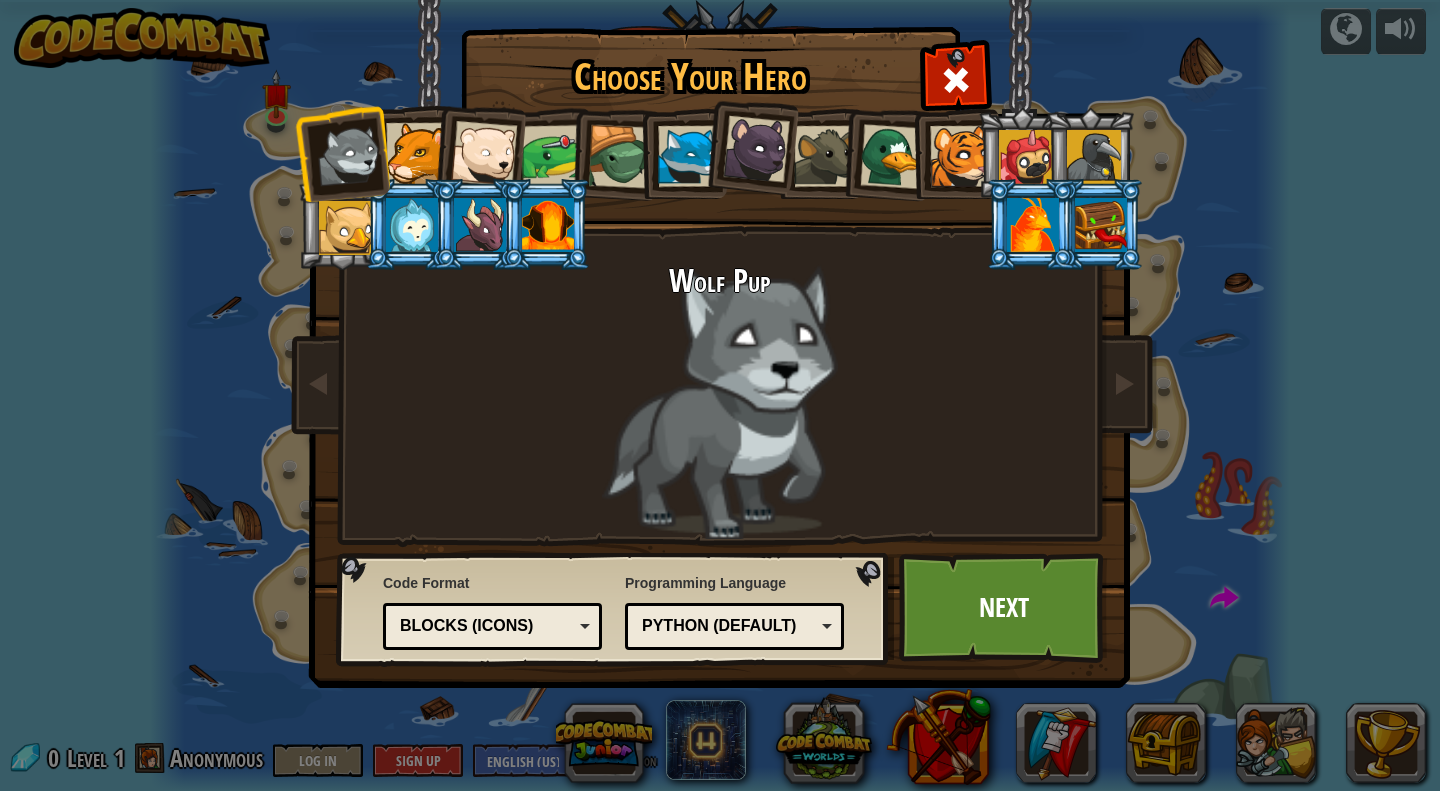 click on "Python (Default)" at bounding box center [728, 626] 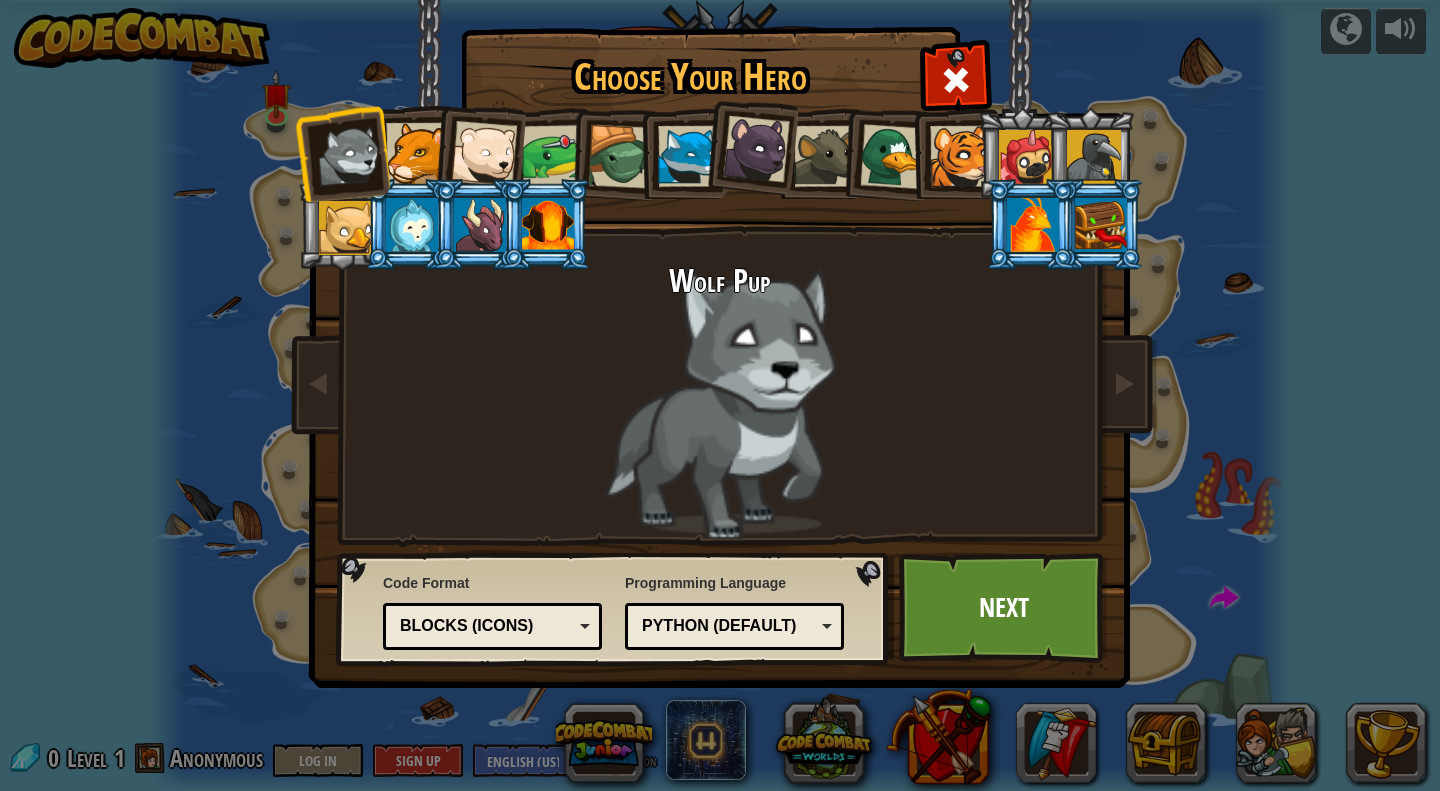 click on "Programming Language Python (Default) JavaScript Lua C++ Java (Experimental) Python (Default) C++ - (Subscriber Only) Game development and high performance computing. Java (Experimental) - (Subscriber Only) Android and enterprise. JavaScript - The language of the web. (Not the same as Java.) Lua - Game scripting language. Python (Default) - Simple yet powerful, great for beginners and experts." at bounding box center (734, 611) 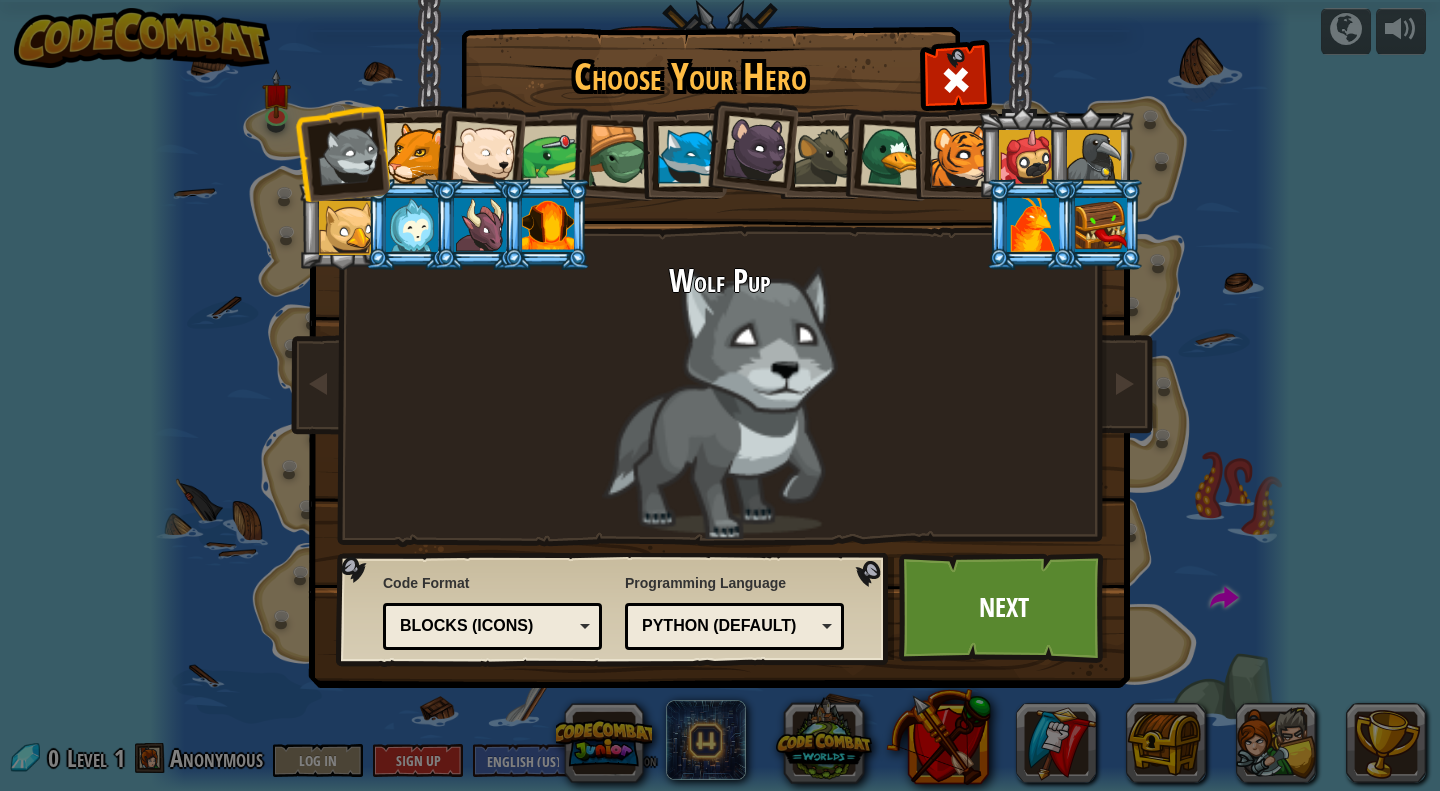 click on "Blocks (Icons)" at bounding box center (486, 626) 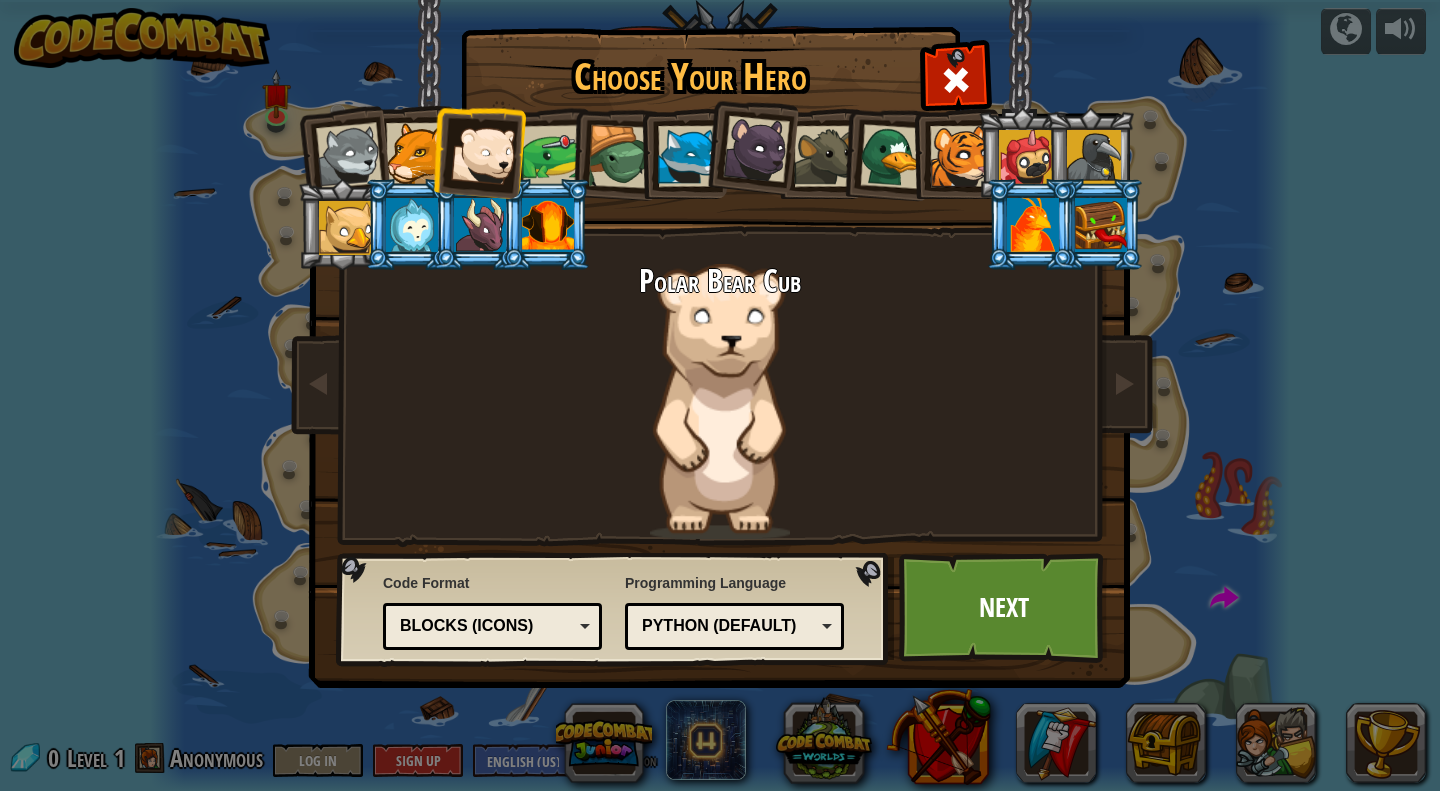 click at bounding box center (548, 225) 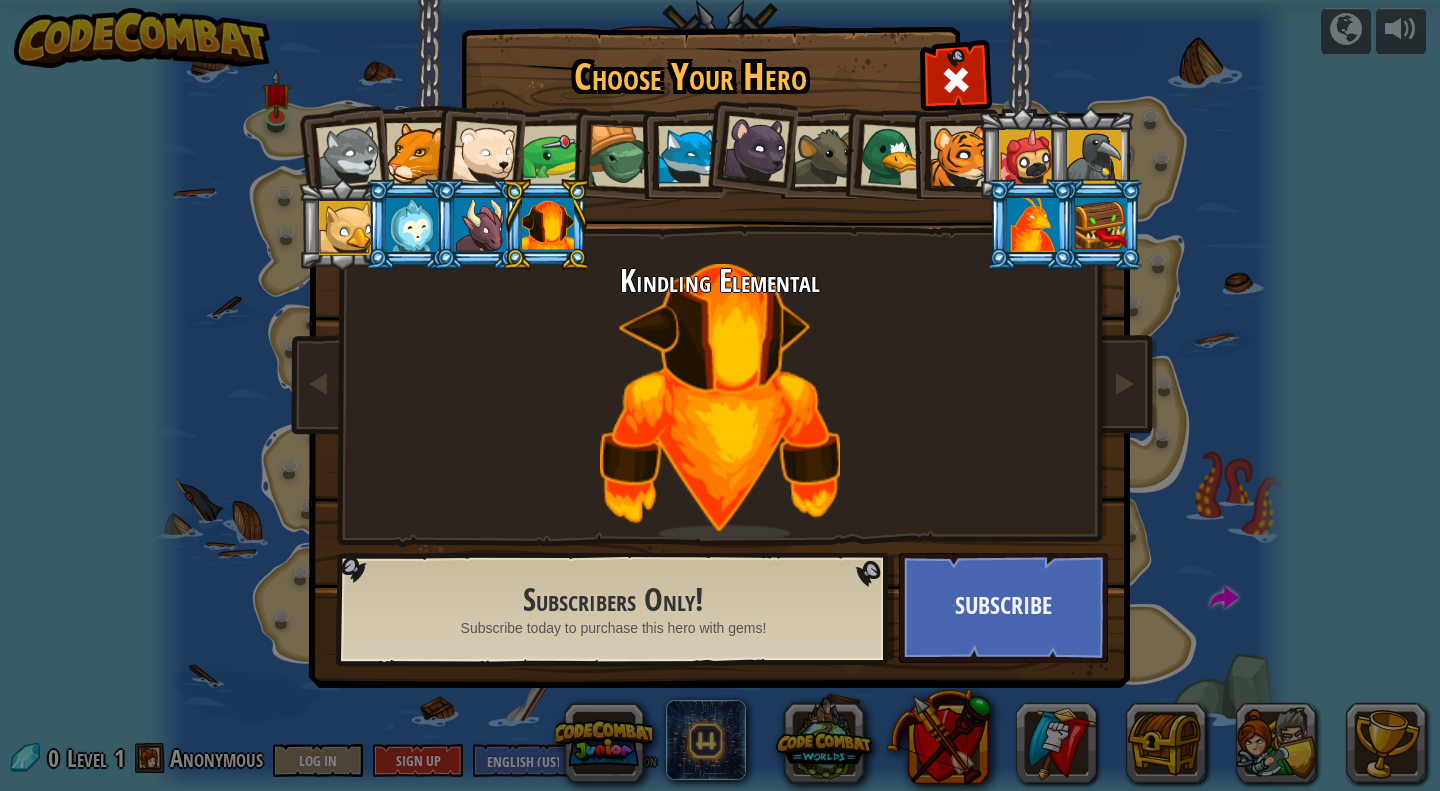 click at bounding box center [546, 224] 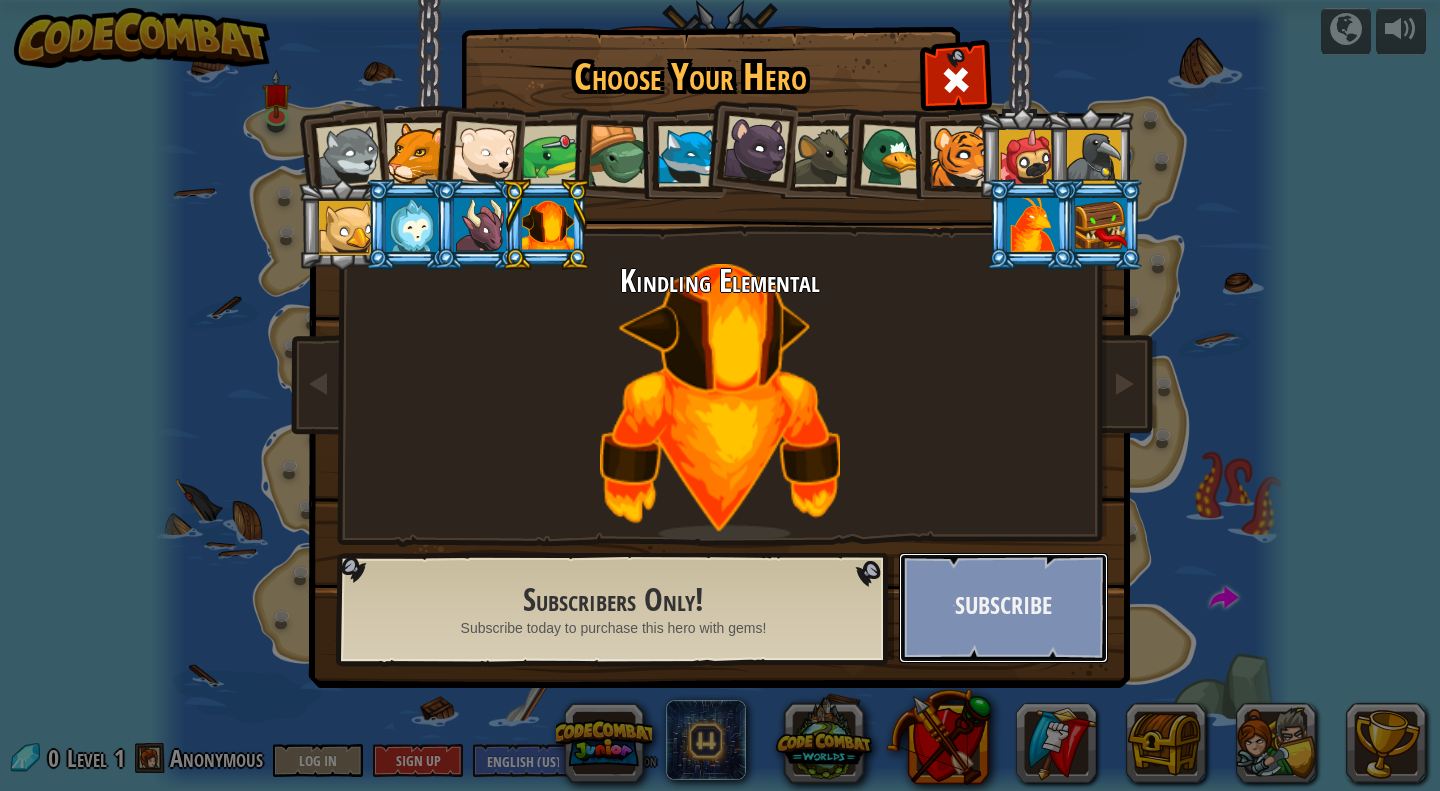 click on "Subscribe" at bounding box center (1003, 608) 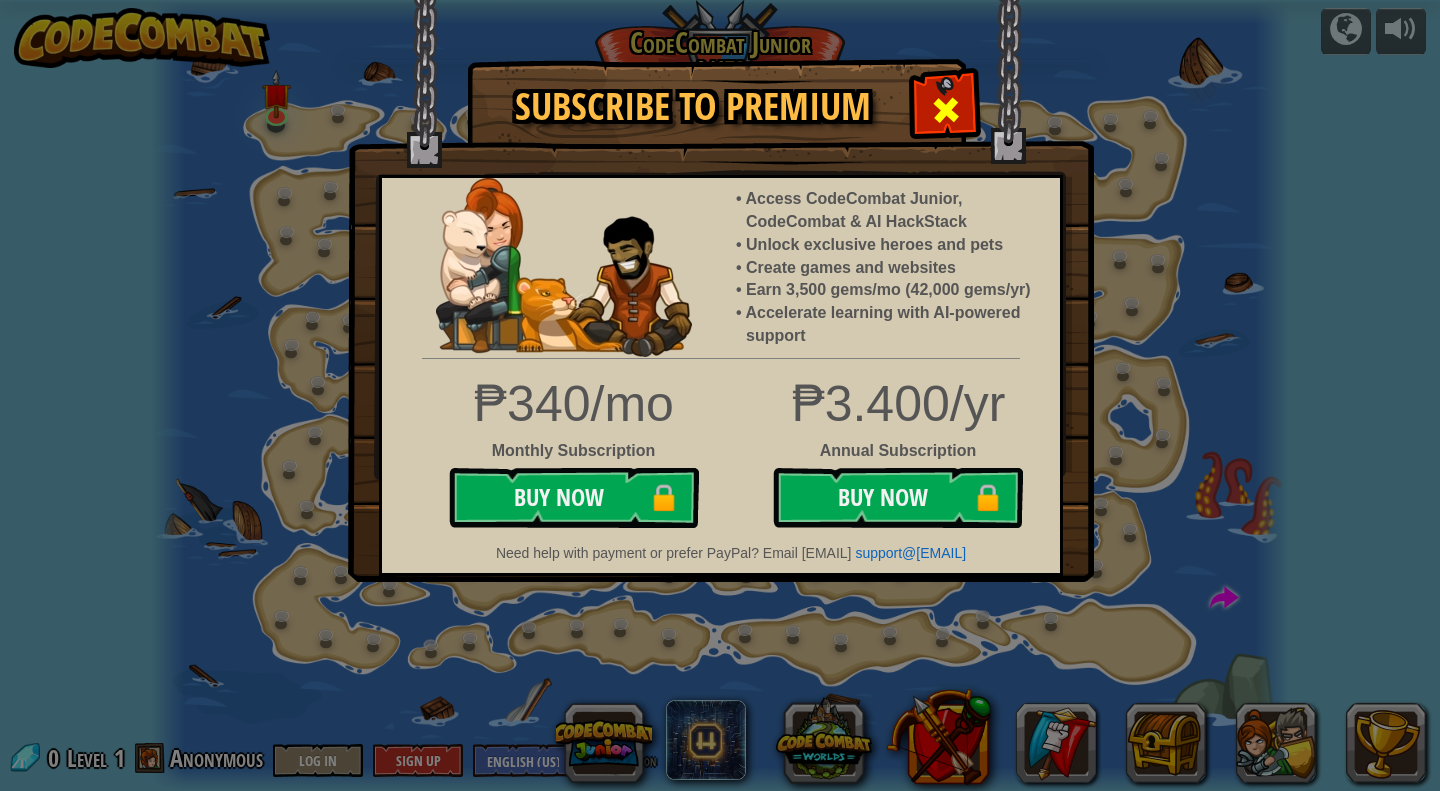 click at bounding box center [946, 110] 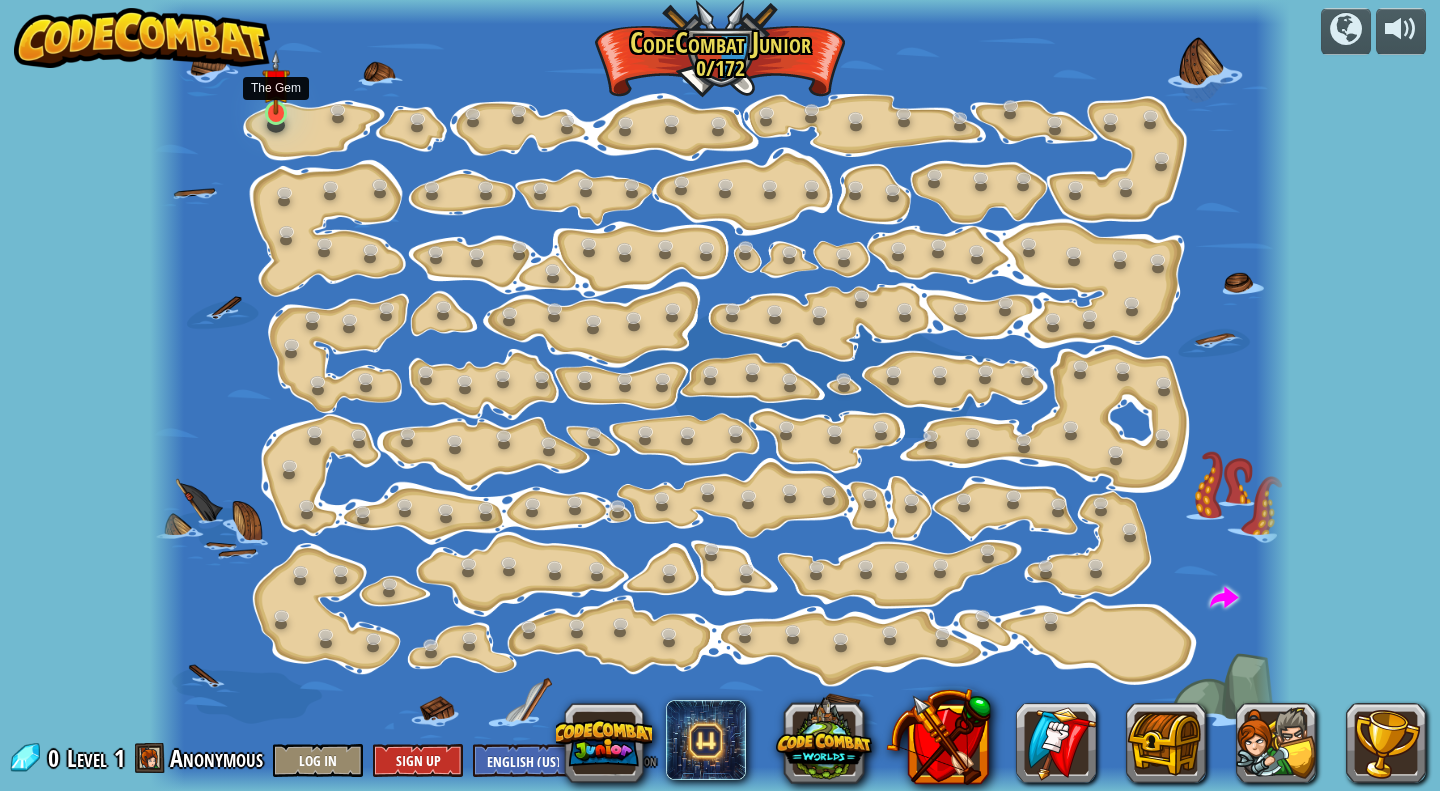 click at bounding box center (276, 83) 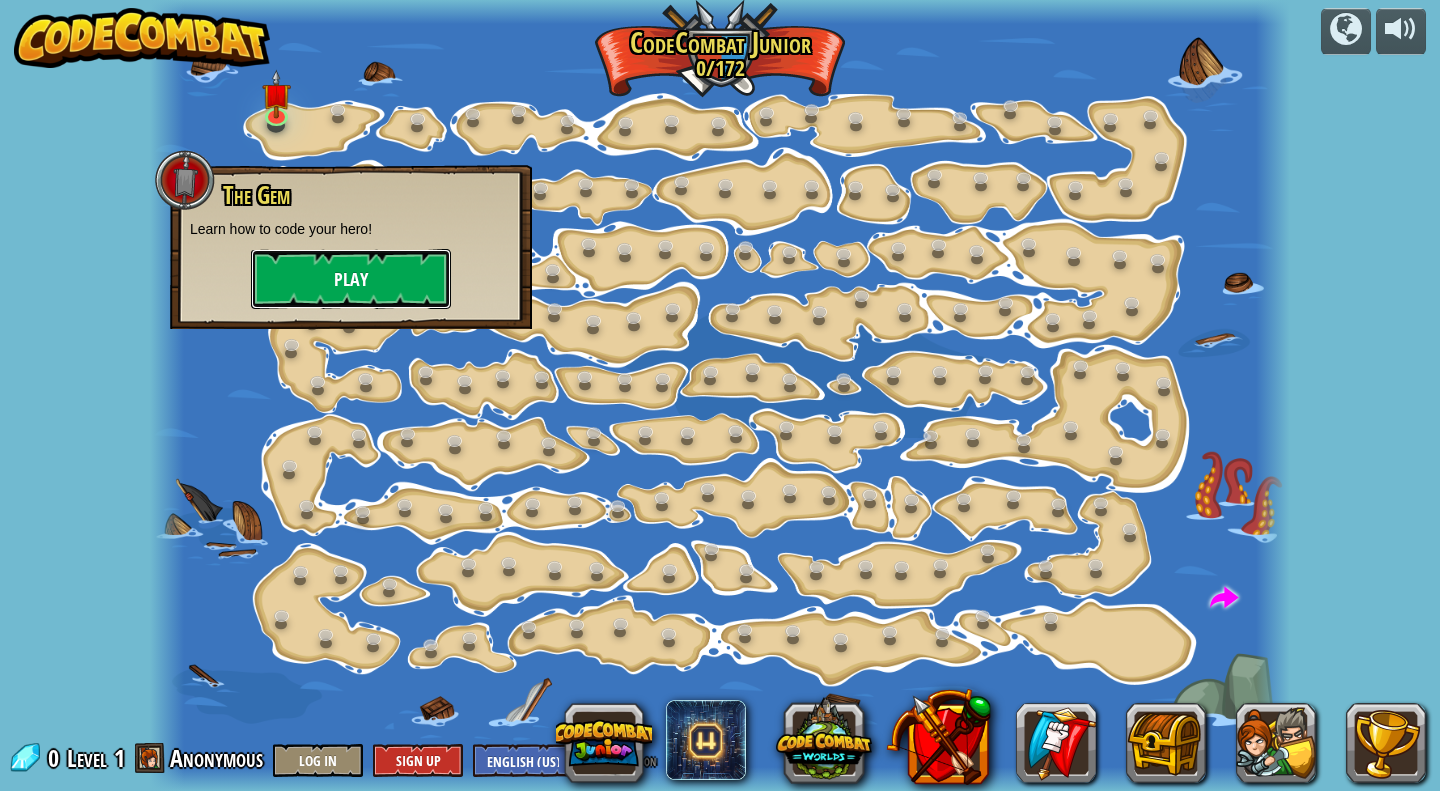 click on "Play" at bounding box center [351, 279] 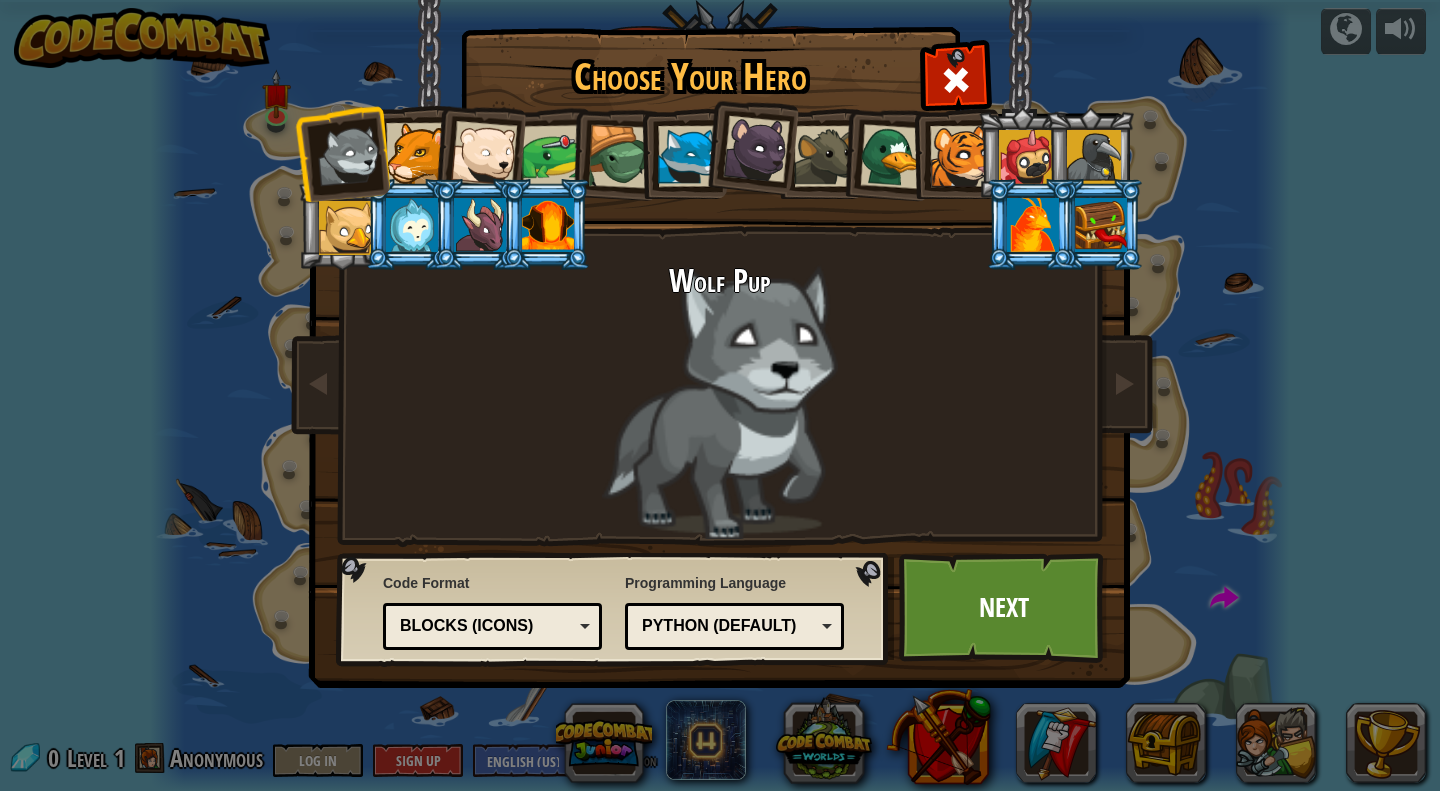 click at bounding box center (346, 228) 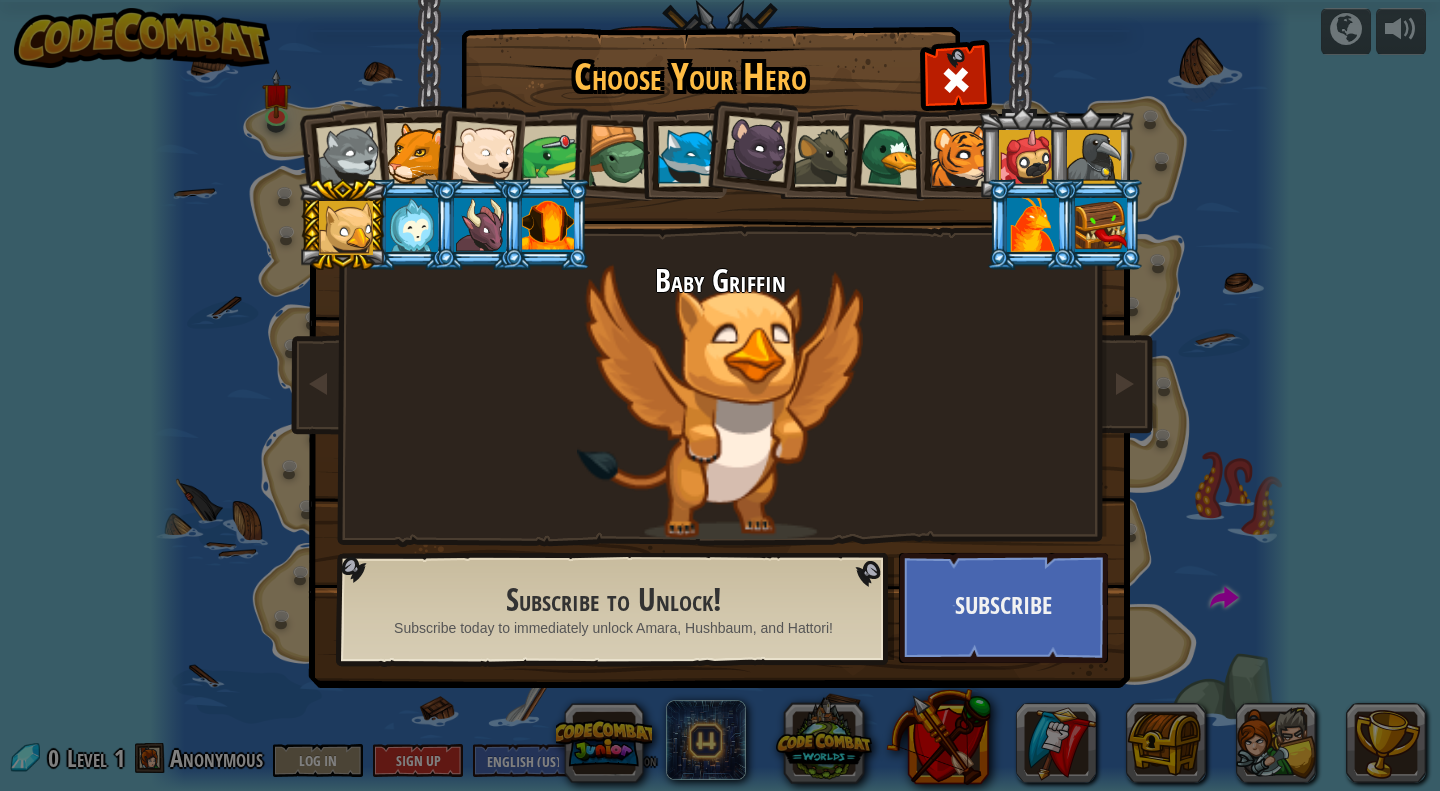 click at bounding box center (1026, 157) 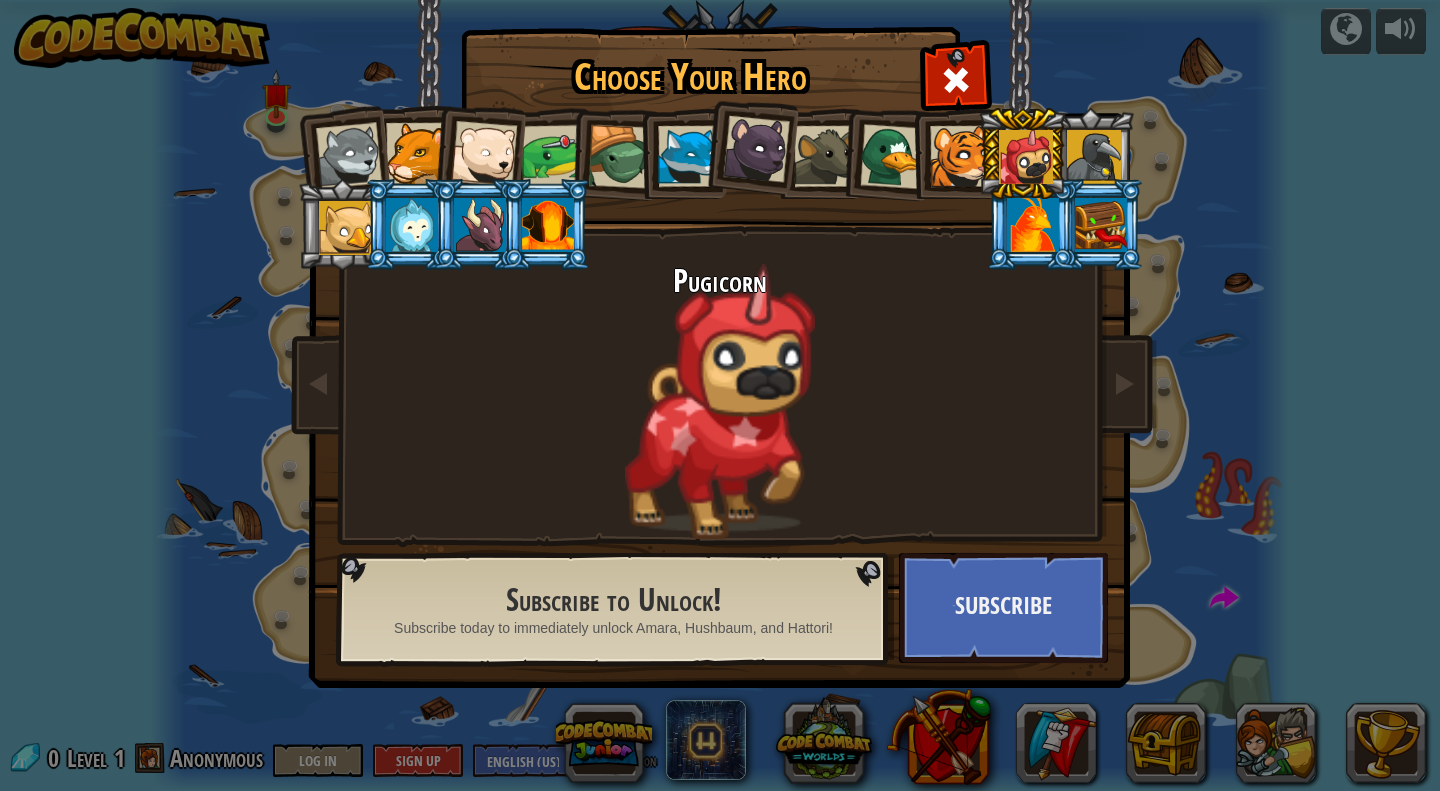 click at bounding box center [960, 156] 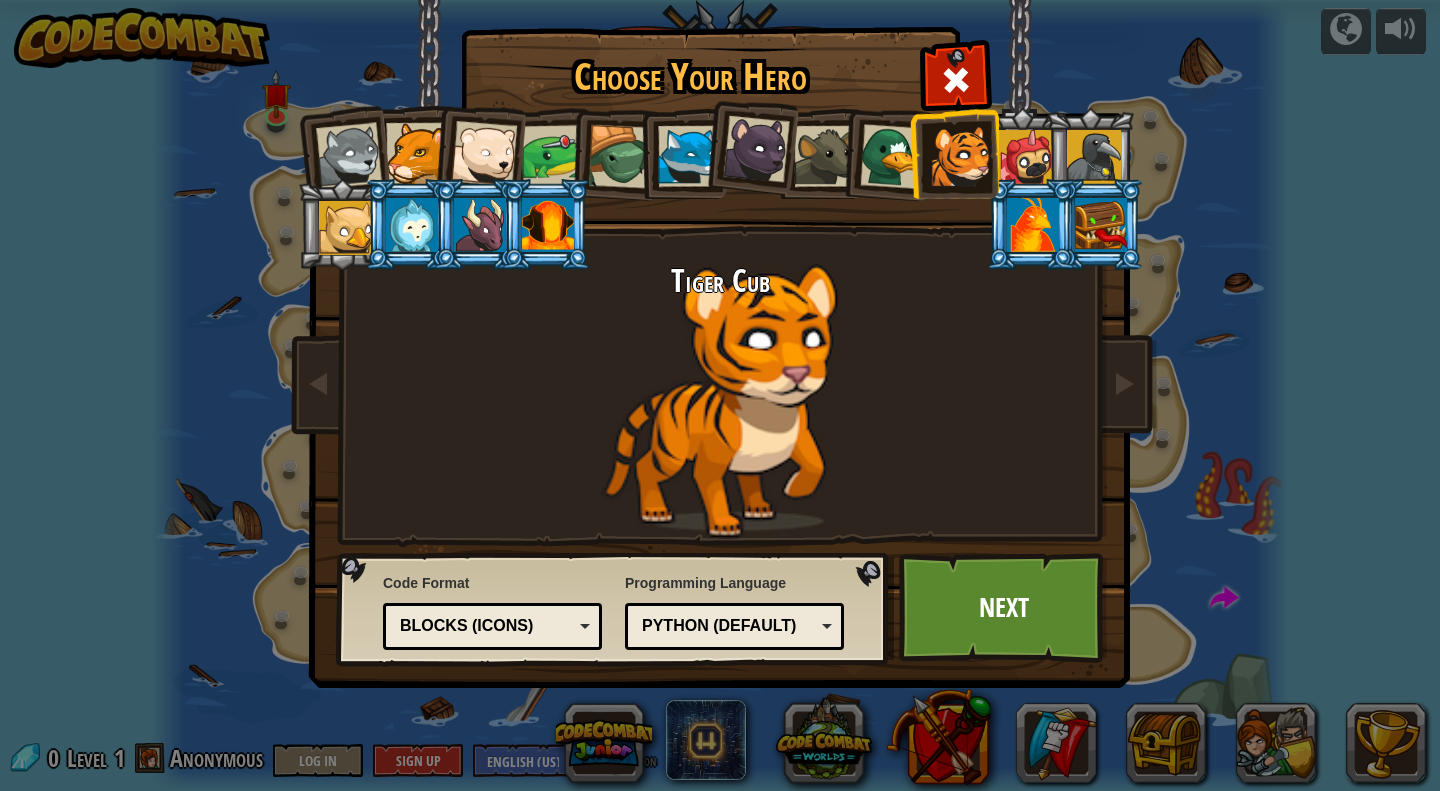 click at bounding box center [892, 156] 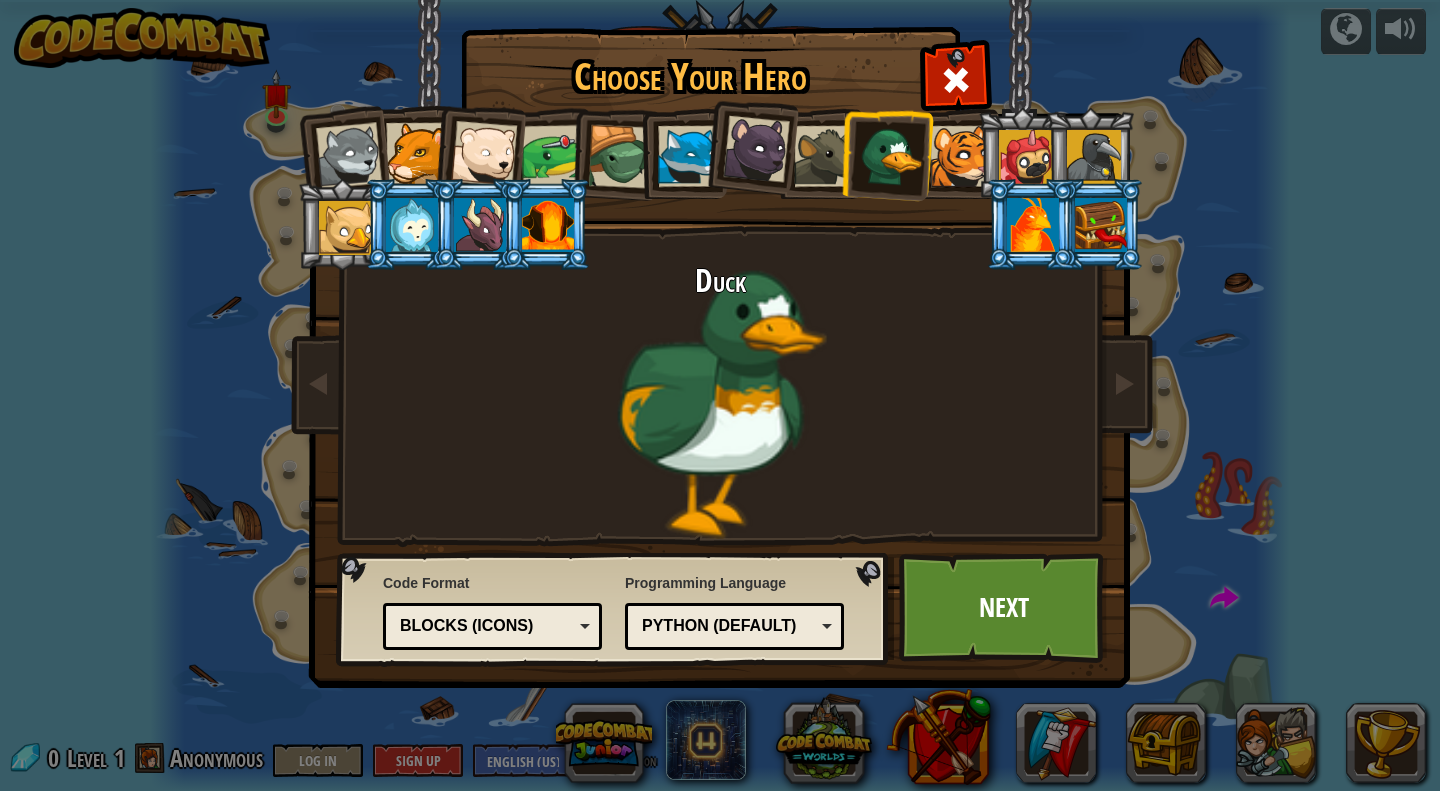 click at bounding box center [824, 156] 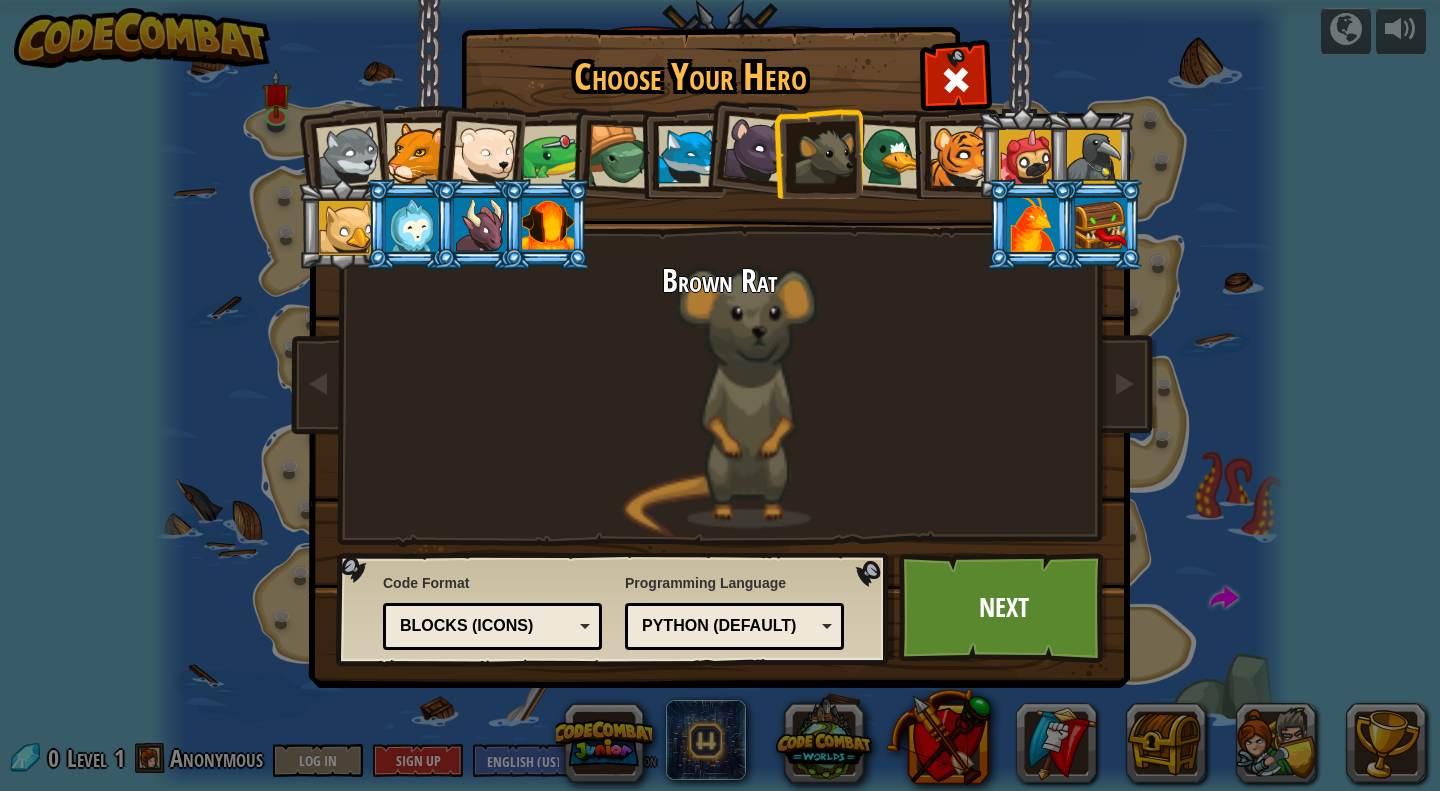 click at bounding box center [756, 149] 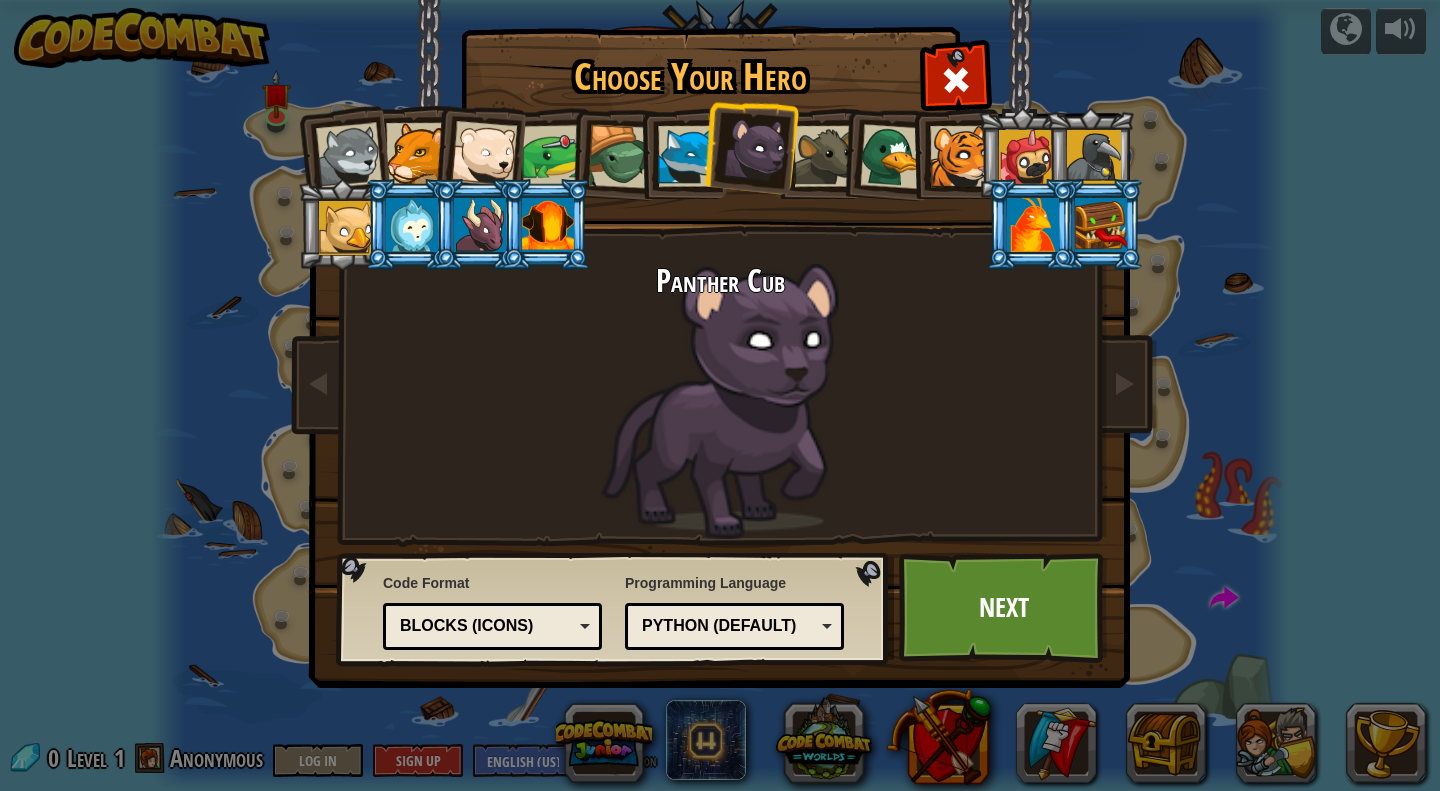 click at bounding box center (688, 156) 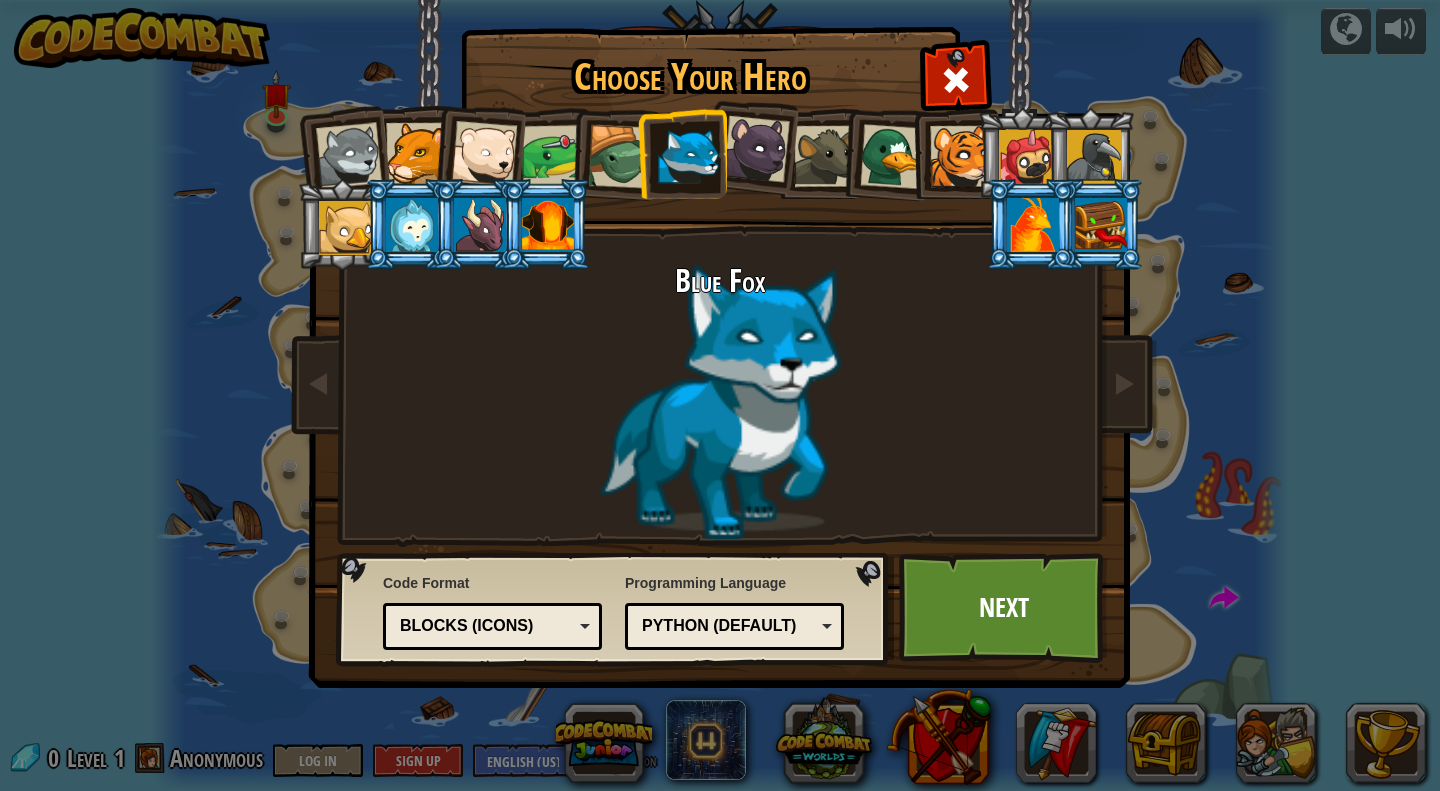 click at bounding box center (620, 157) 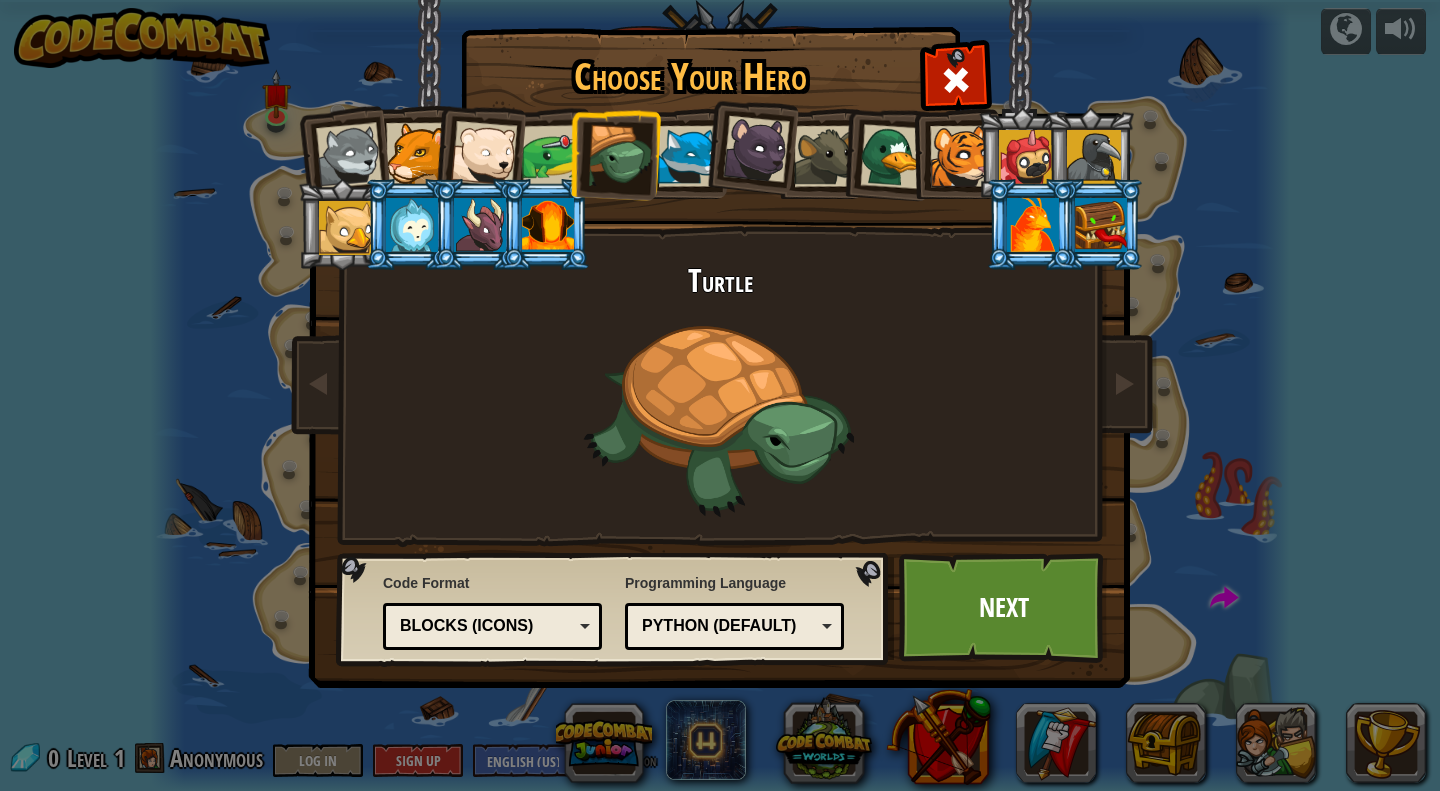 click at bounding box center [553, 156] 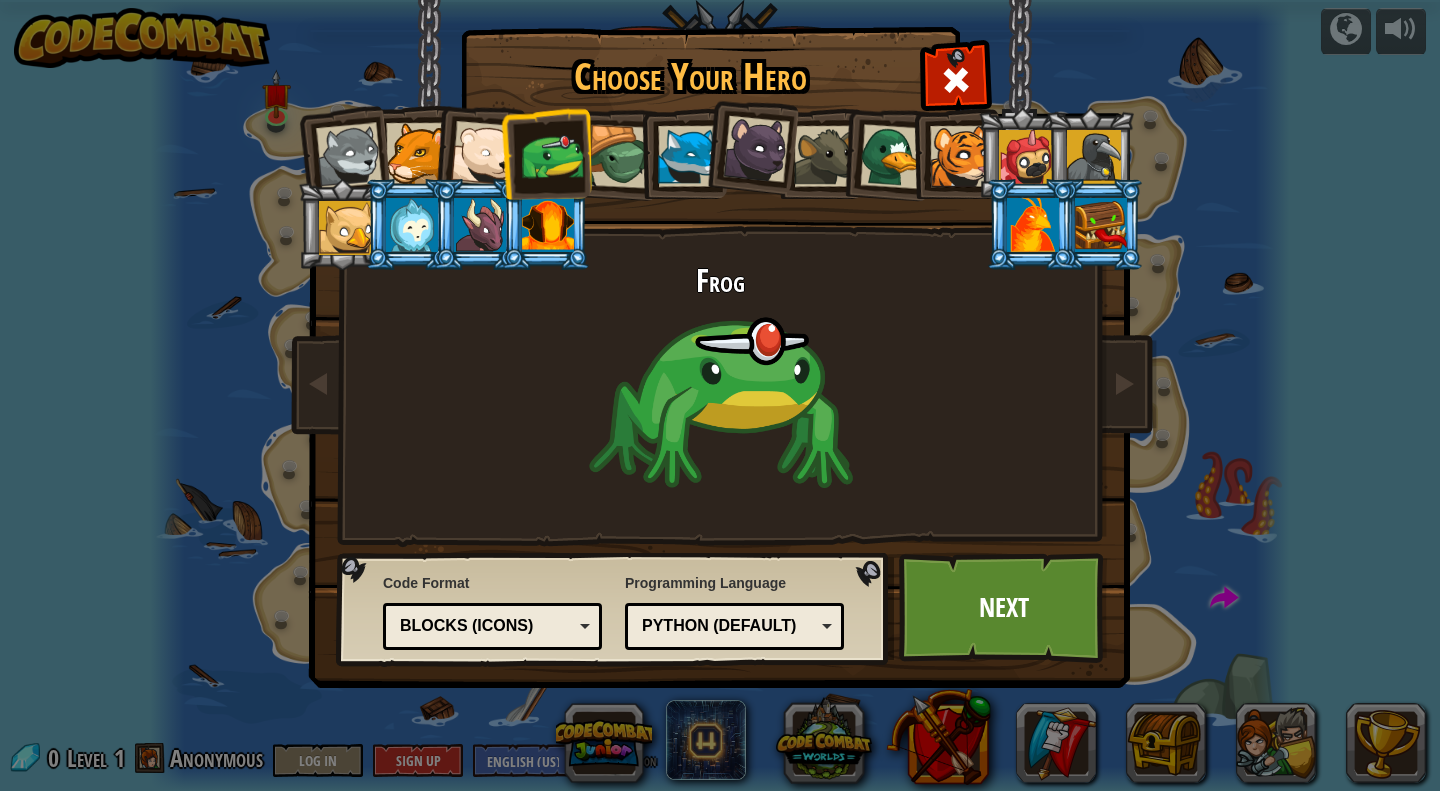 click at bounding box center [484, 154] 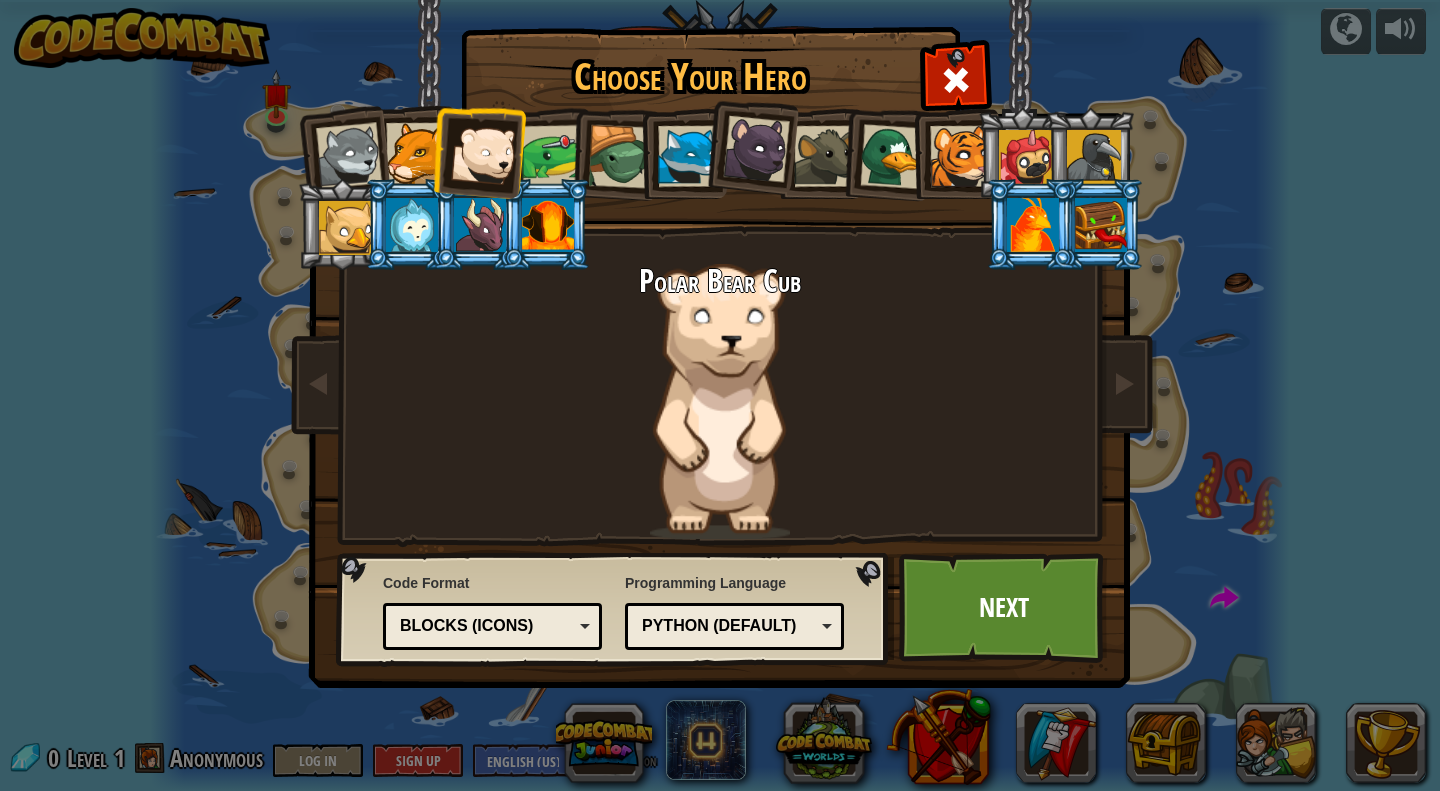 click at bounding box center [416, 153] 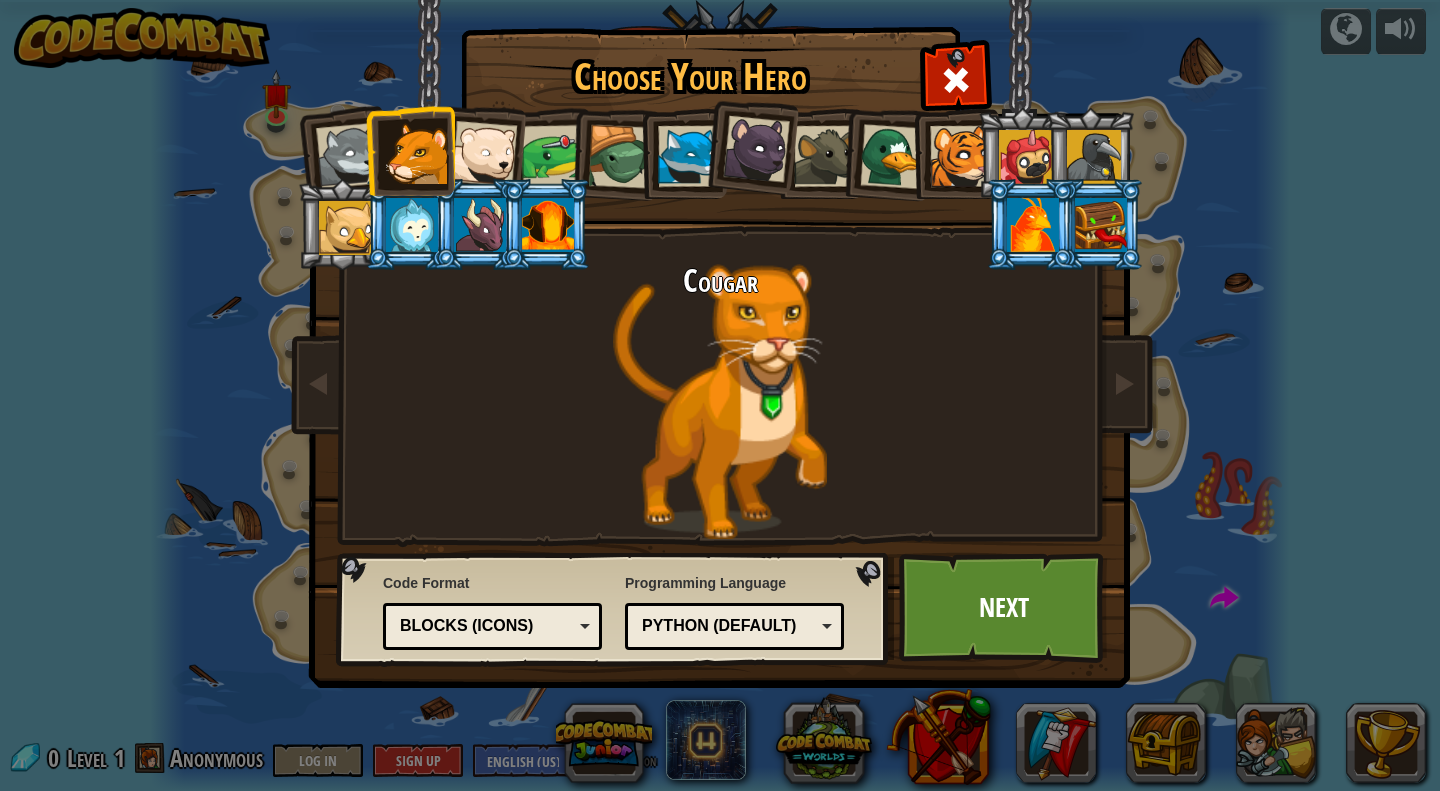 click at bounding box center (349, 156) 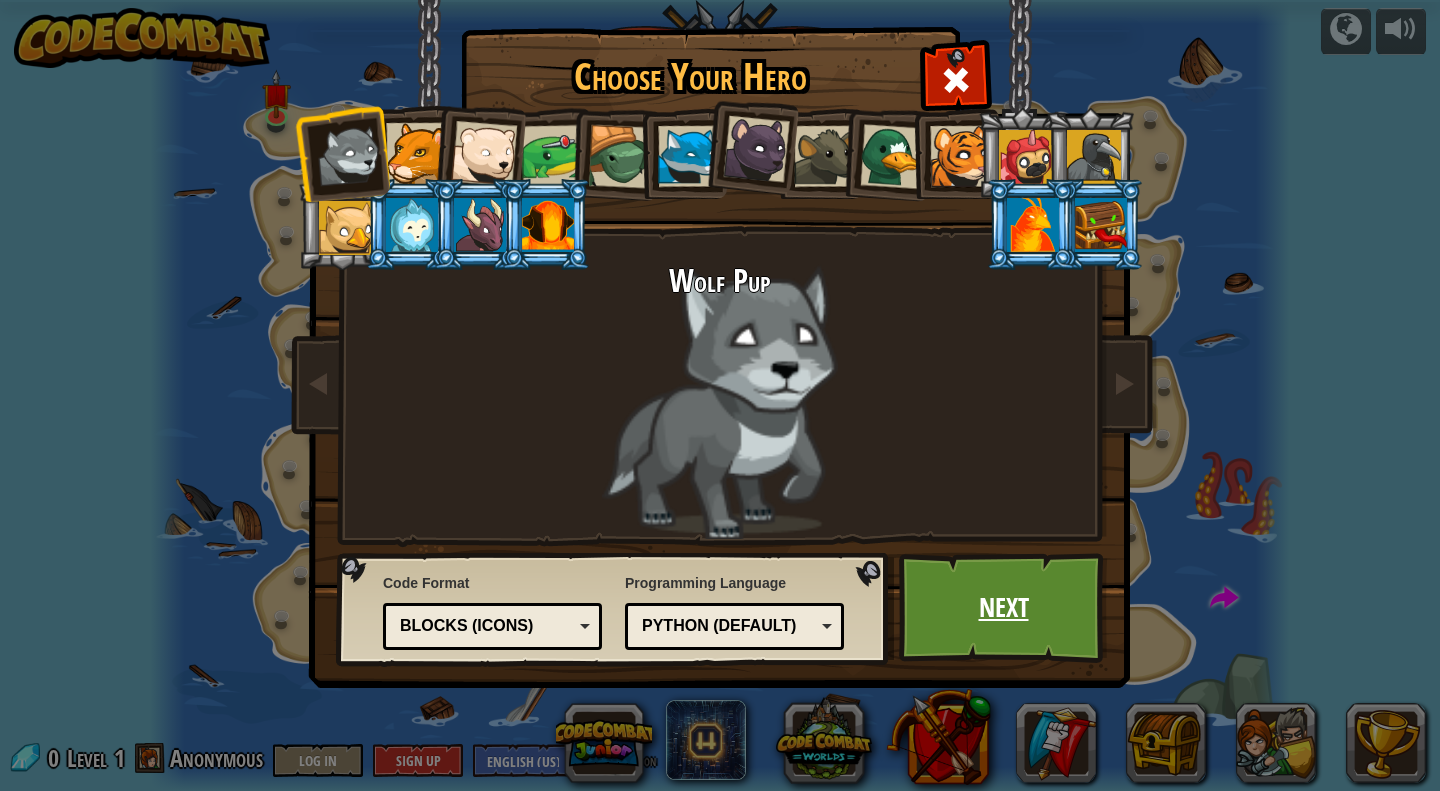 click on "Next" at bounding box center [1003, 608] 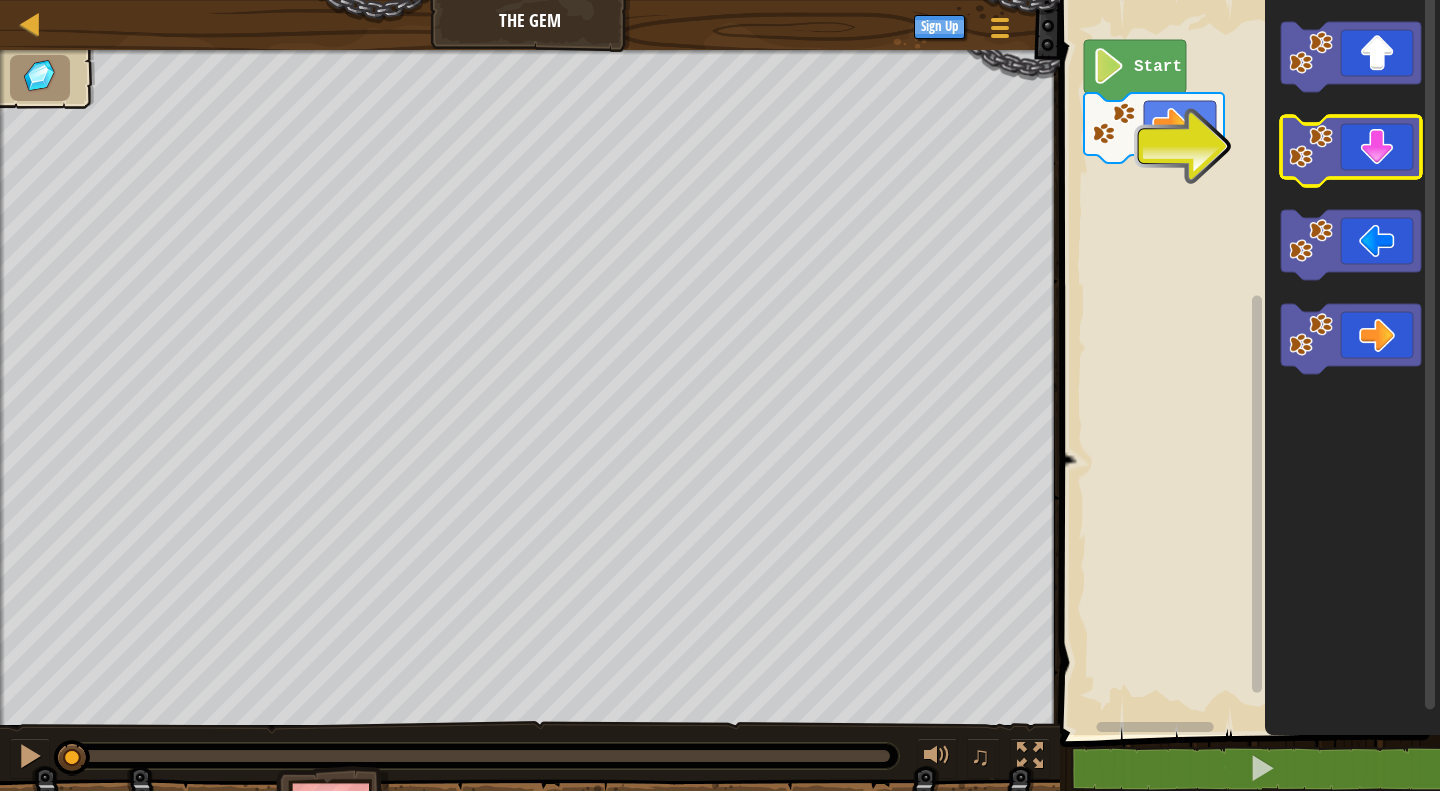 click 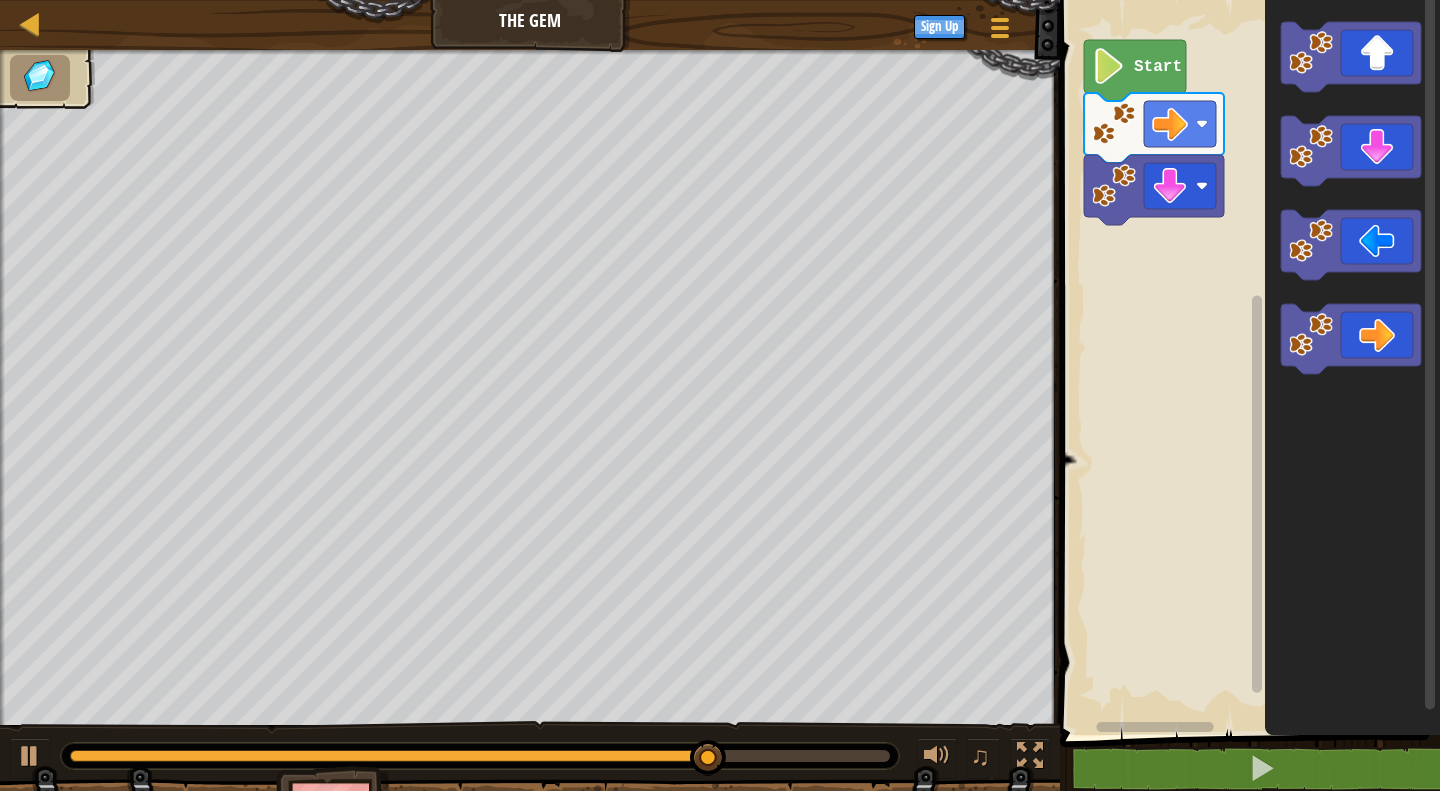 click 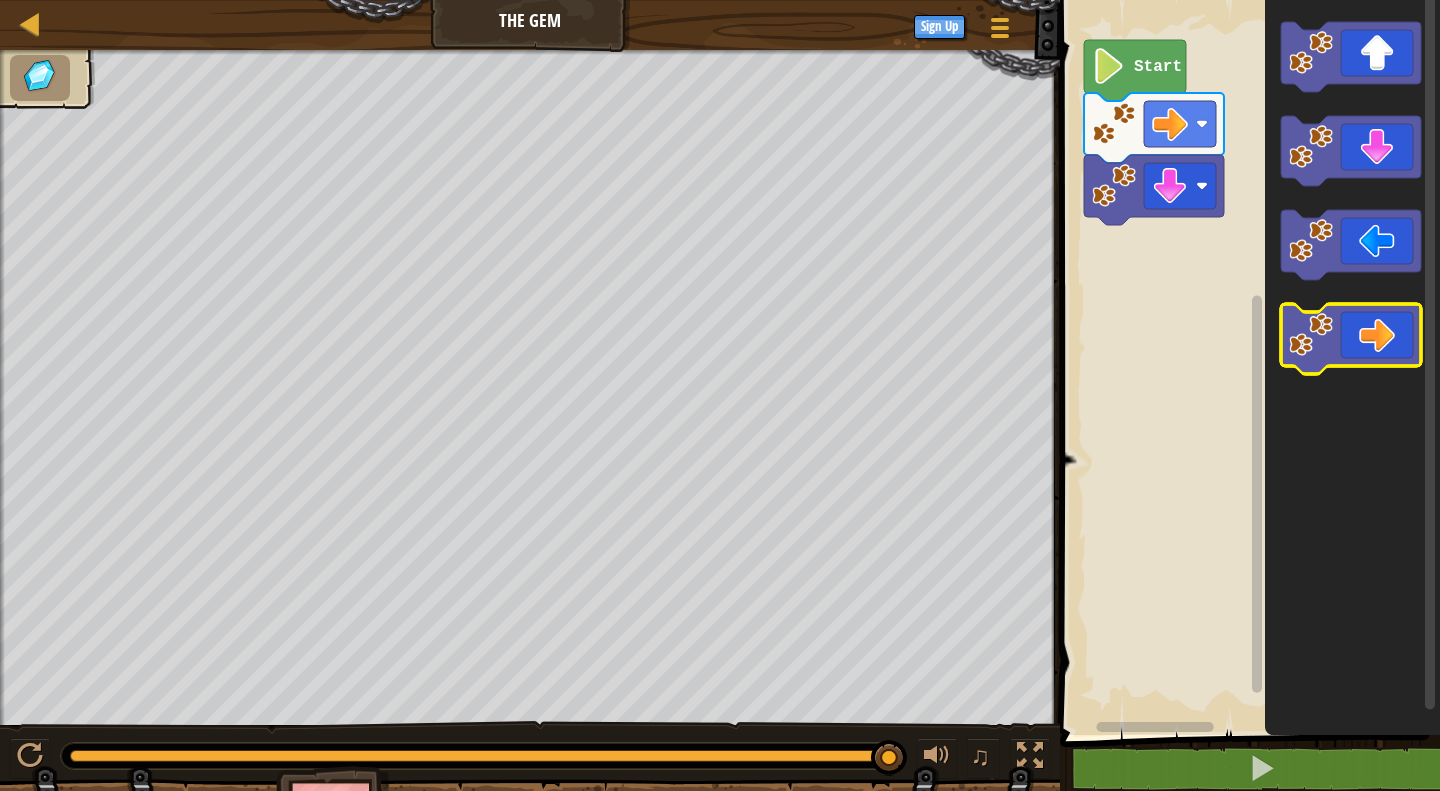 click 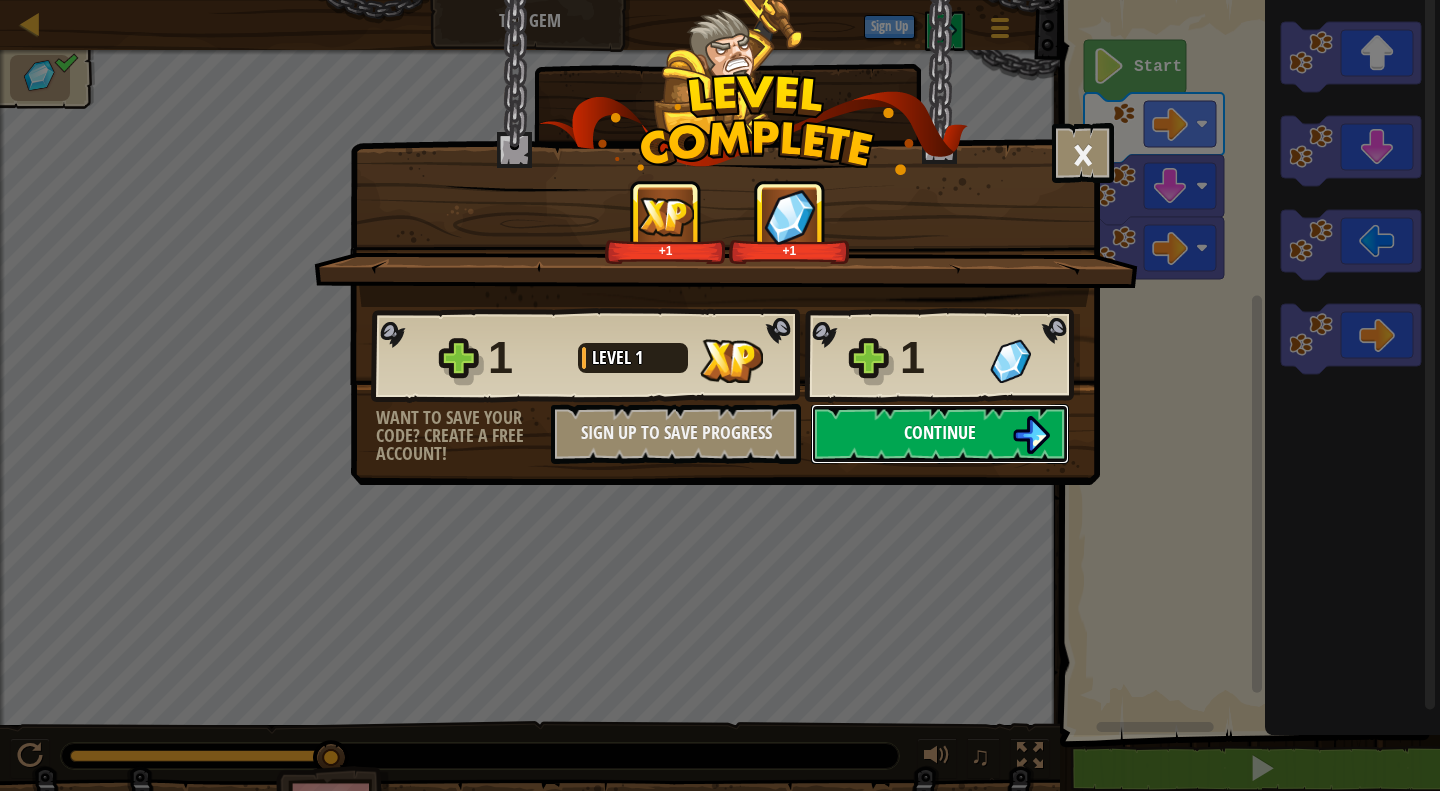 click on "Continue" at bounding box center [940, 434] 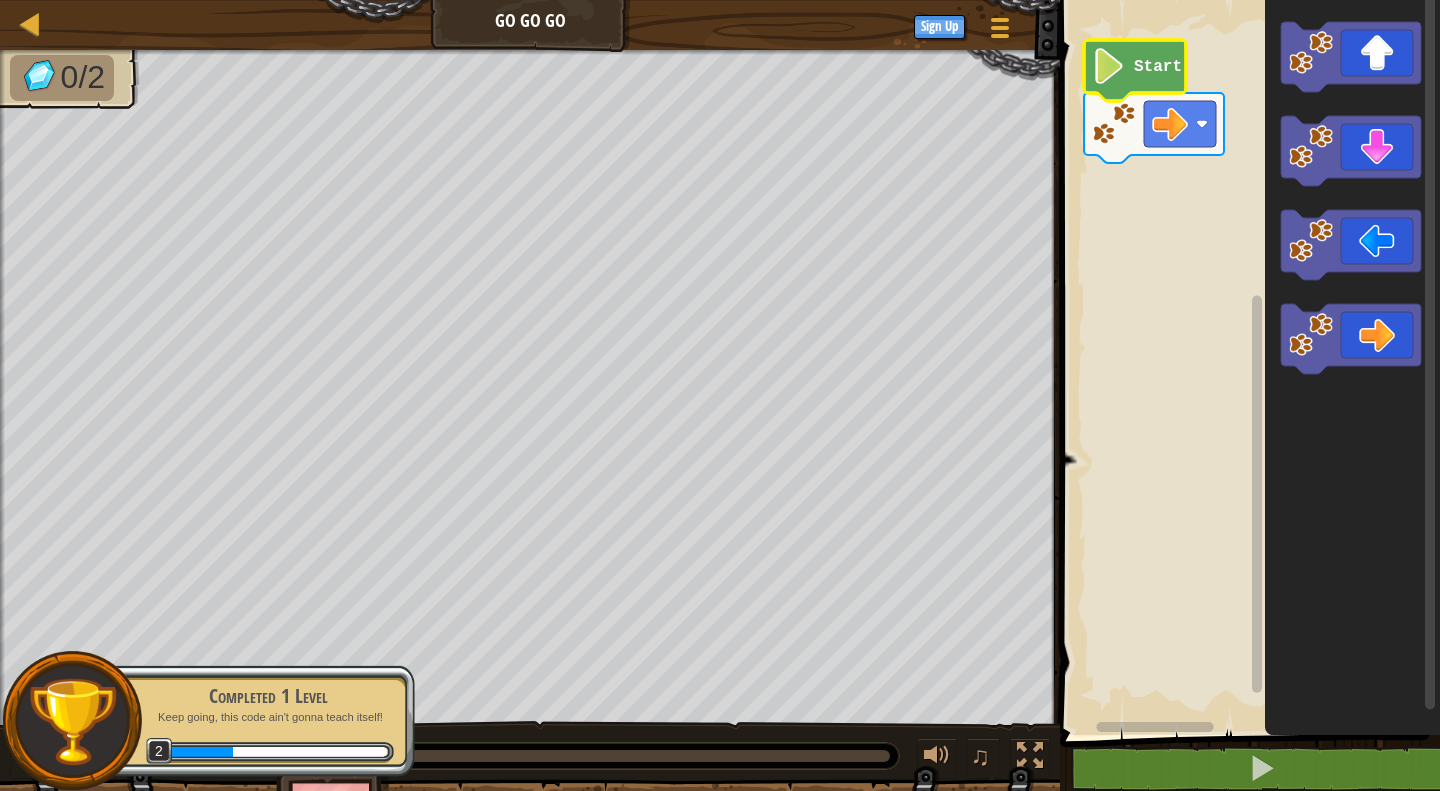 click 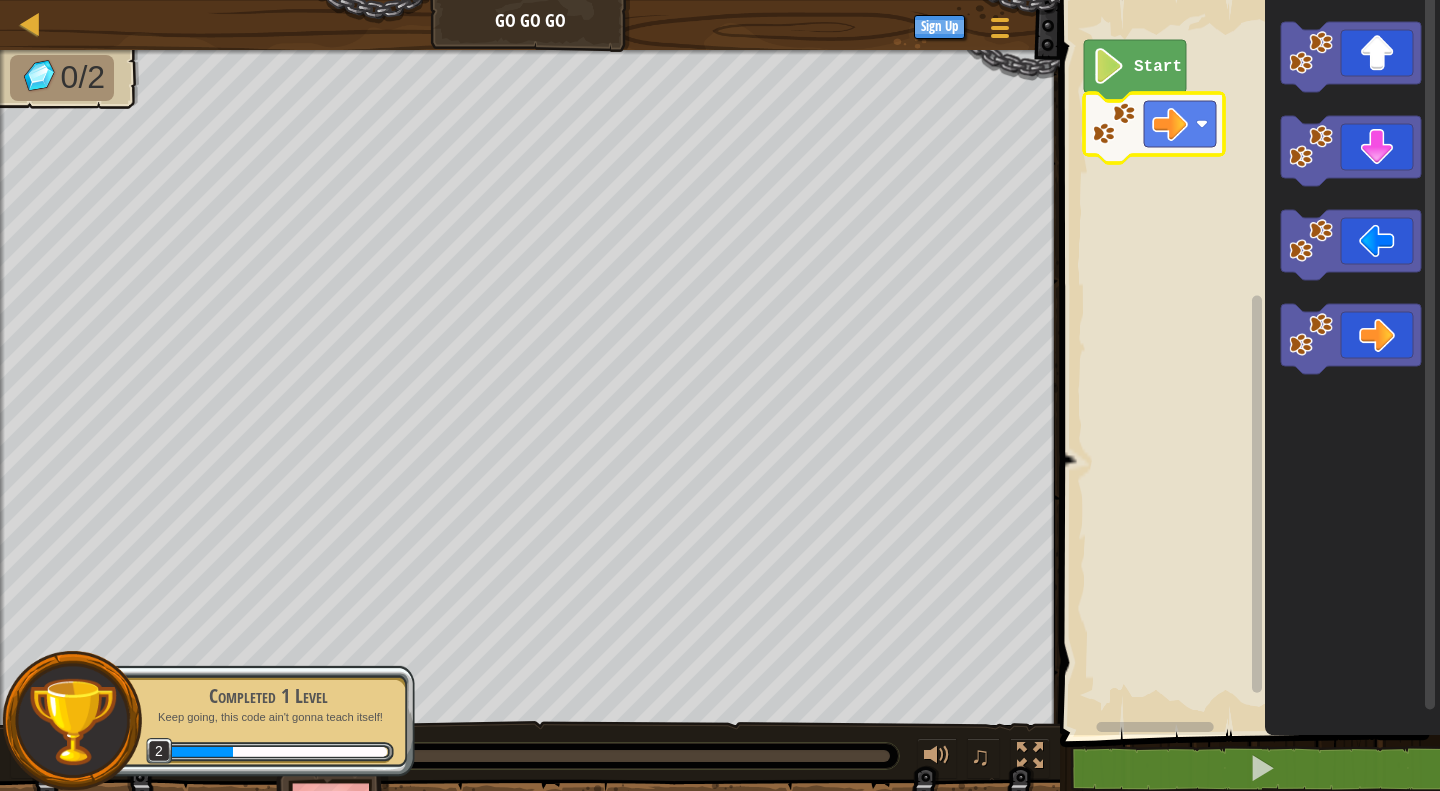 click 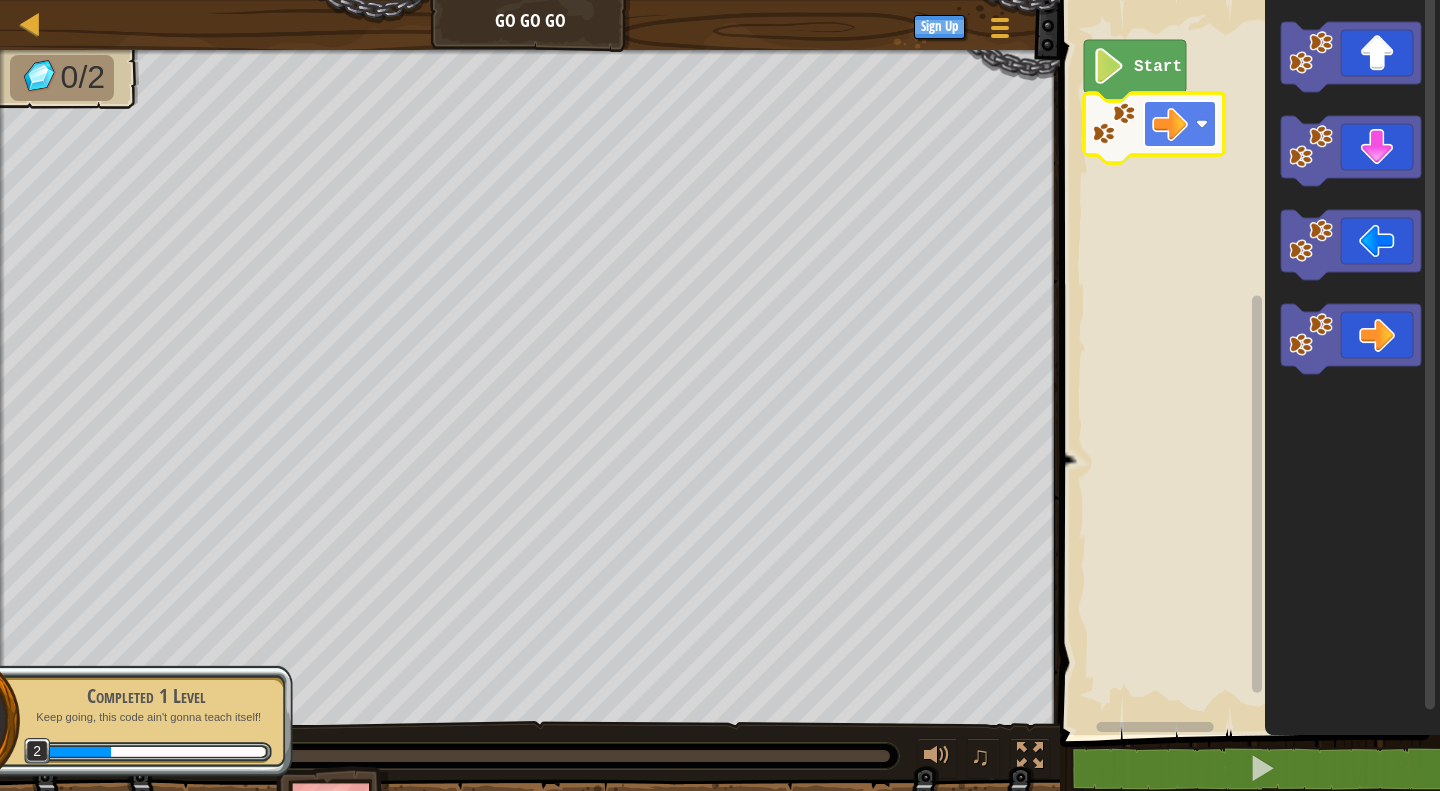 click 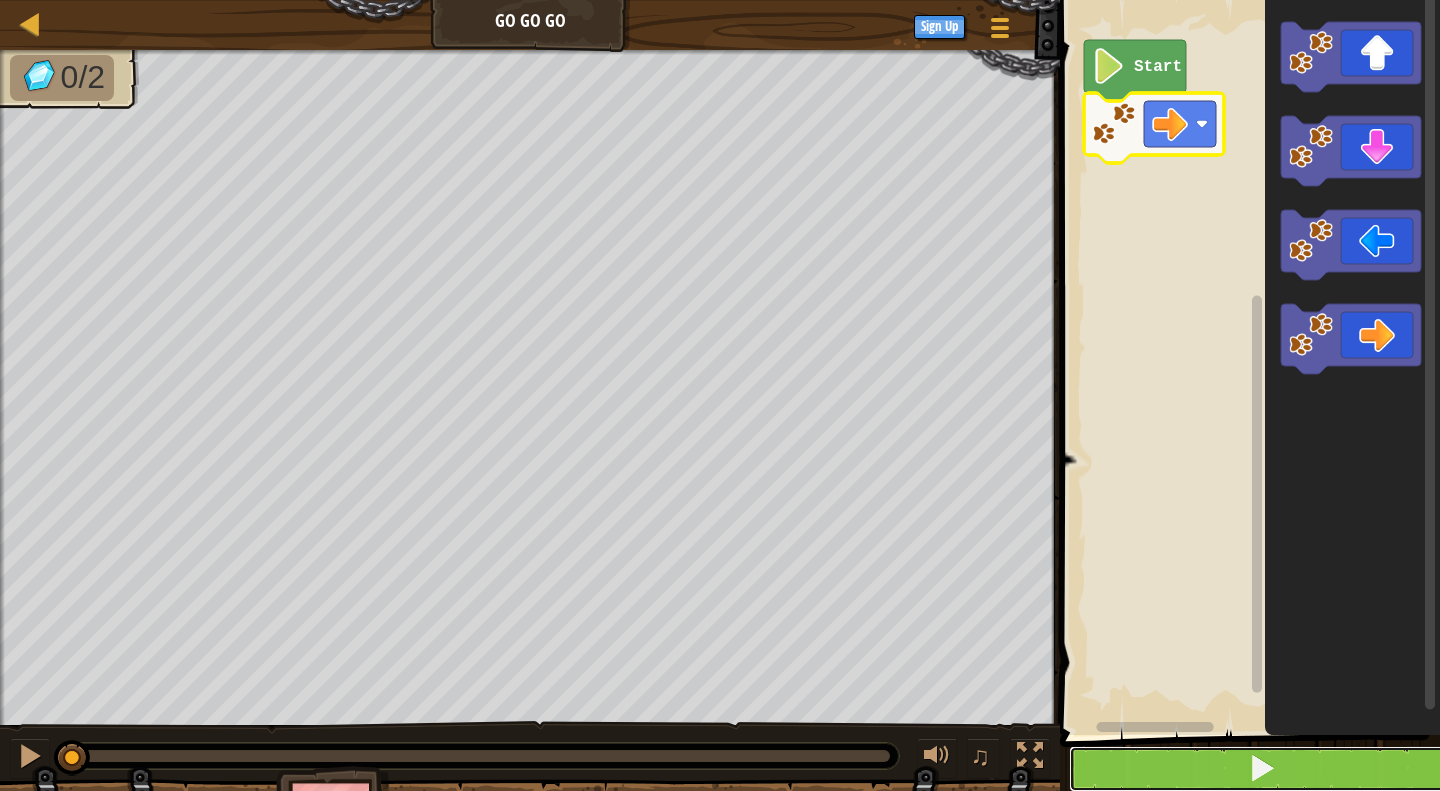 click at bounding box center (1262, 769) 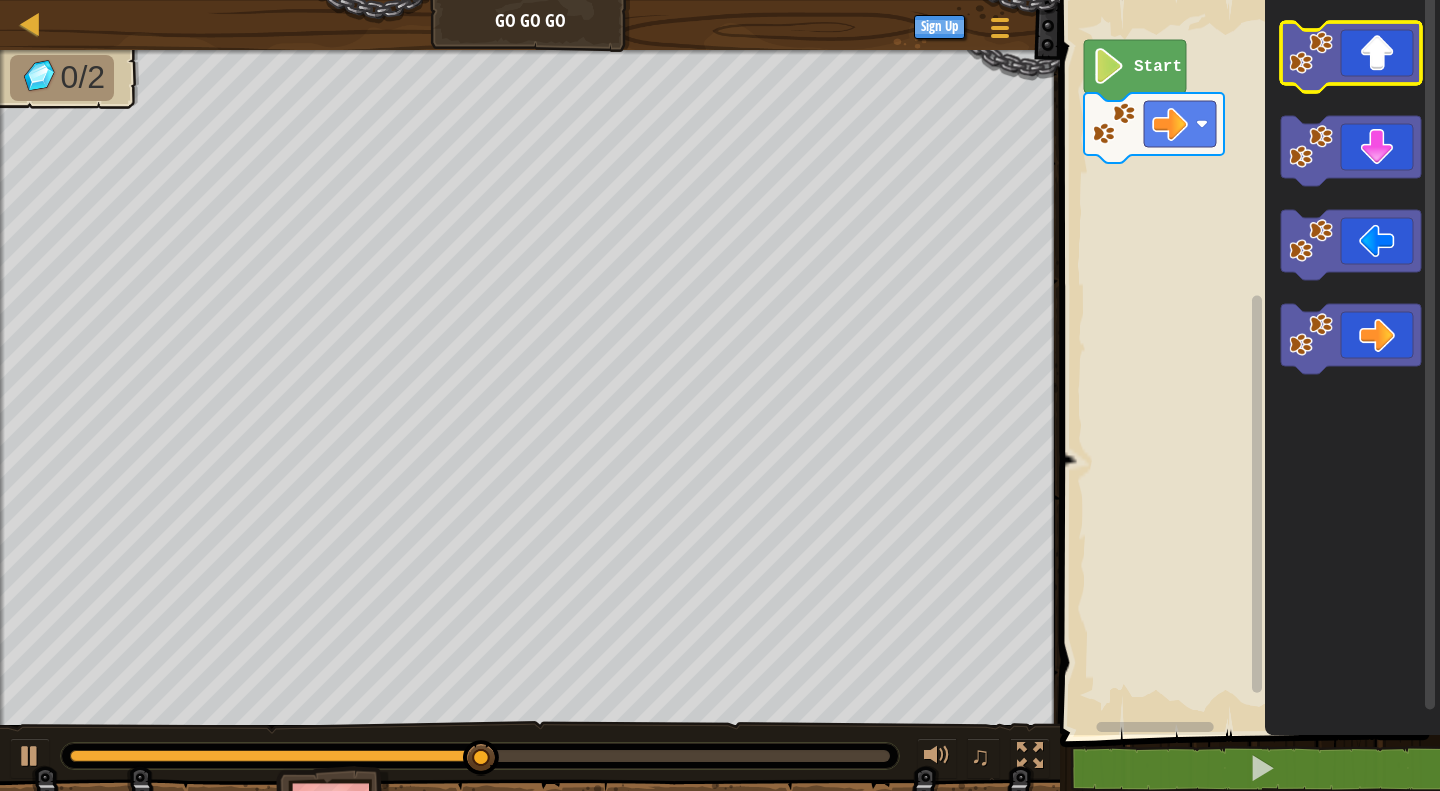 click 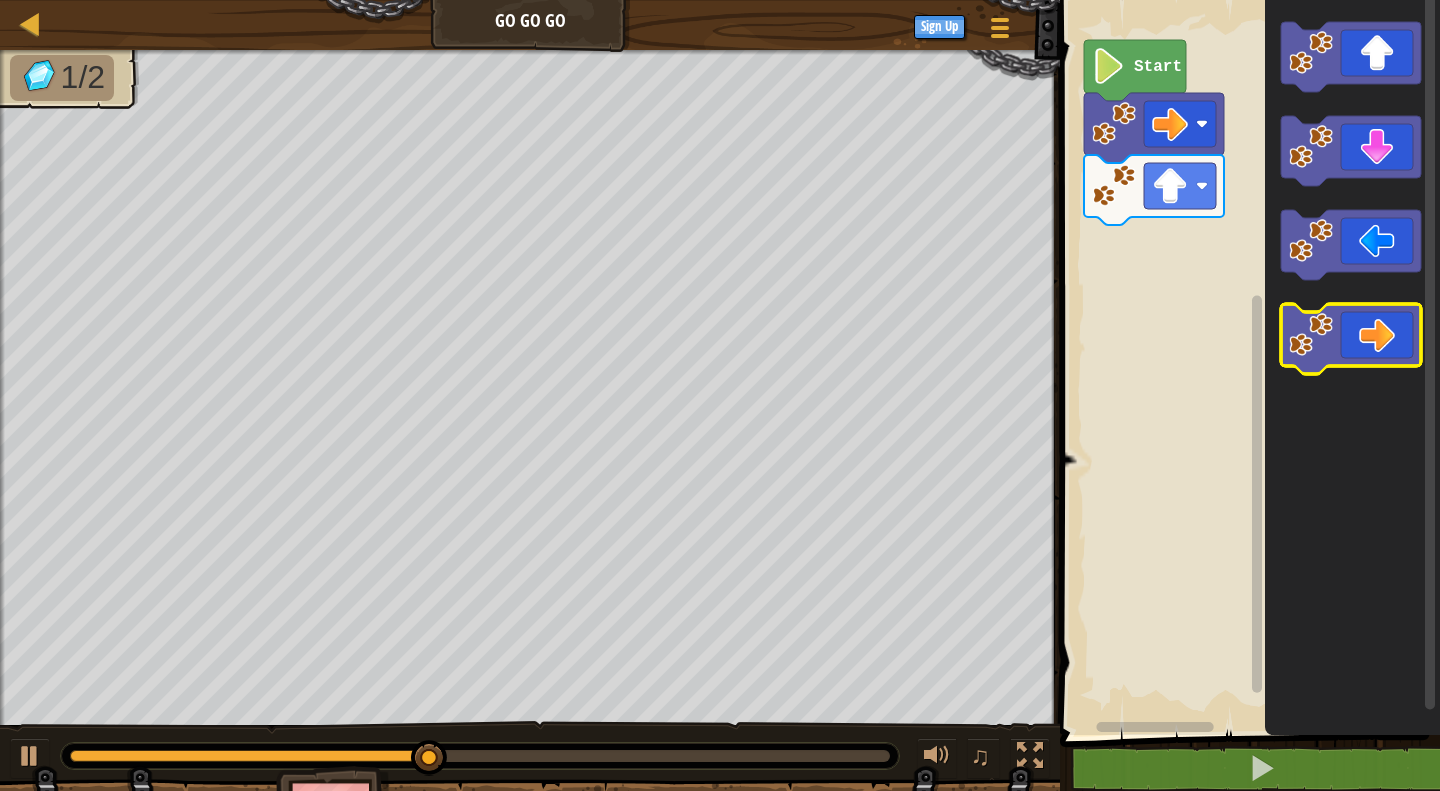 click 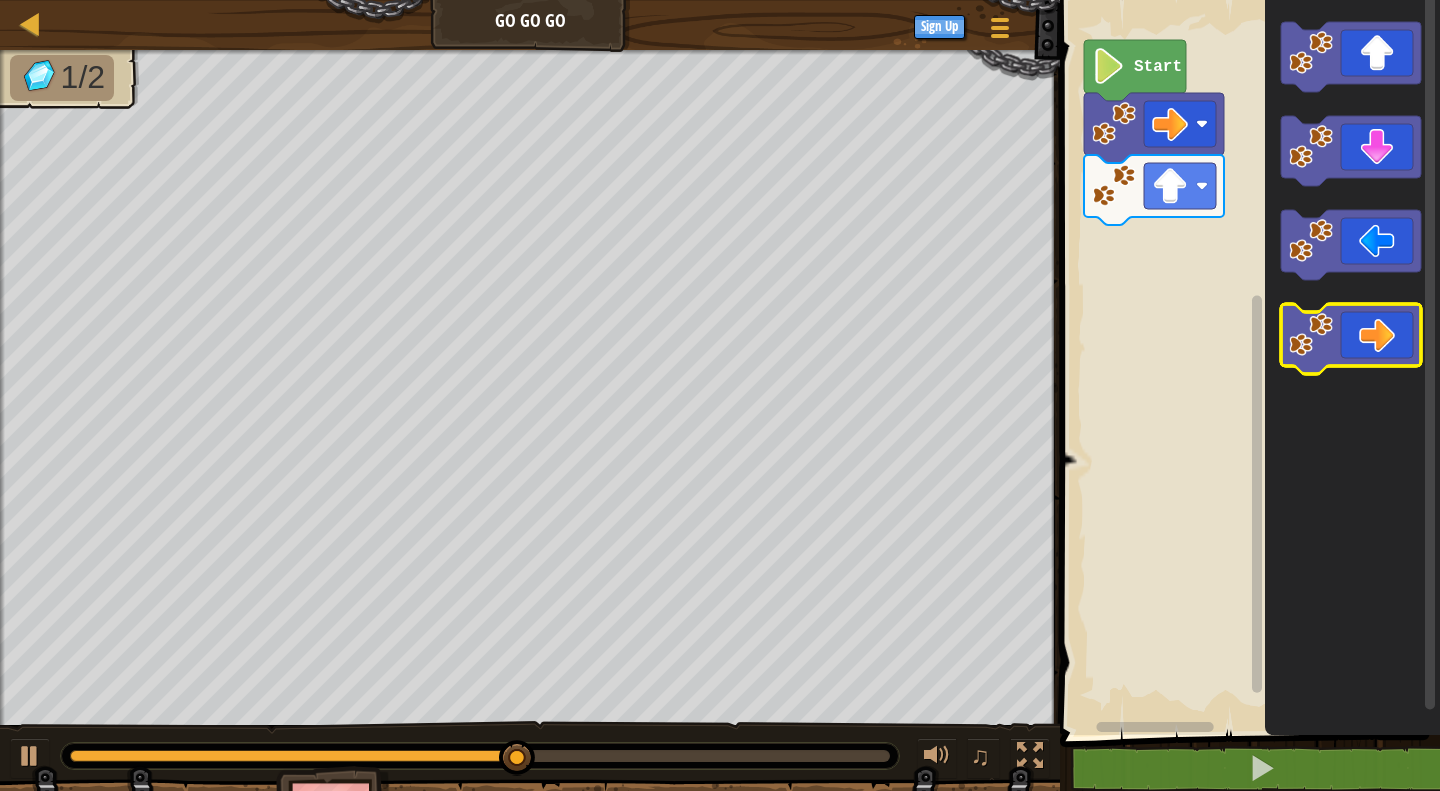 click 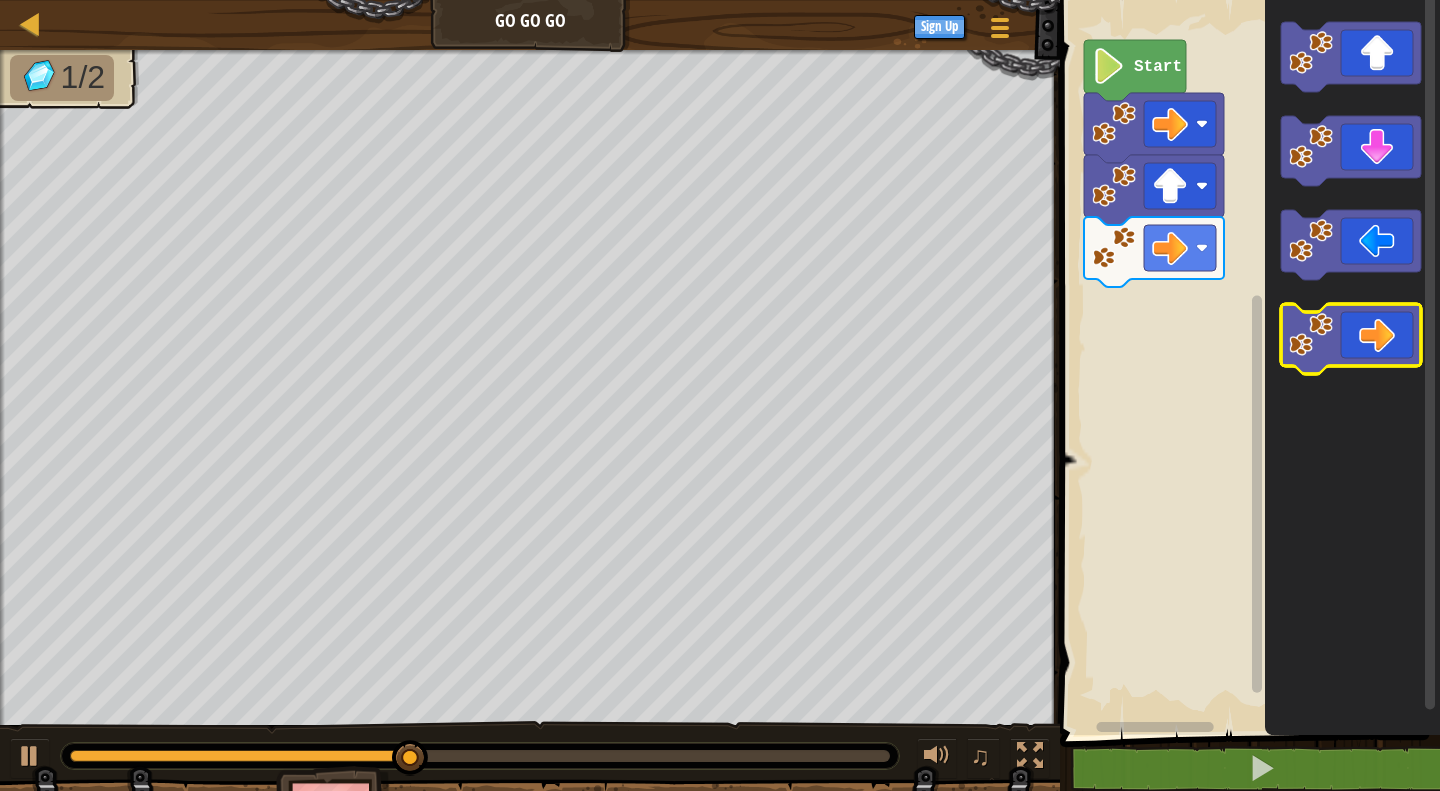 click 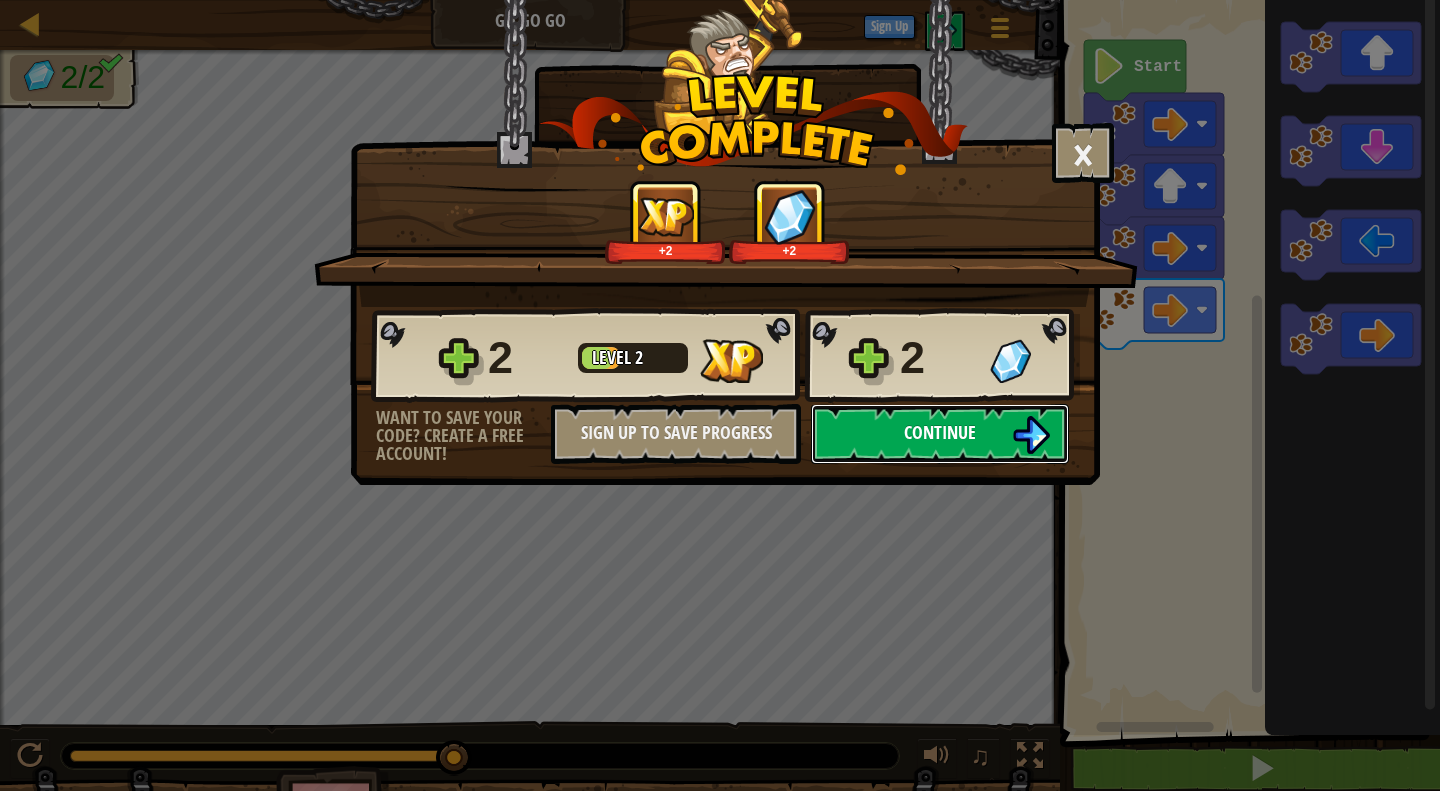 click on "Continue" at bounding box center [940, 434] 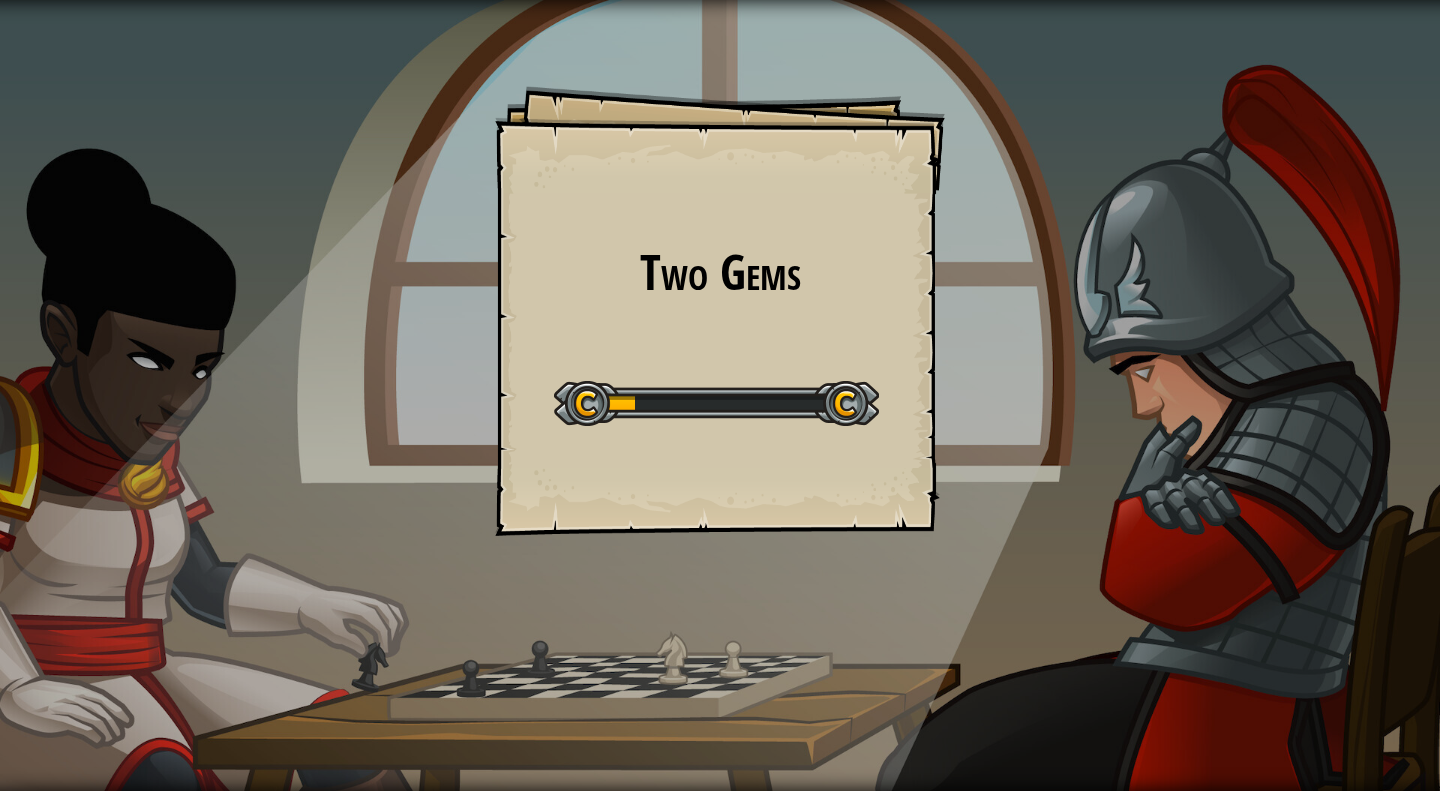 click on "Start Level" at bounding box center (716, 401) 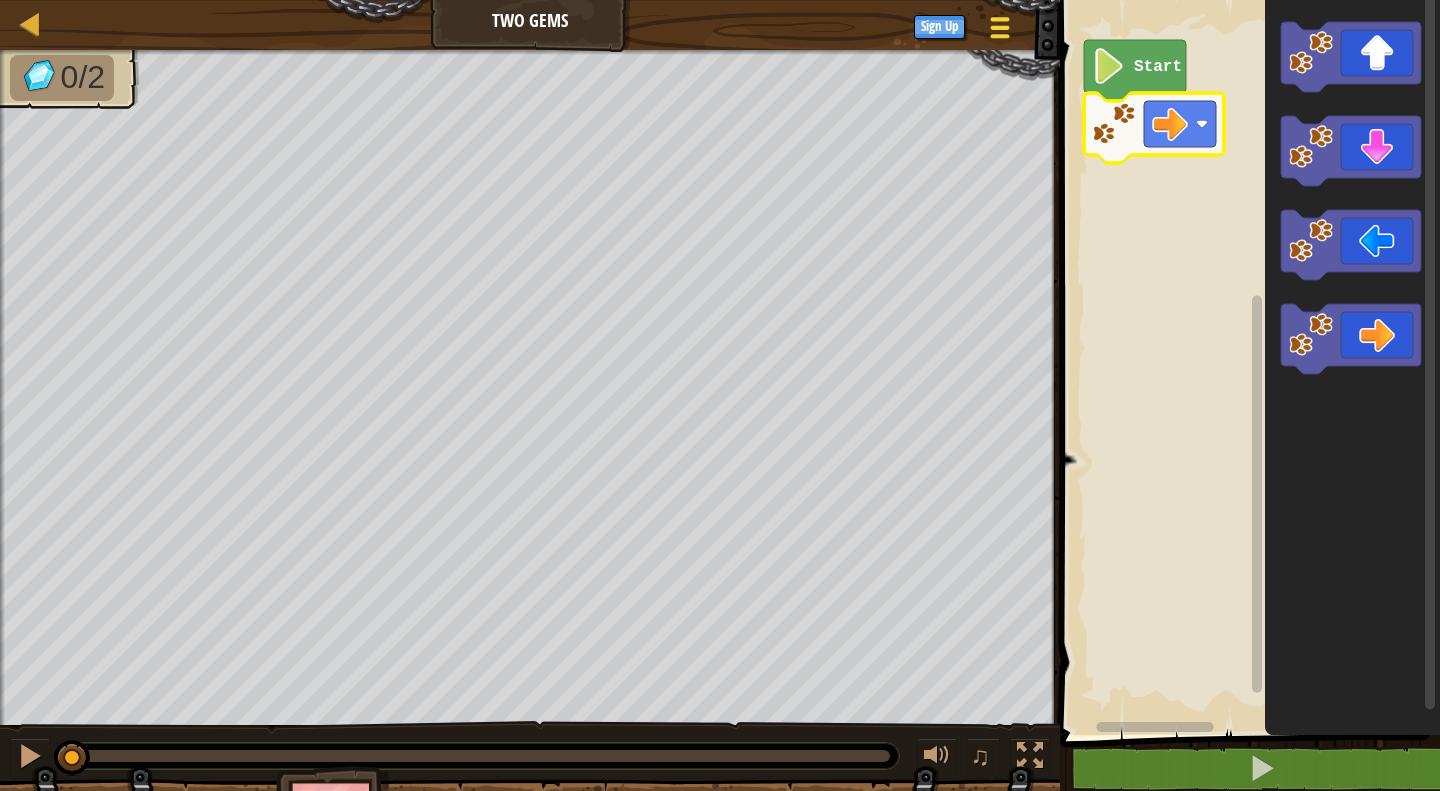 click at bounding box center [999, 27] 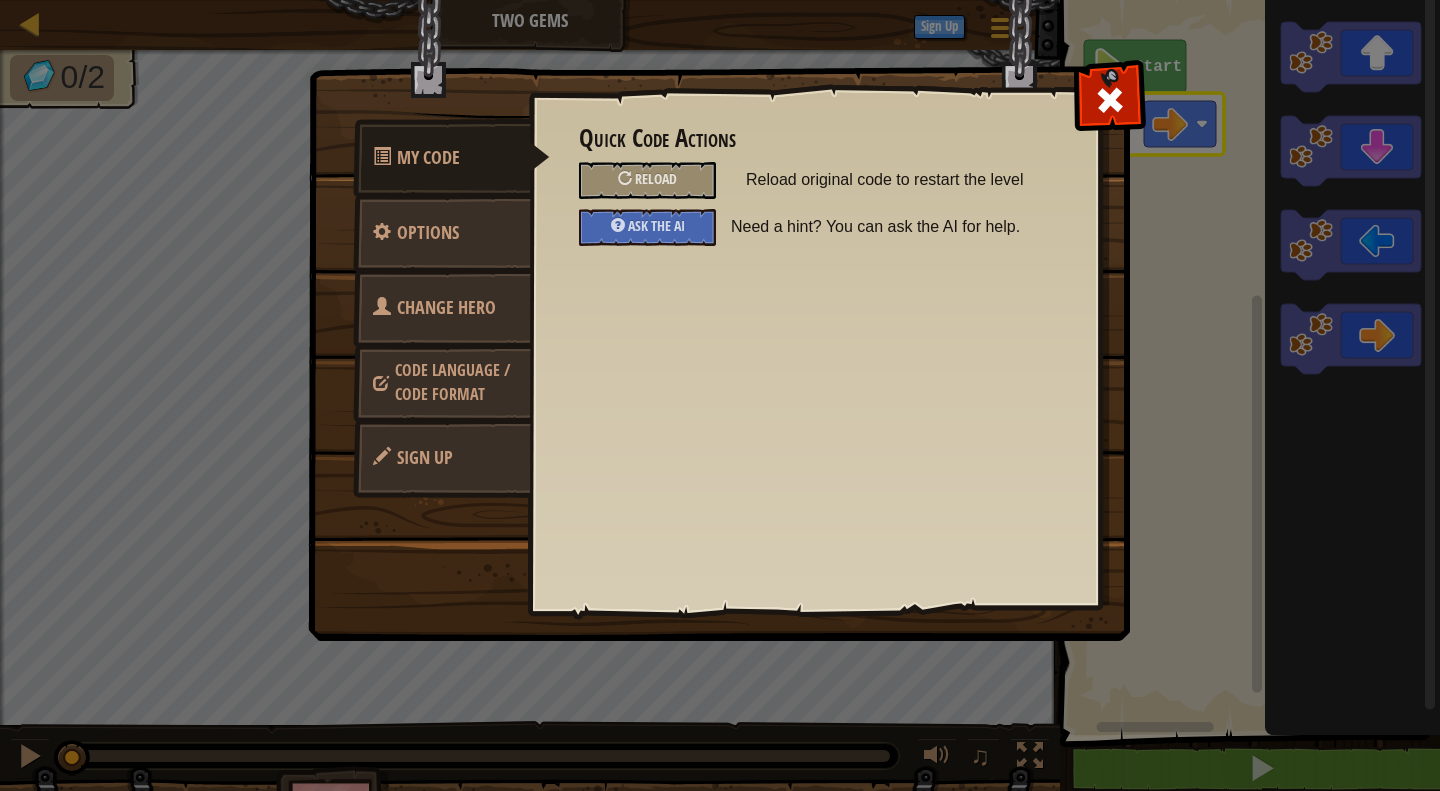 click on "Code Language / Code Format" at bounding box center [452, 382] 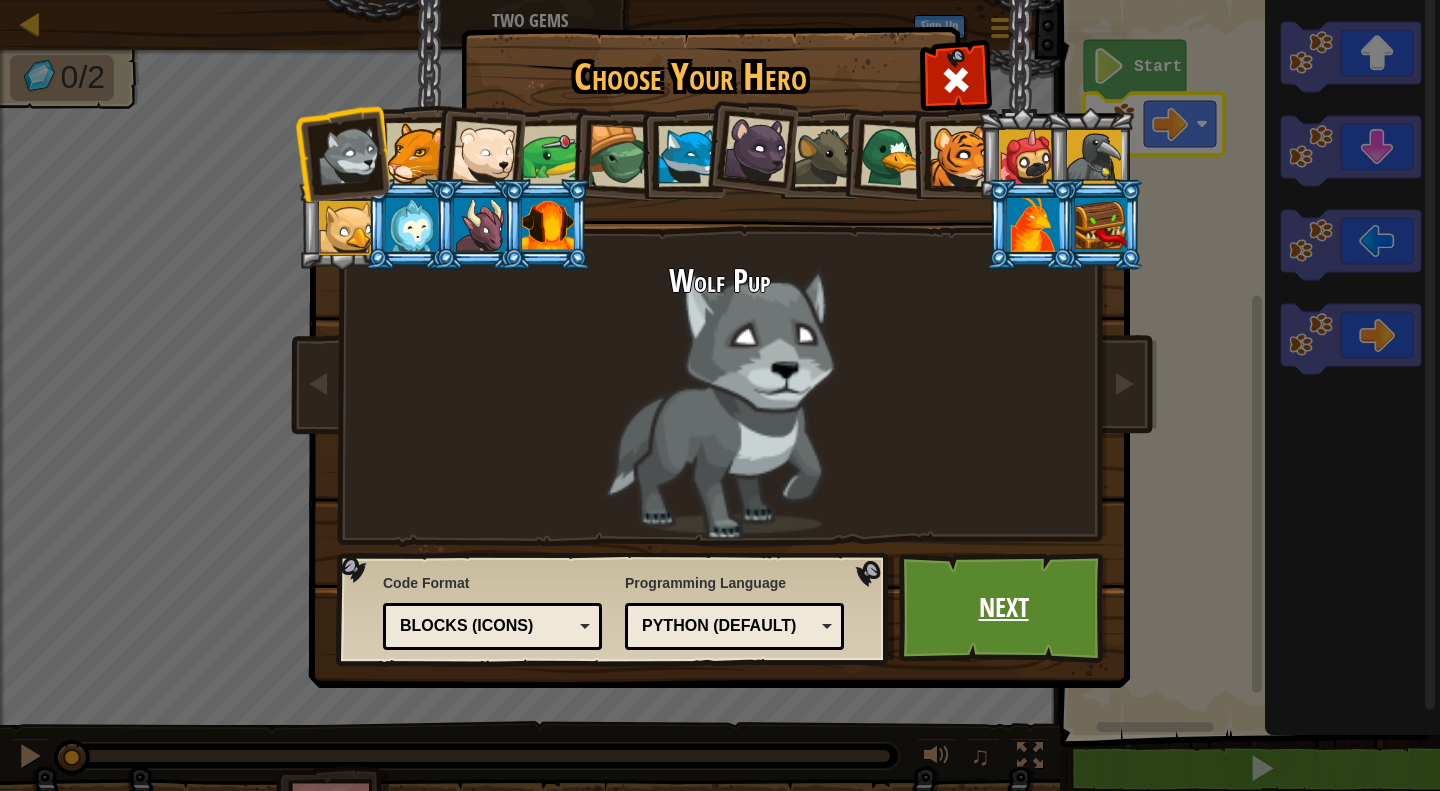 click on "Next" at bounding box center (1003, 608) 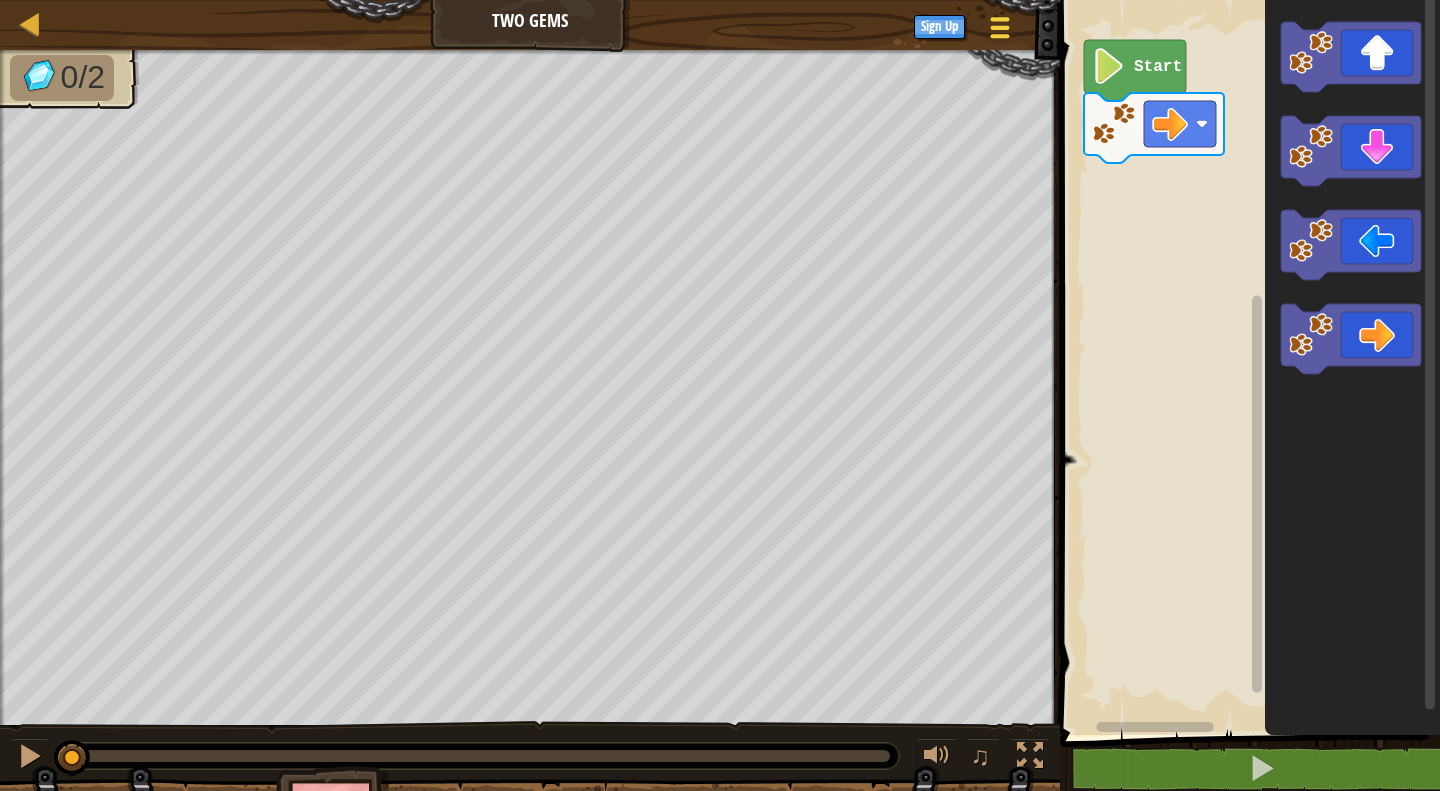 click on "Game Menu" at bounding box center (1000, 31) 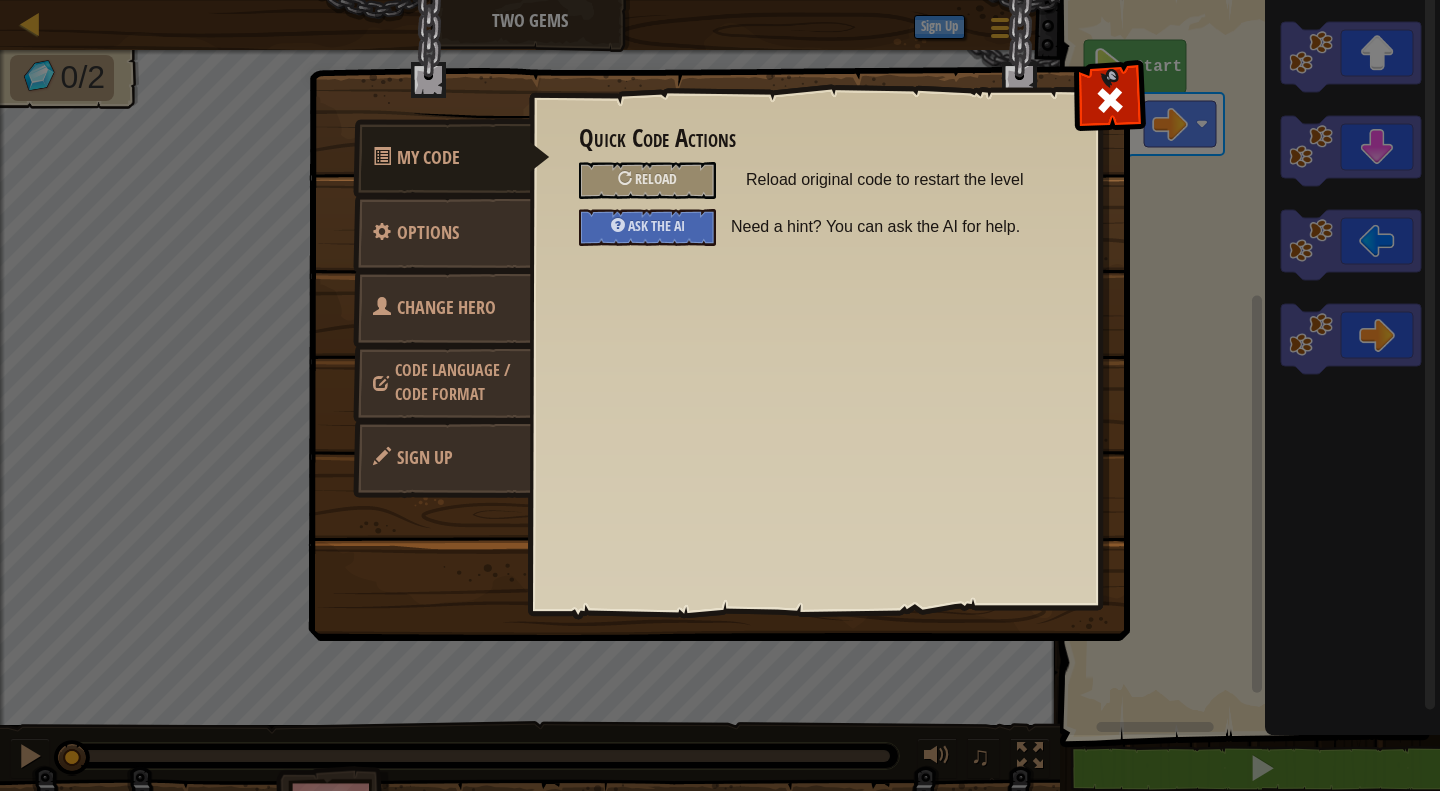 click on "Code Language / Code Format" at bounding box center (452, 382) 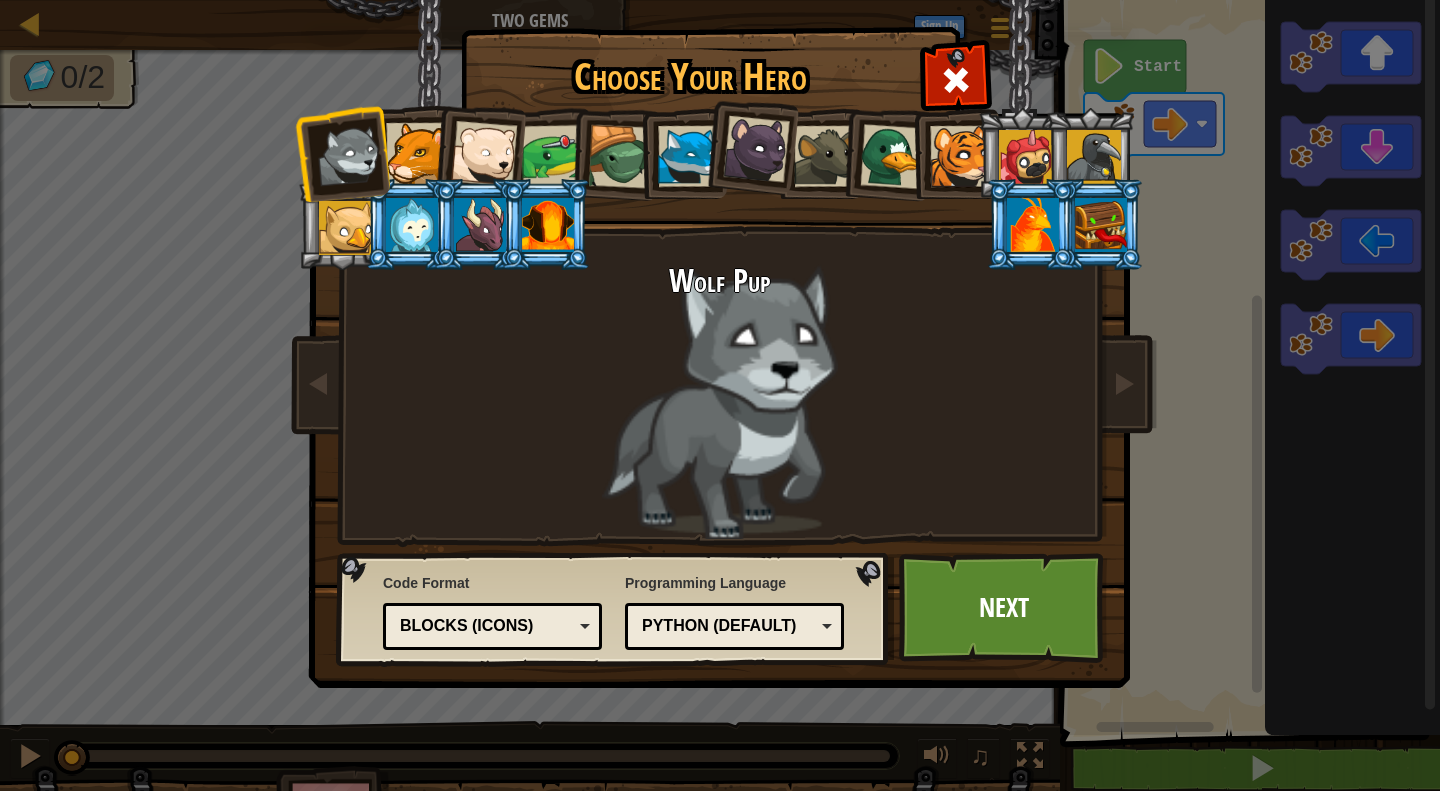 click at bounding box center (416, 153) 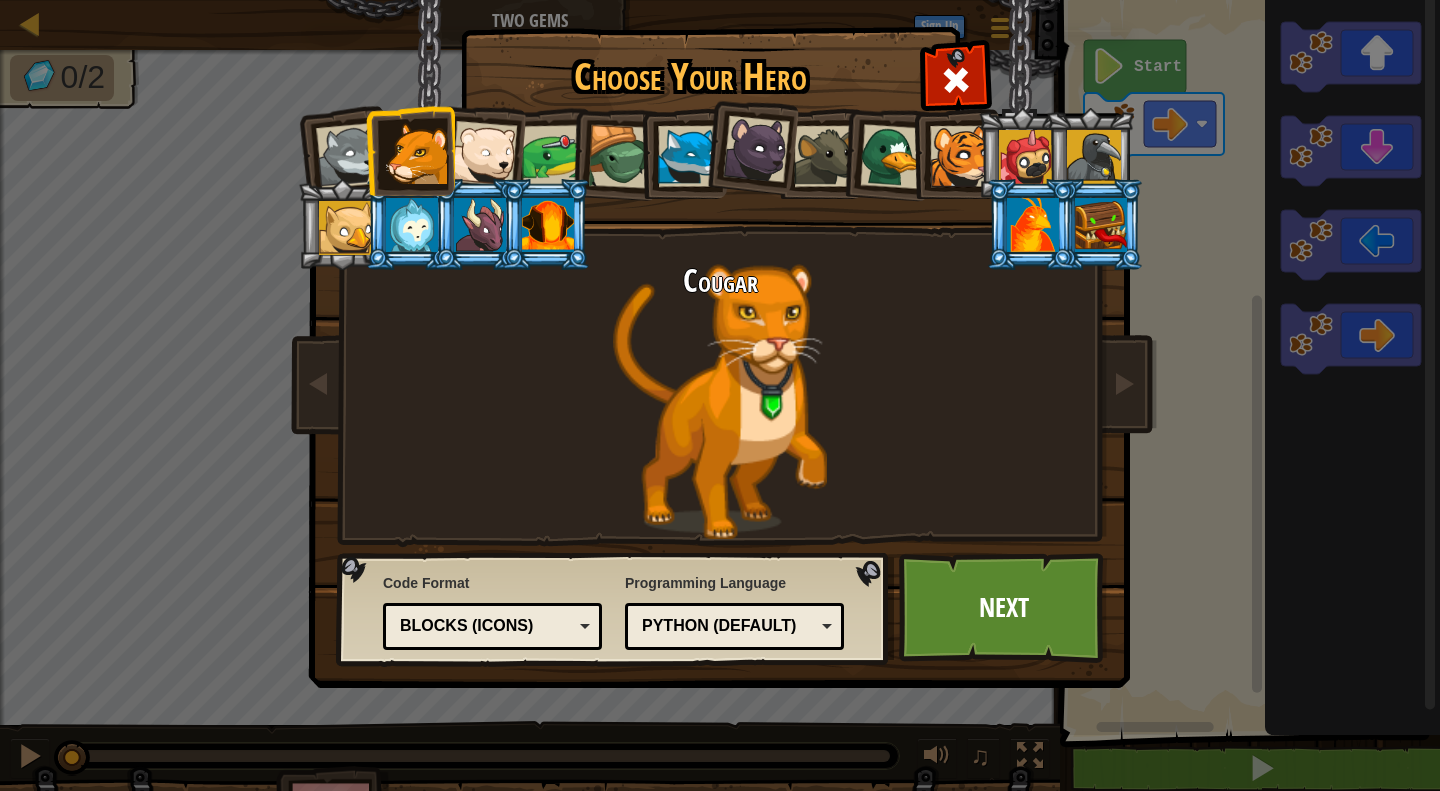 click at bounding box center (349, 156) 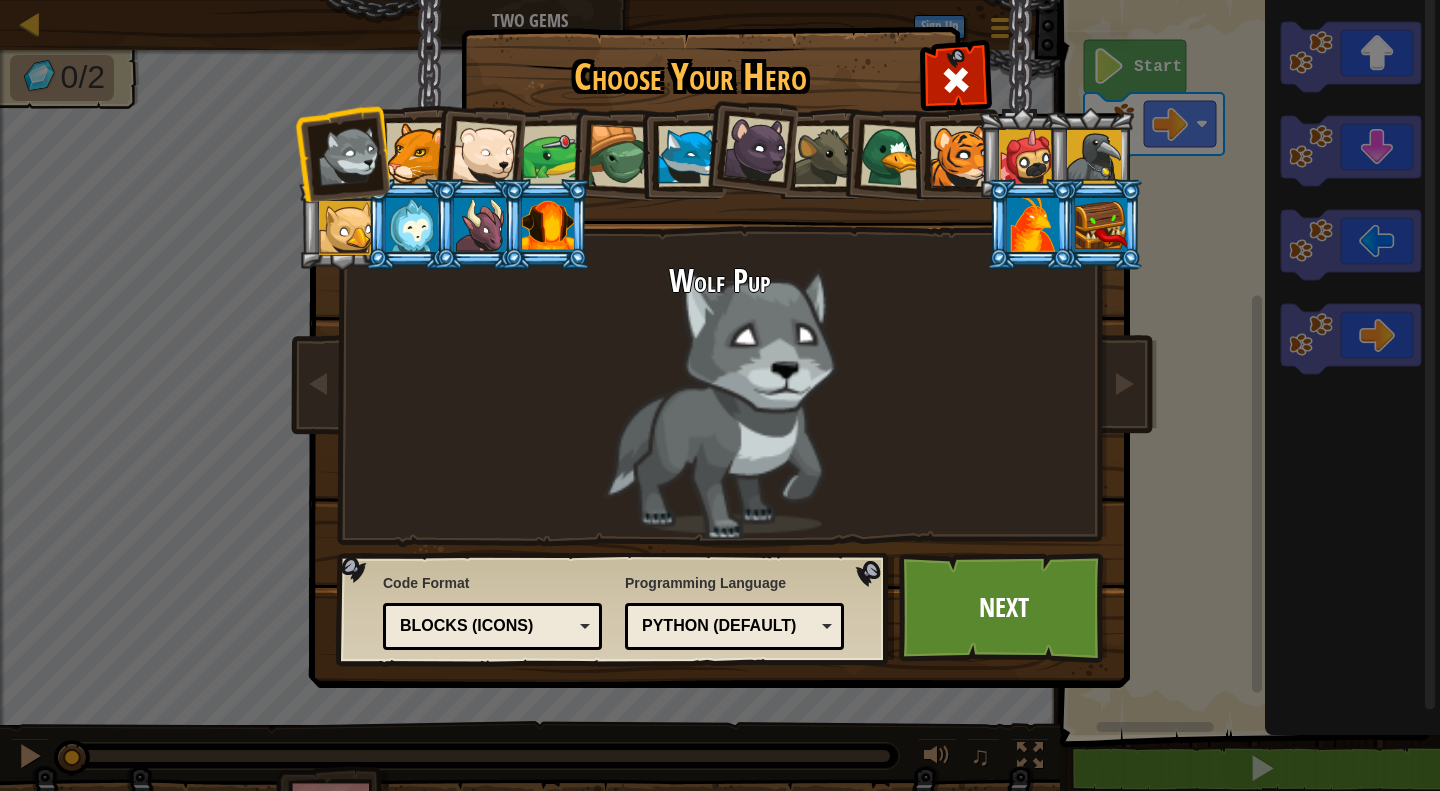 click on "Blocks (Icons)" at bounding box center [492, 626] 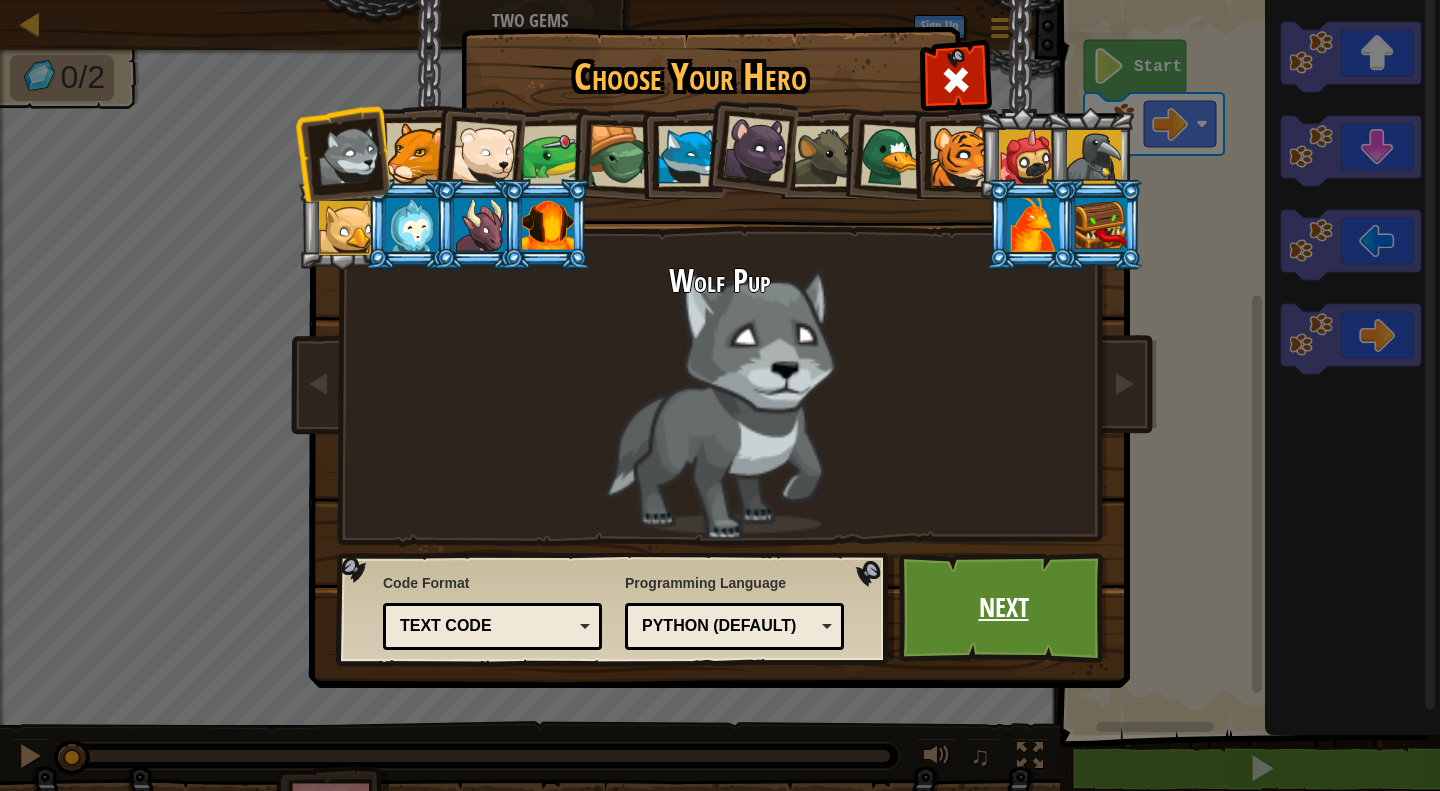 click on "Next" at bounding box center (1003, 608) 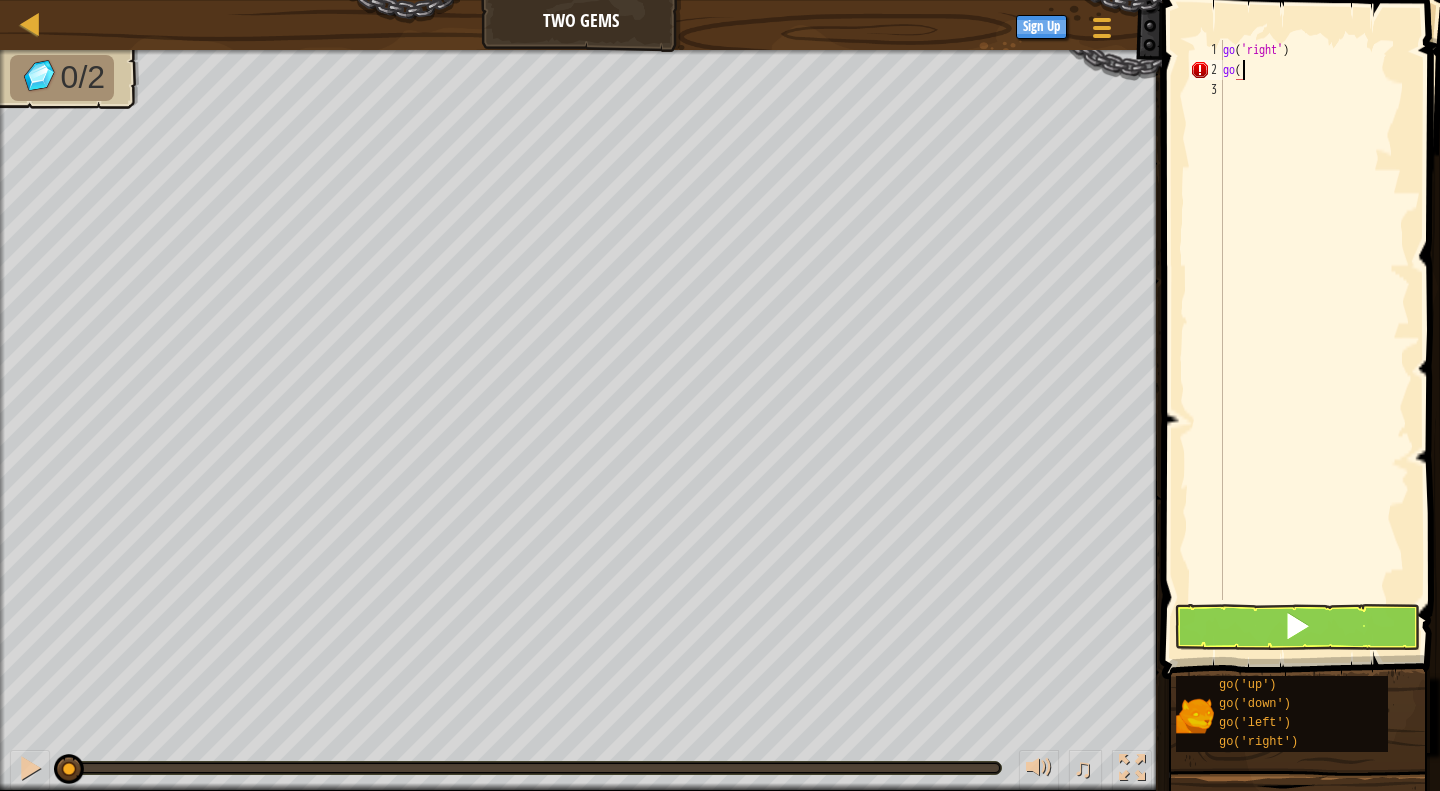 scroll, scrollTop: 9, scrollLeft: 0, axis: vertical 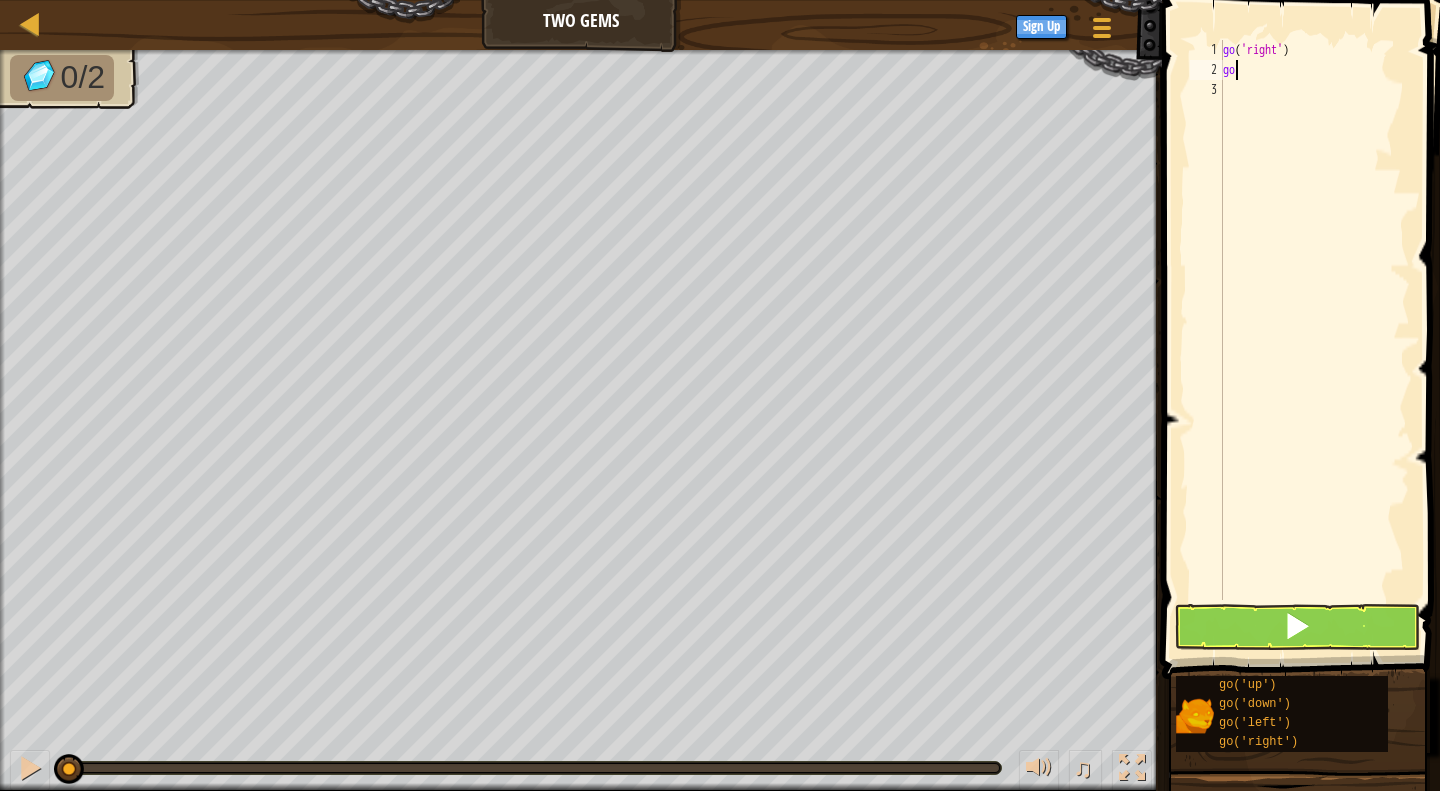 type on "g" 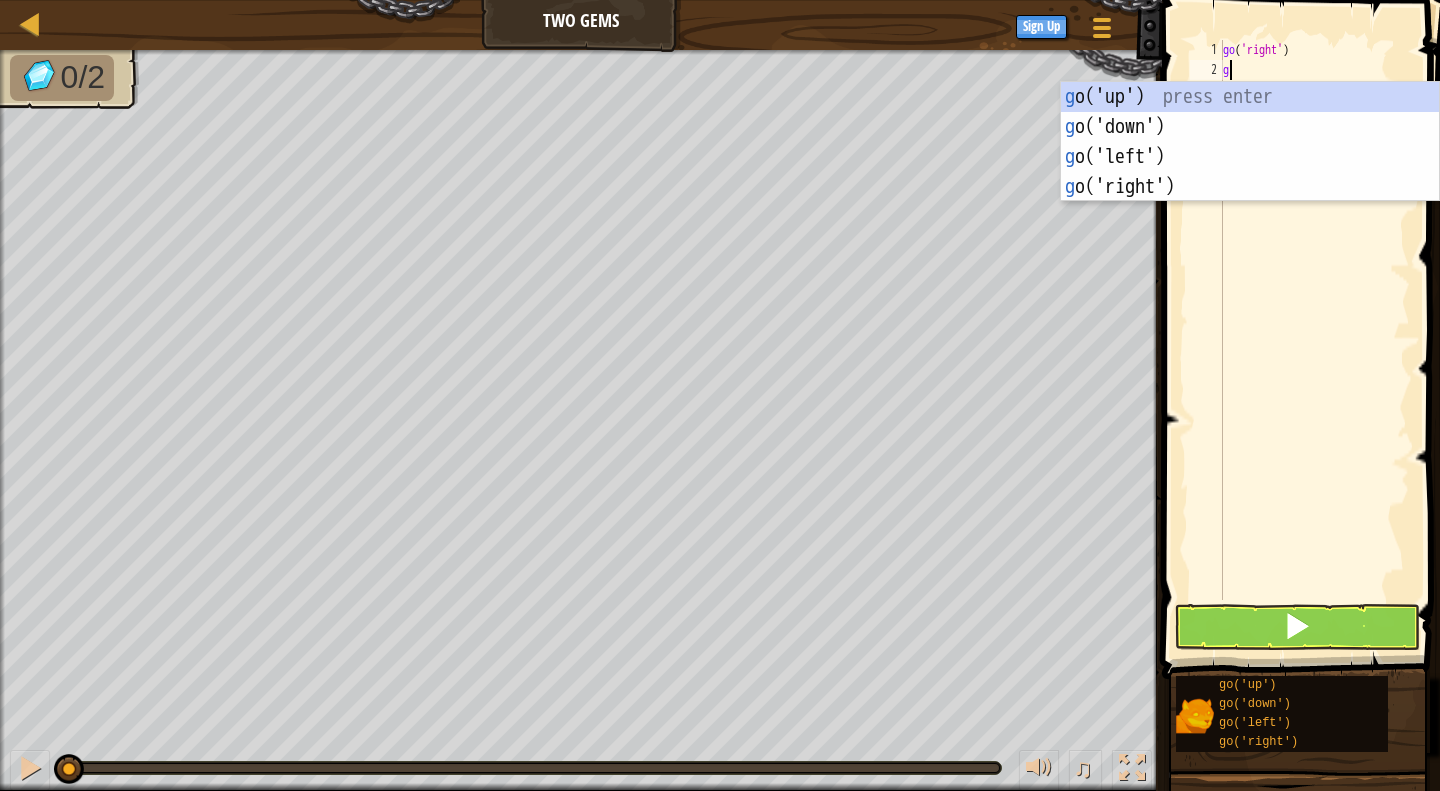 type on "go" 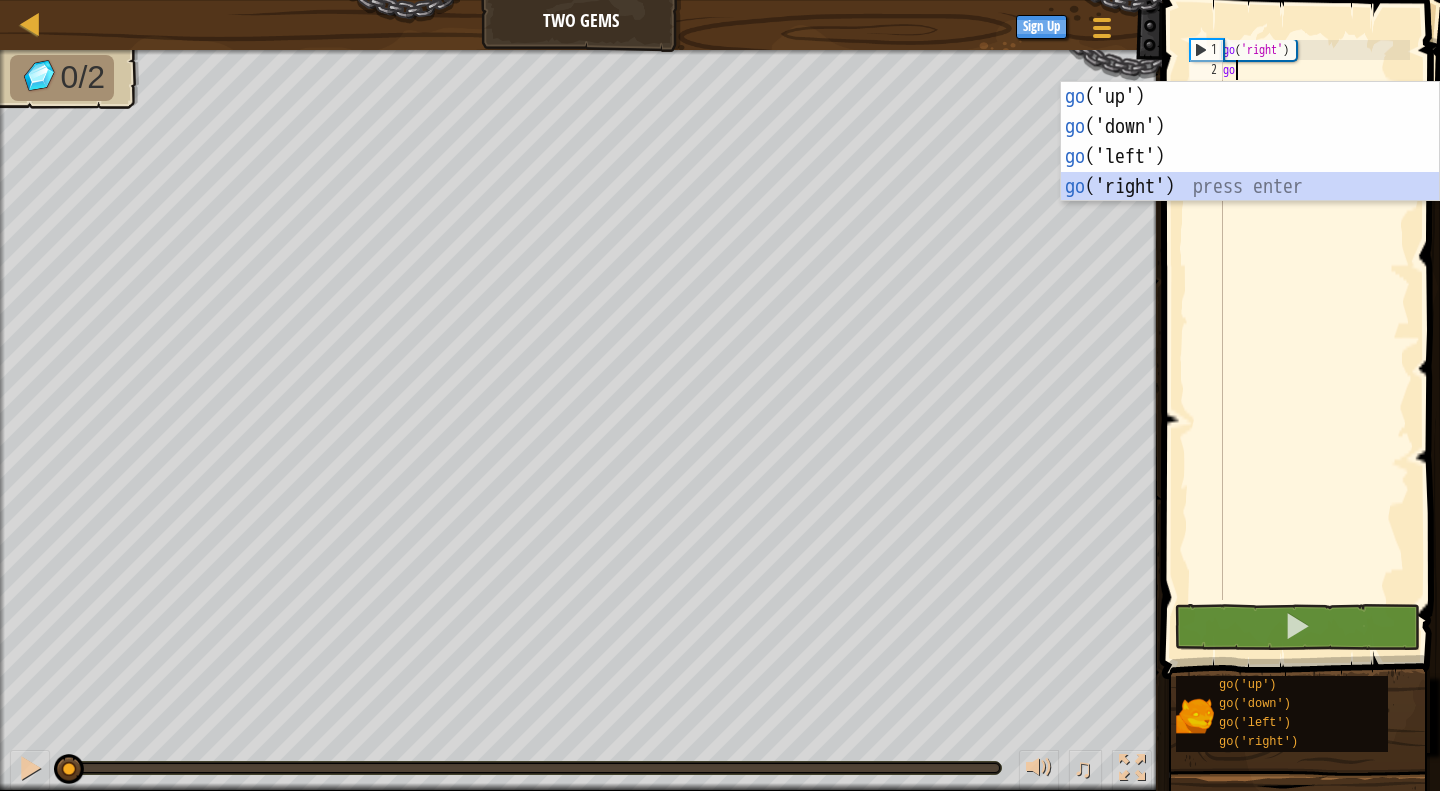 click on "go ('up') press enter go ('down') press enter go ('left') press enter go ('right') press enter" at bounding box center (1250, 172) 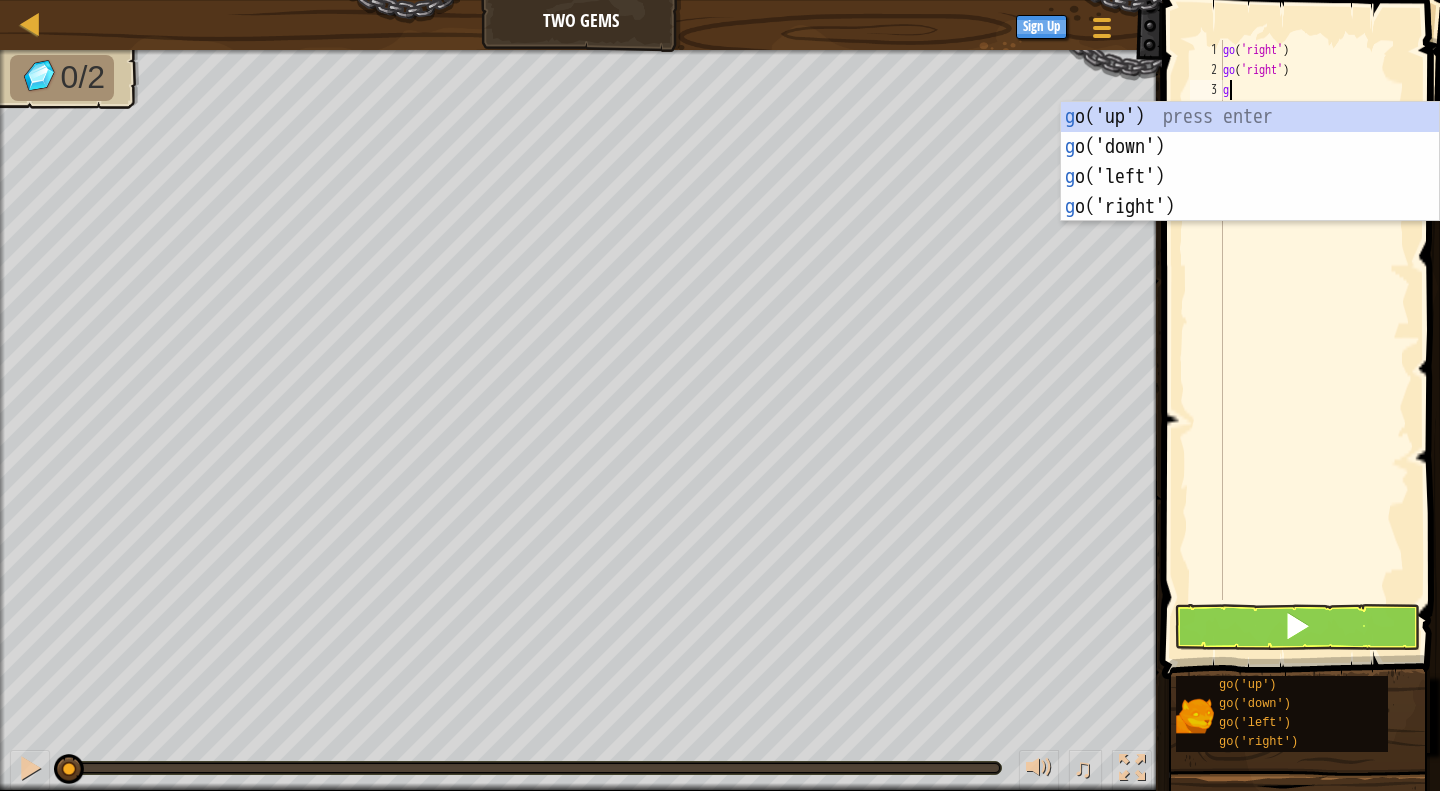 type on "go" 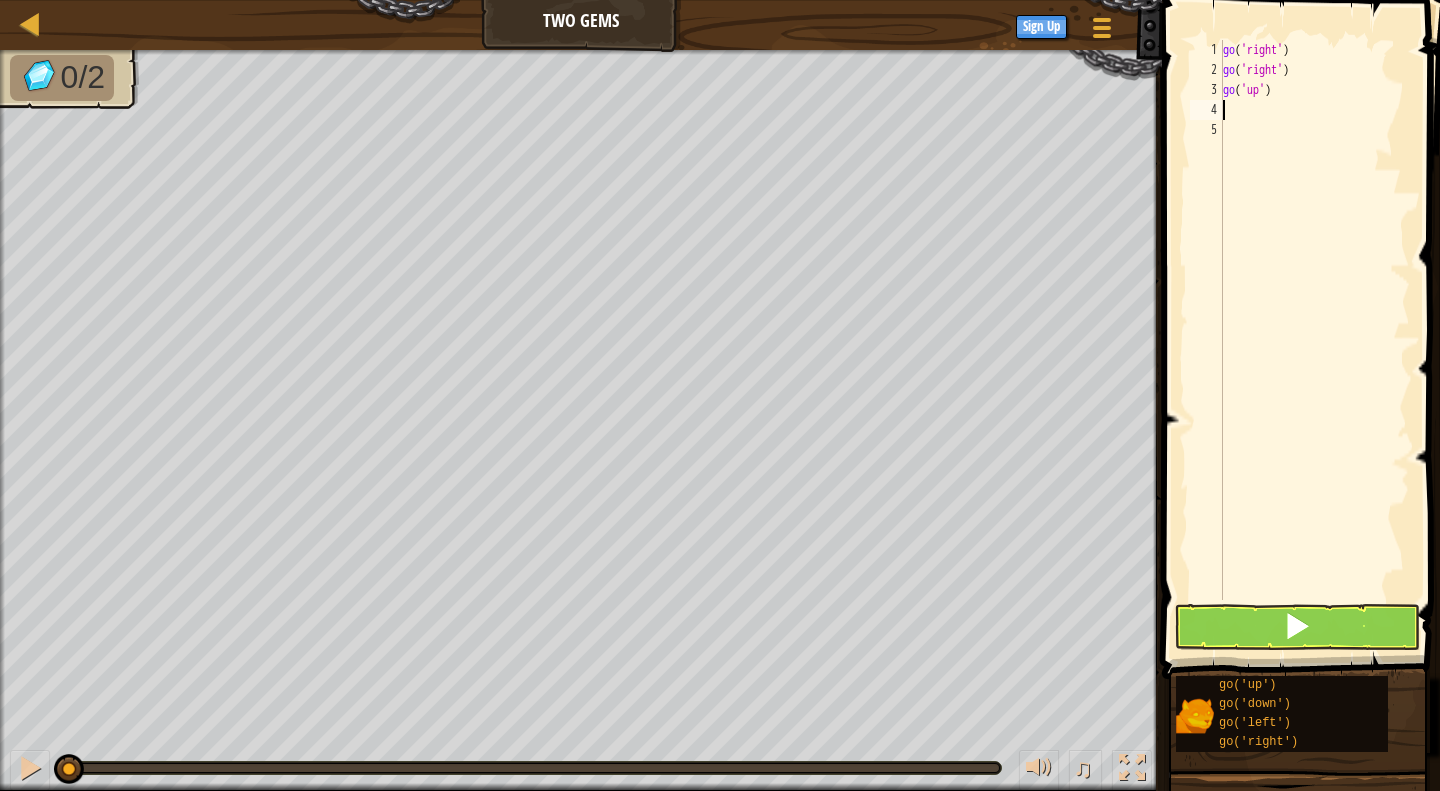 click on "go ( 'right' ) go ( 'right' ) go ( 'up' )" at bounding box center [1314, 340] 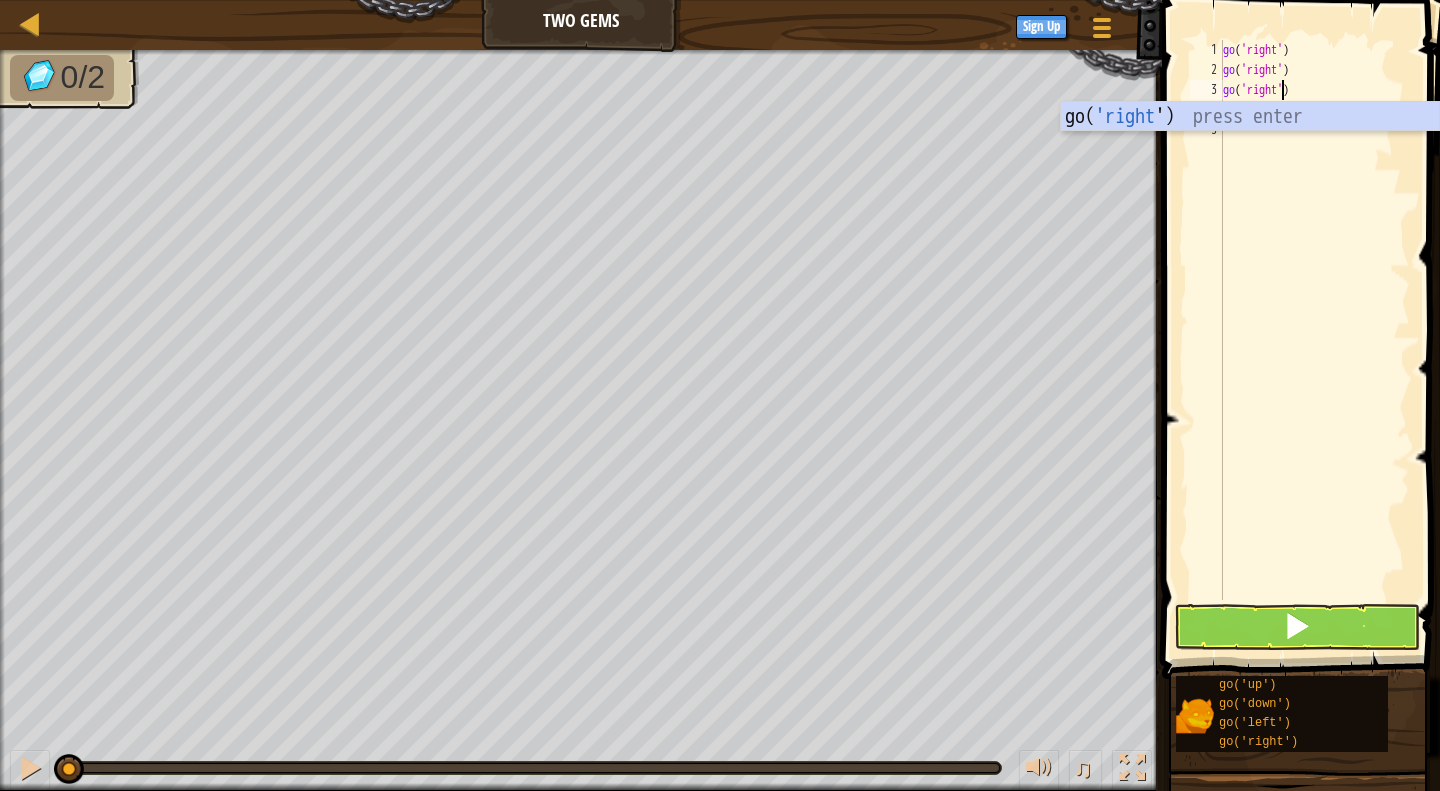 scroll, scrollTop: 9, scrollLeft: 4, axis: both 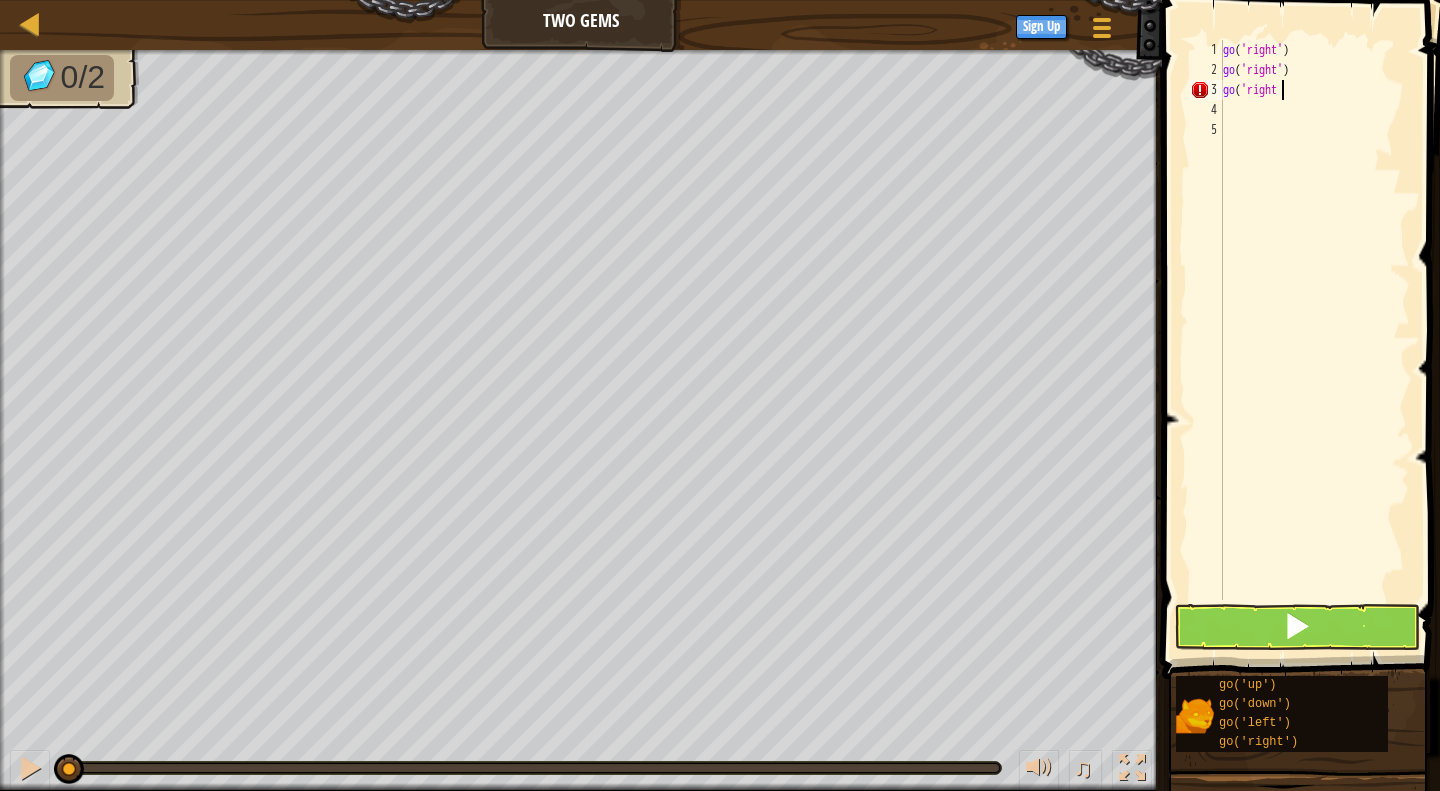 type on "go('right'" 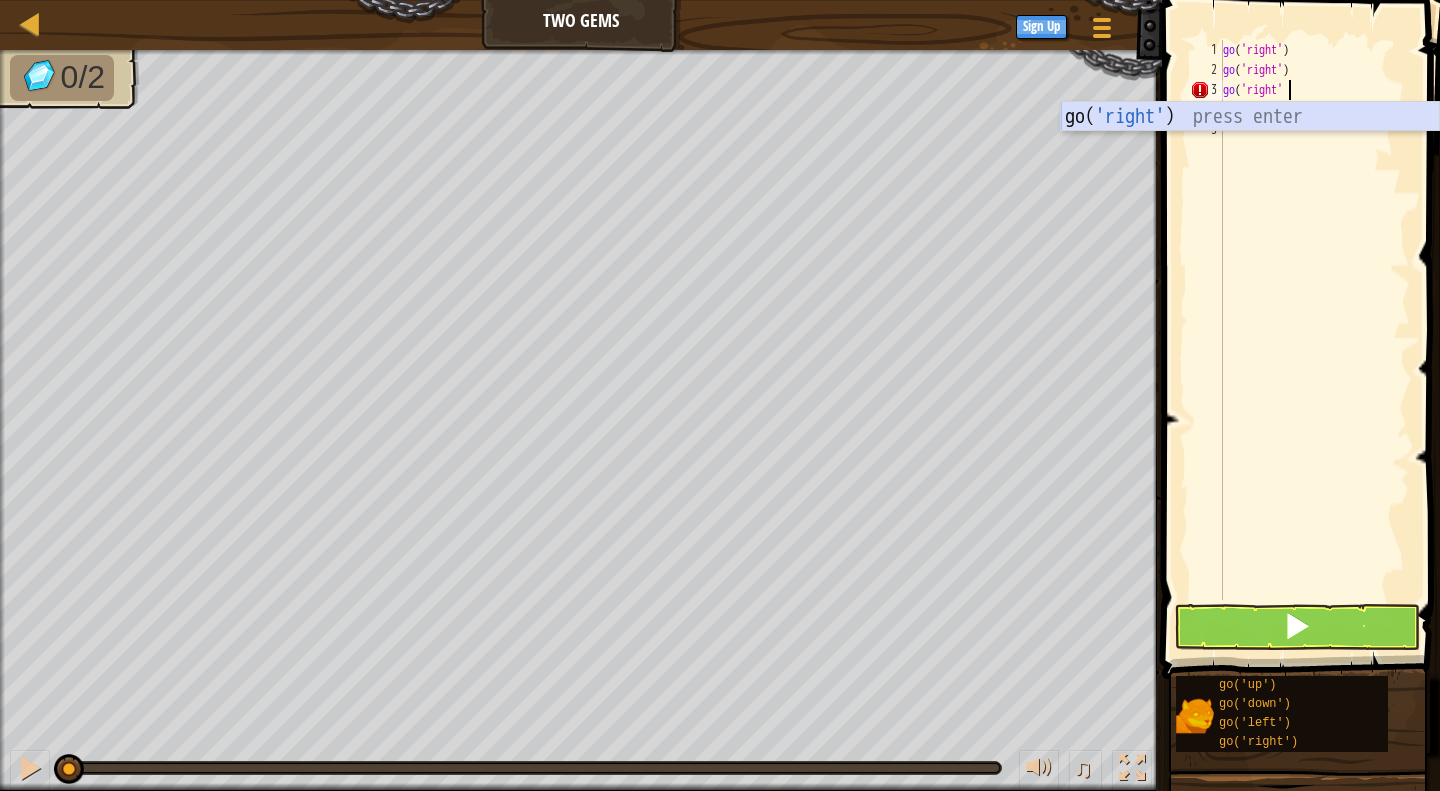 click on "go( 'right' ) press enter" at bounding box center (1250, 147) 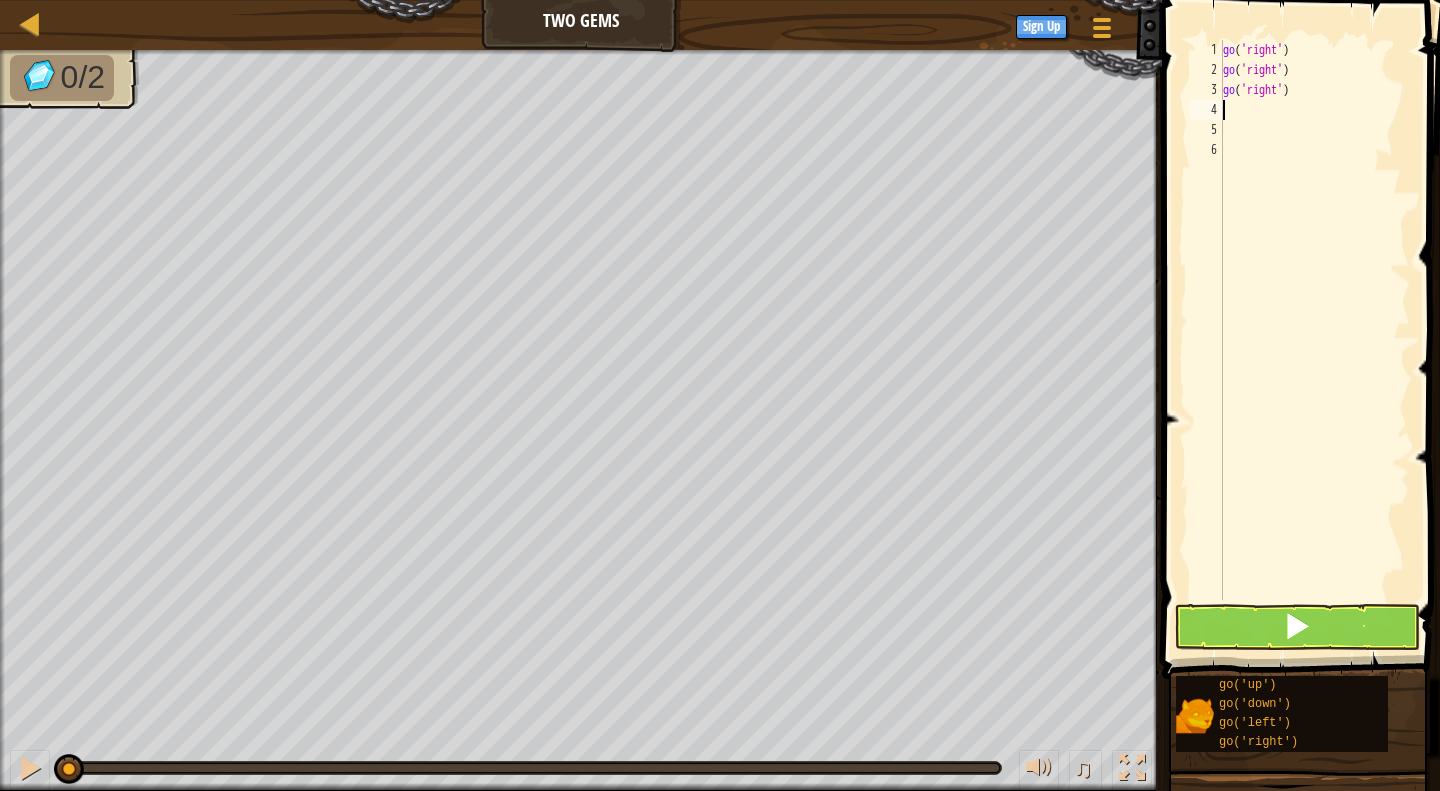 scroll, scrollTop: 9, scrollLeft: 0, axis: vertical 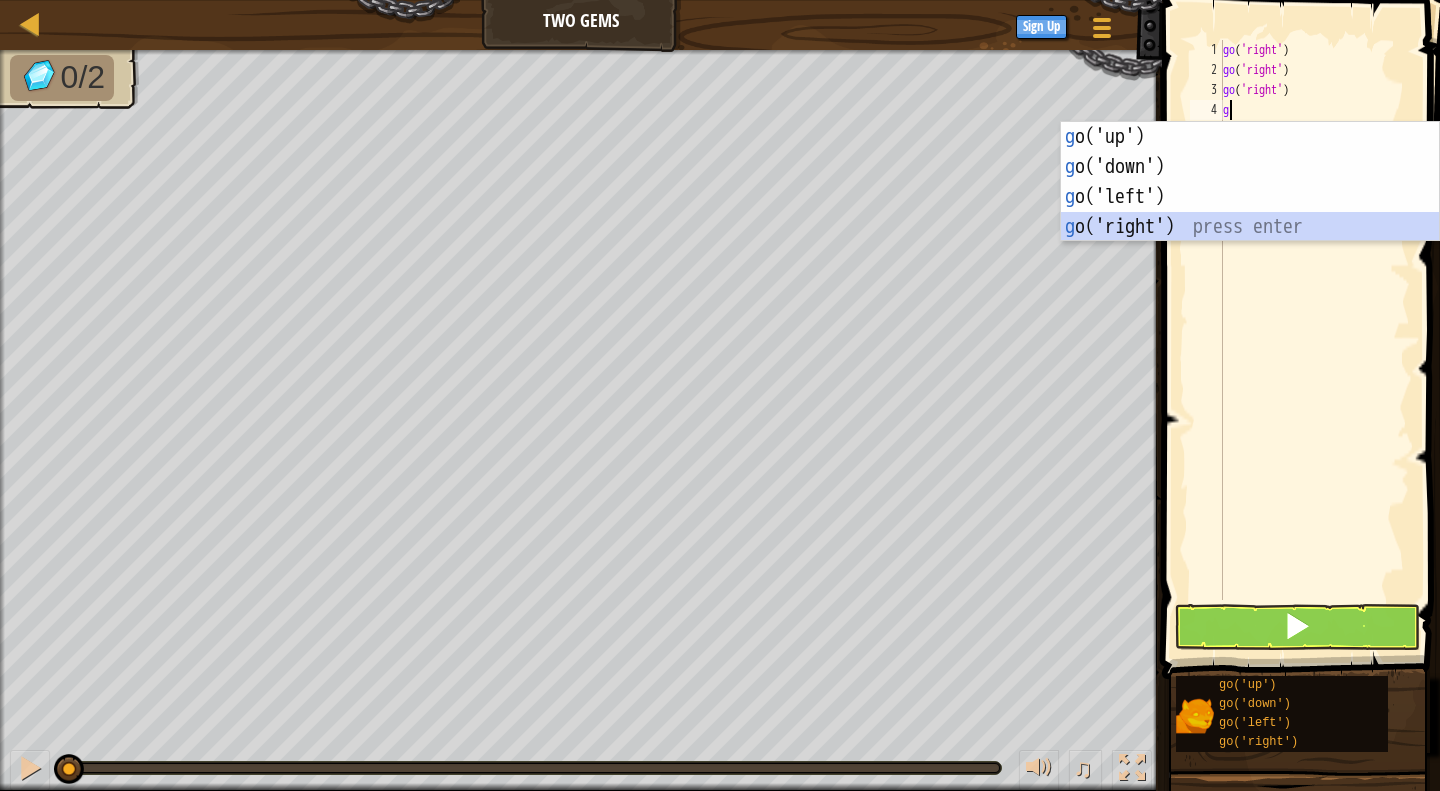 click on "g o('up') press enter g o('down') press enter g o('left') press enter g o('right') press enter" at bounding box center (1250, 212) 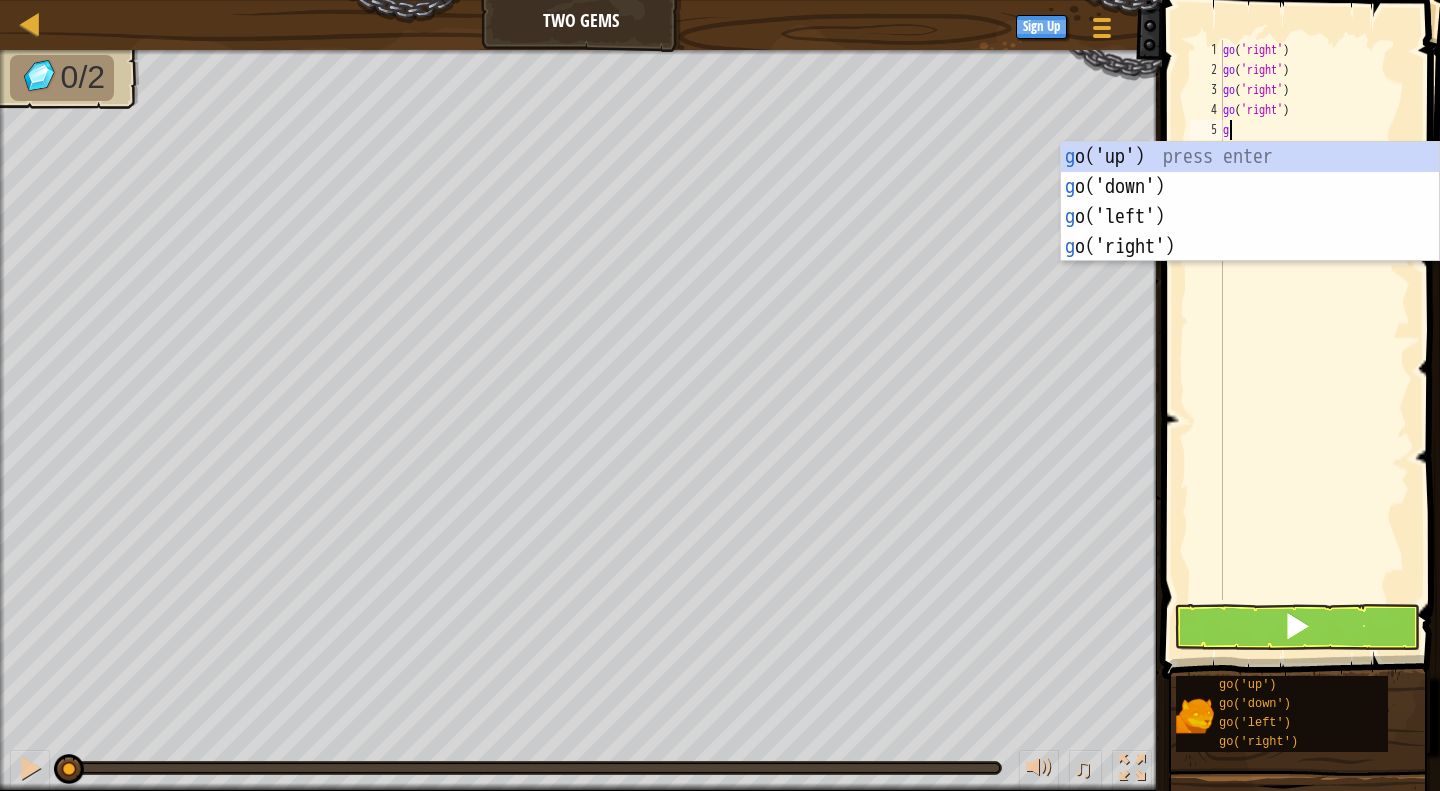 type on "go" 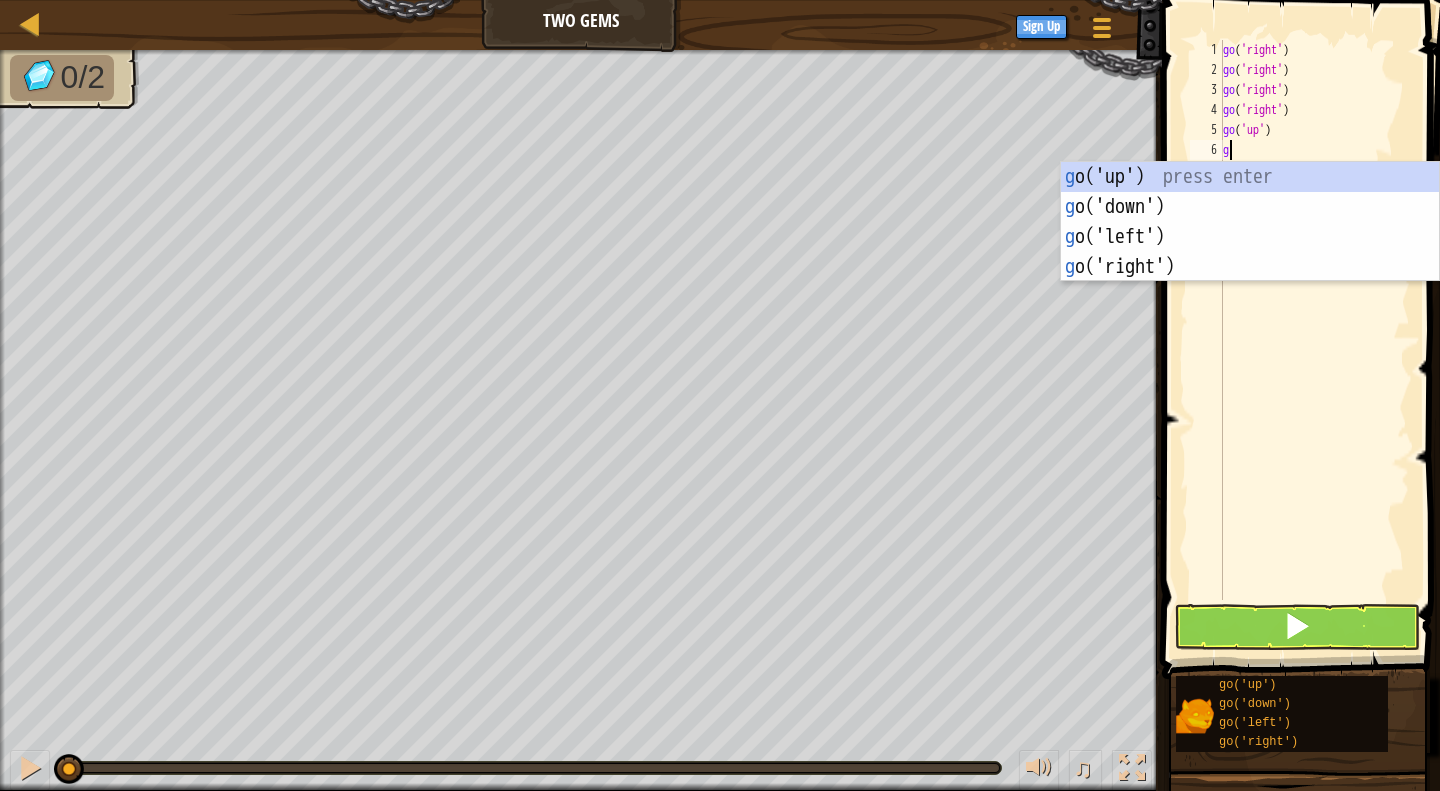 type on "go" 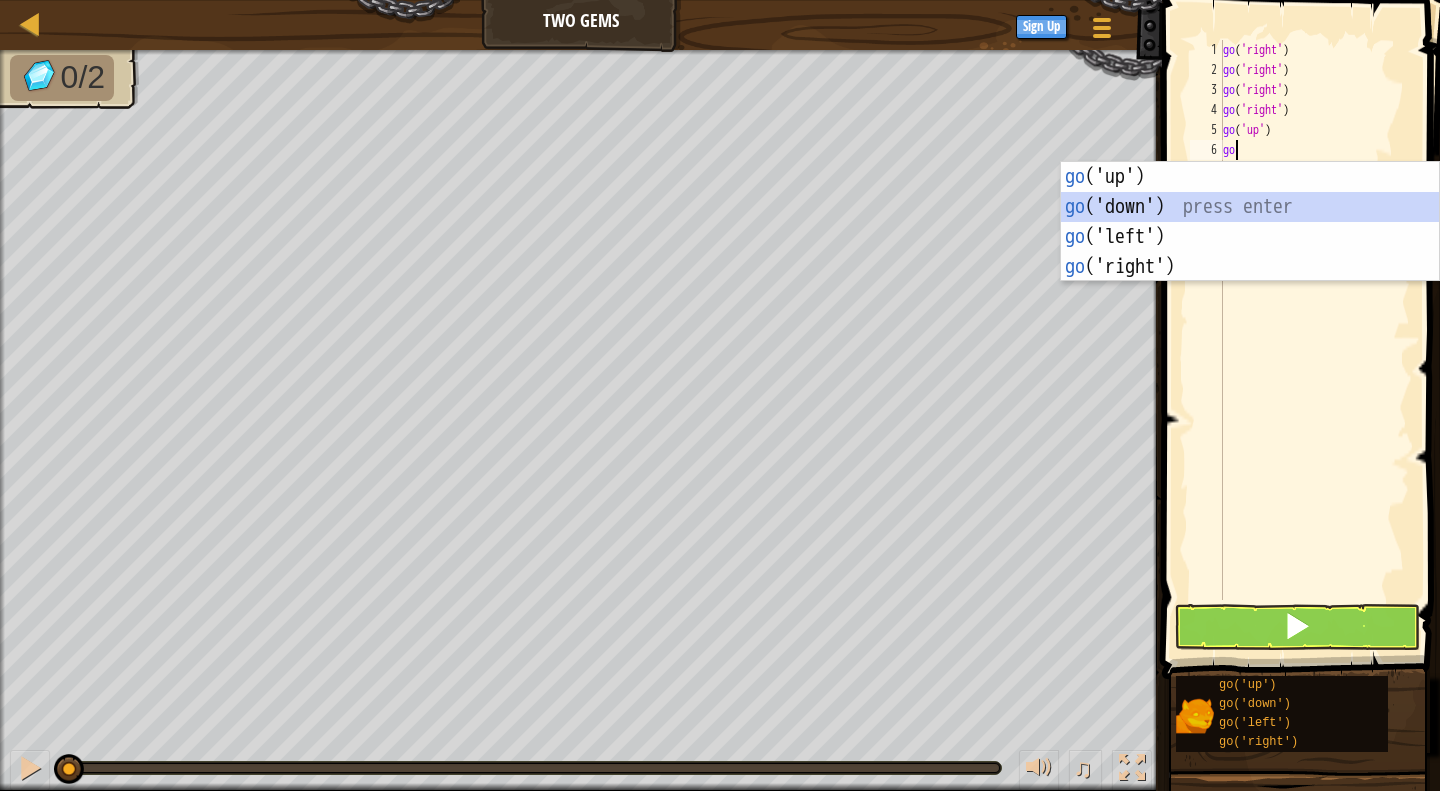 click on "go ('up') press enter go ('down') press enter go ('left') press enter go ('right') press enter" at bounding box center (1250, 252) 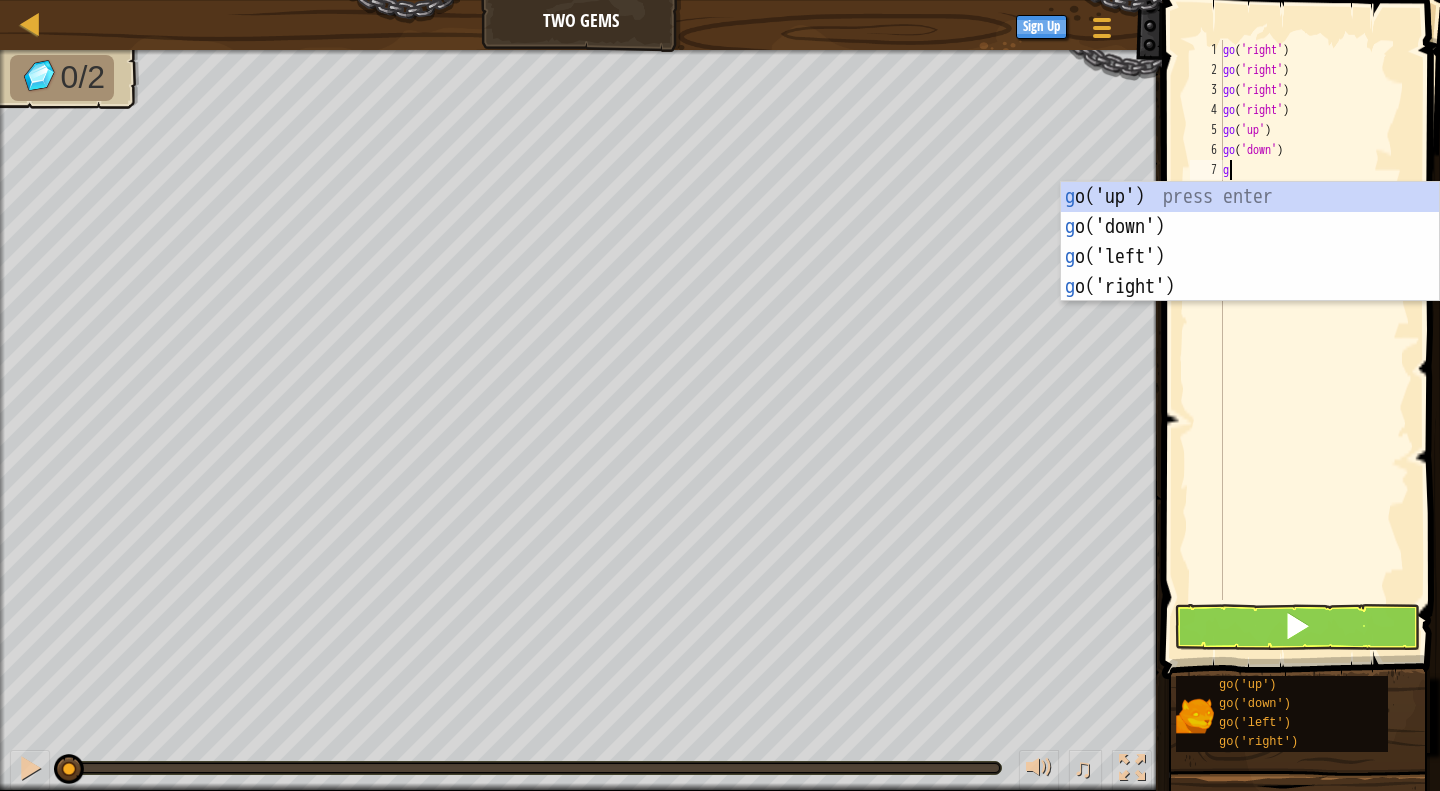 type on "go" 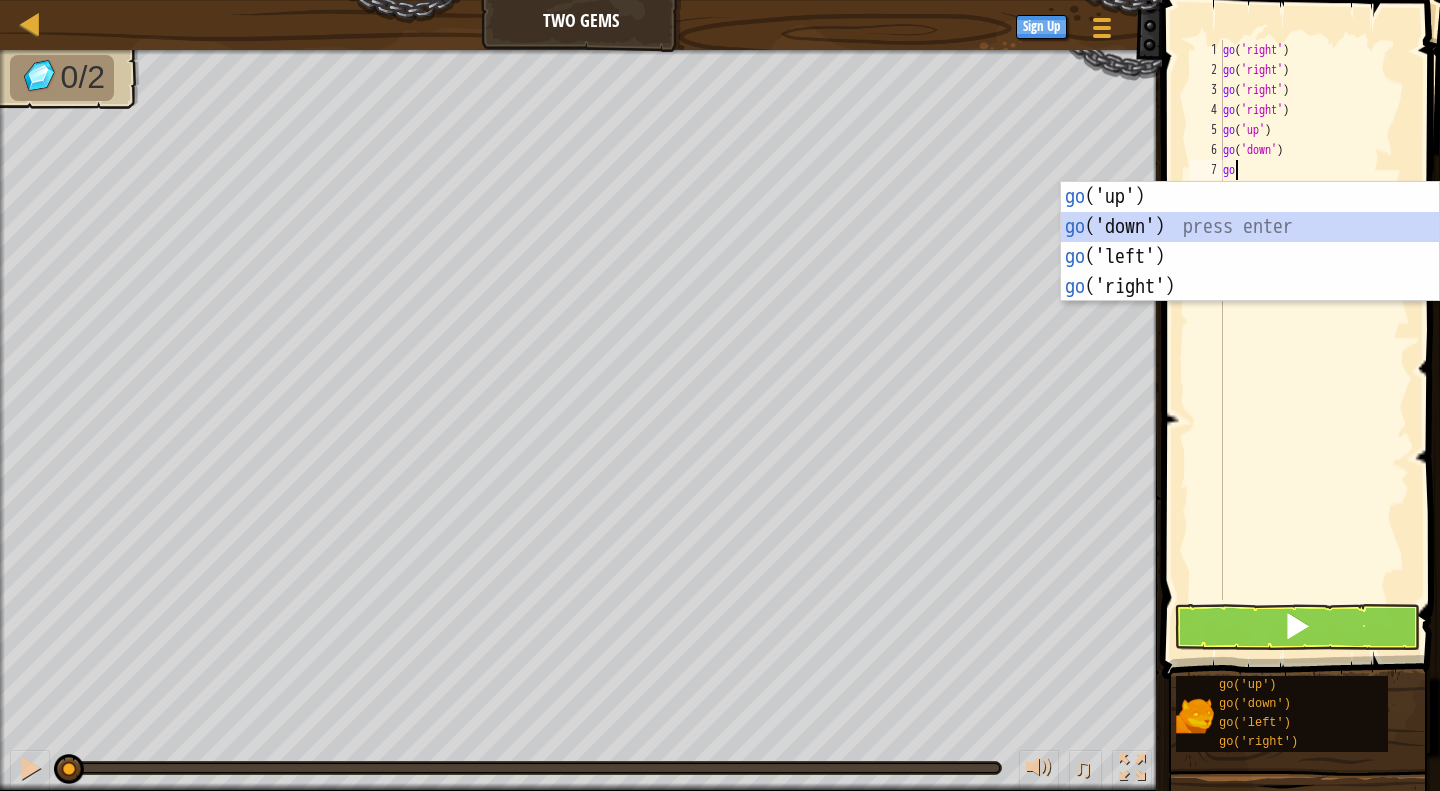click on "go ('up') press enter go ('down') press enter go ('left') press enter go ('right') press enter" at bounding box center (1250, 272) 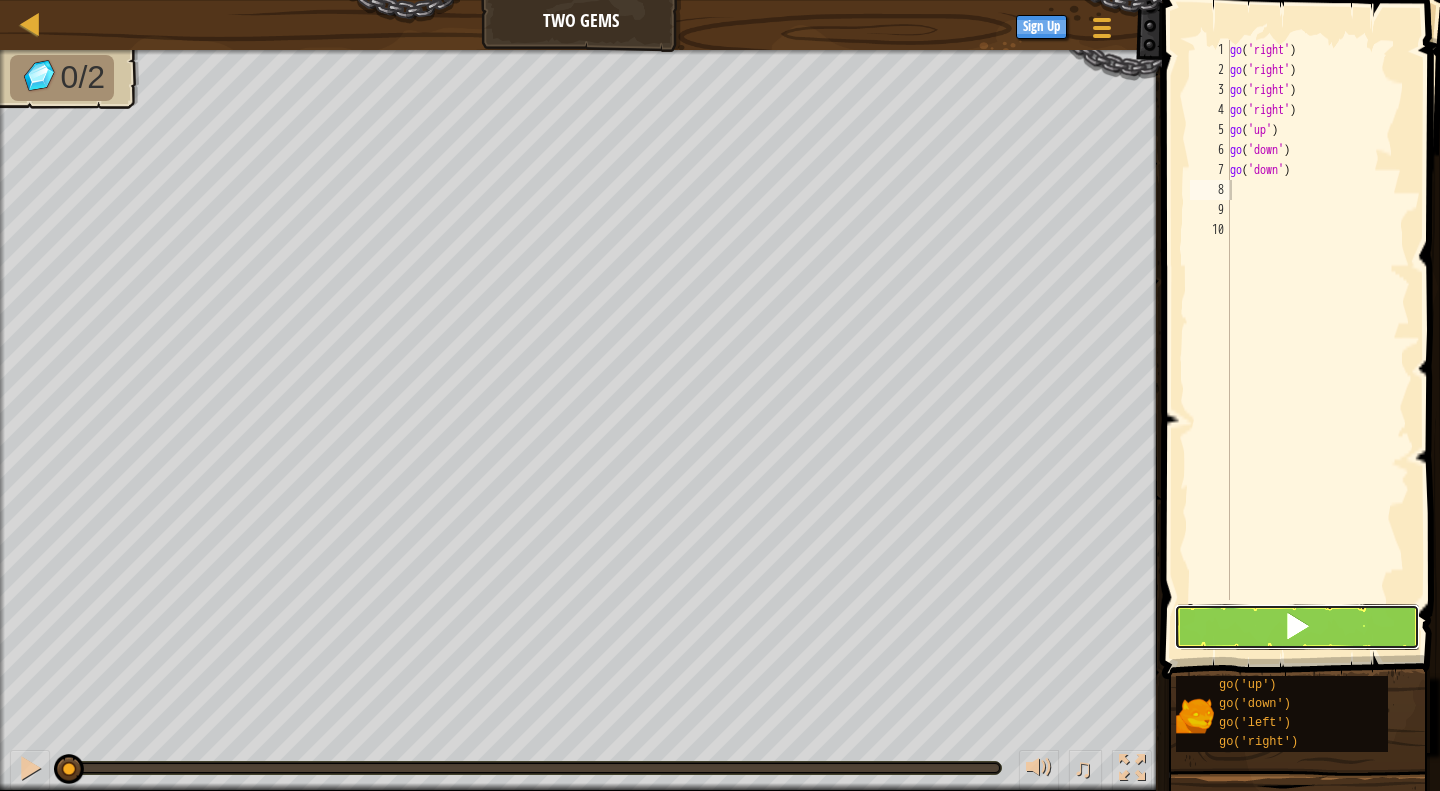 click at bounding box center (1297, 627) 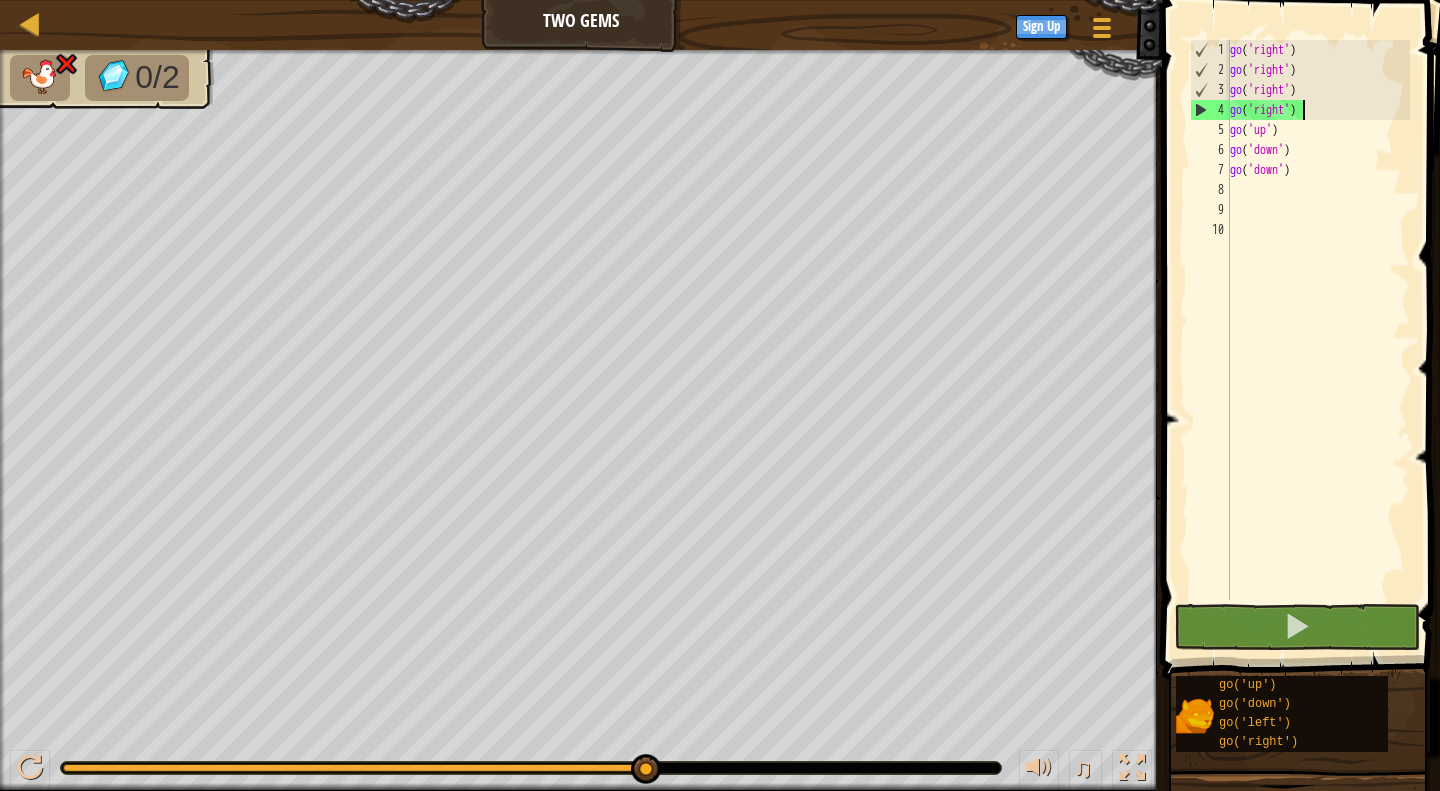 click on "go ( 'right' ) go ( 'right' ) go ( 'right' ) go ( 'right' ) go ( 'up' ) go ( 'down' ) go ( 'down' )" at bounding box center (1318, 340) 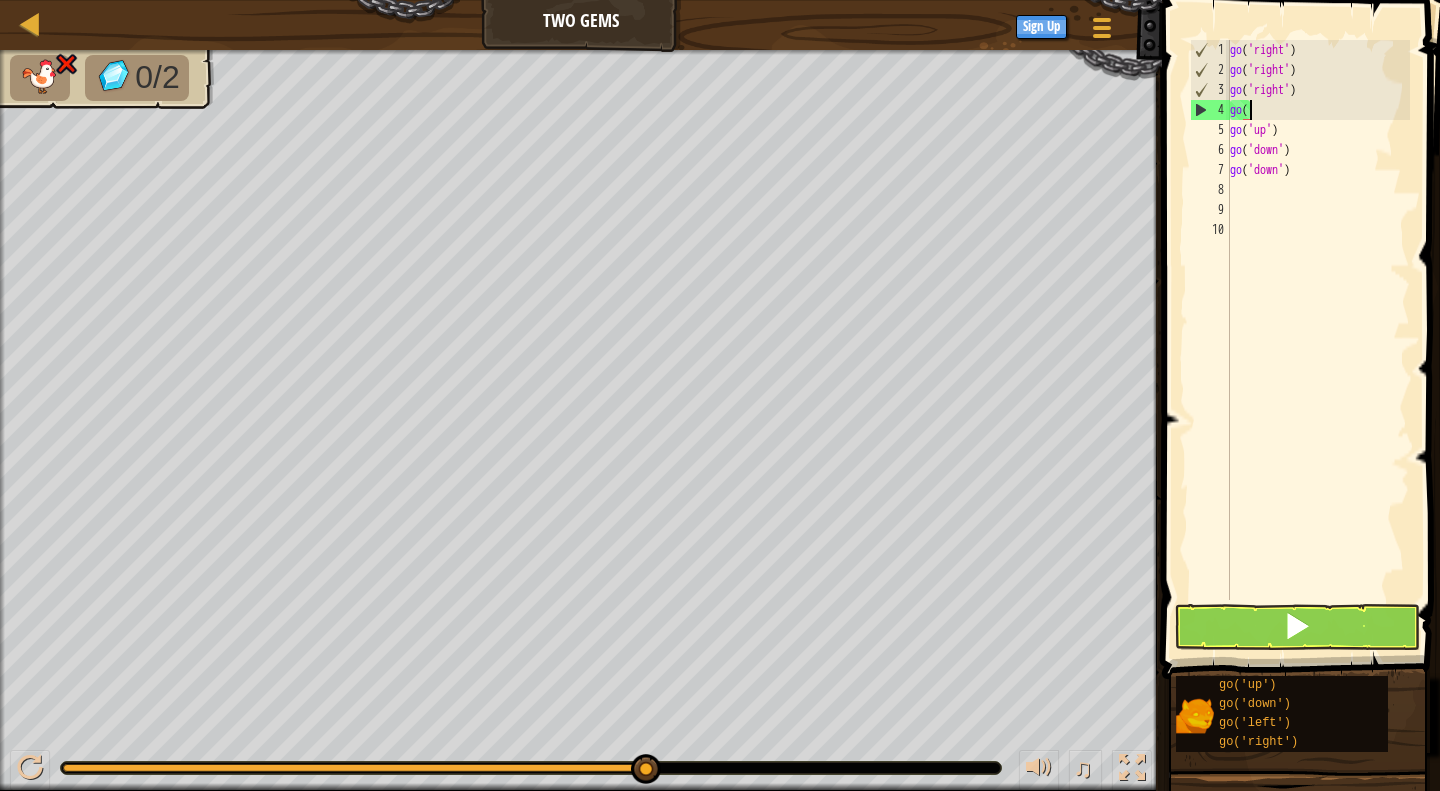 type on "g" 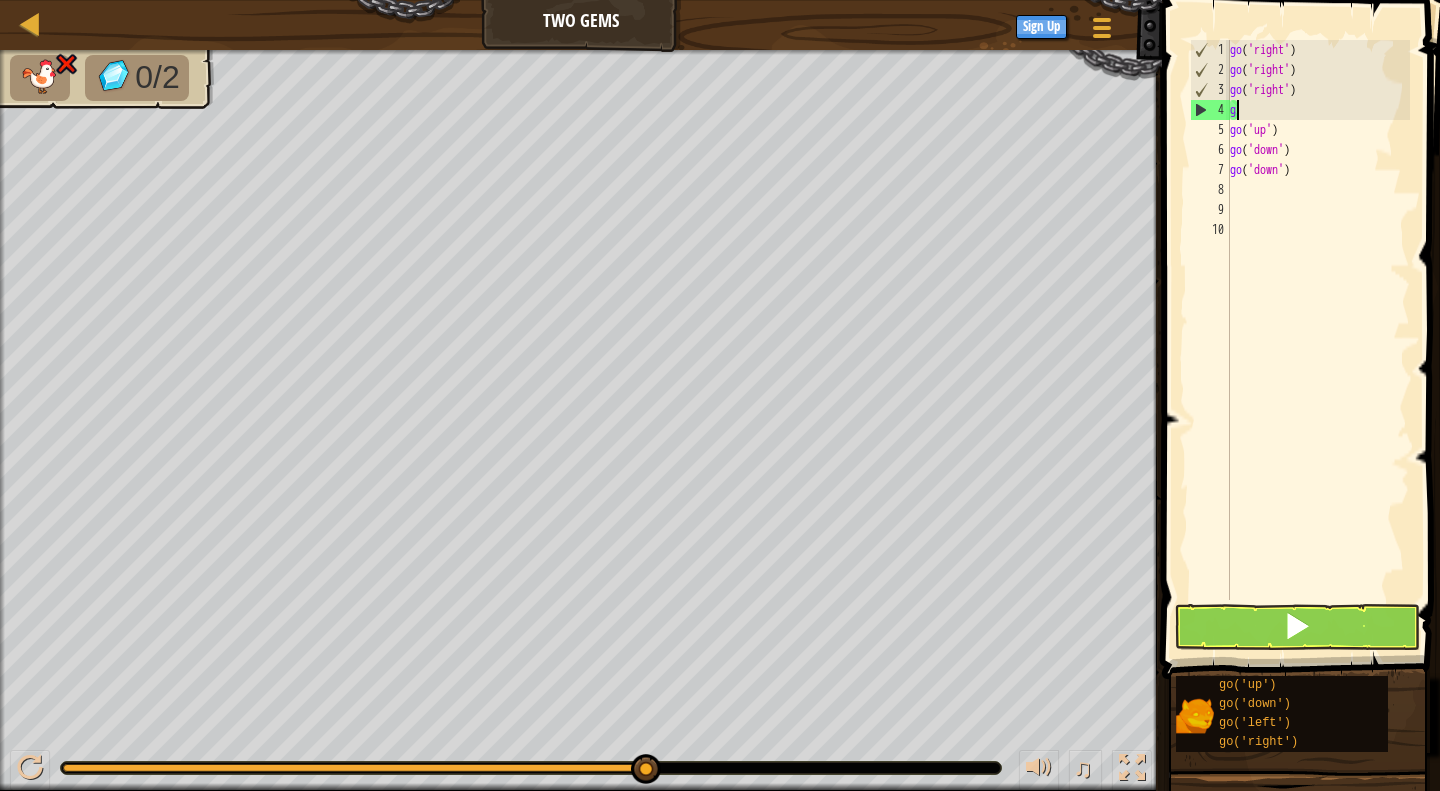 type 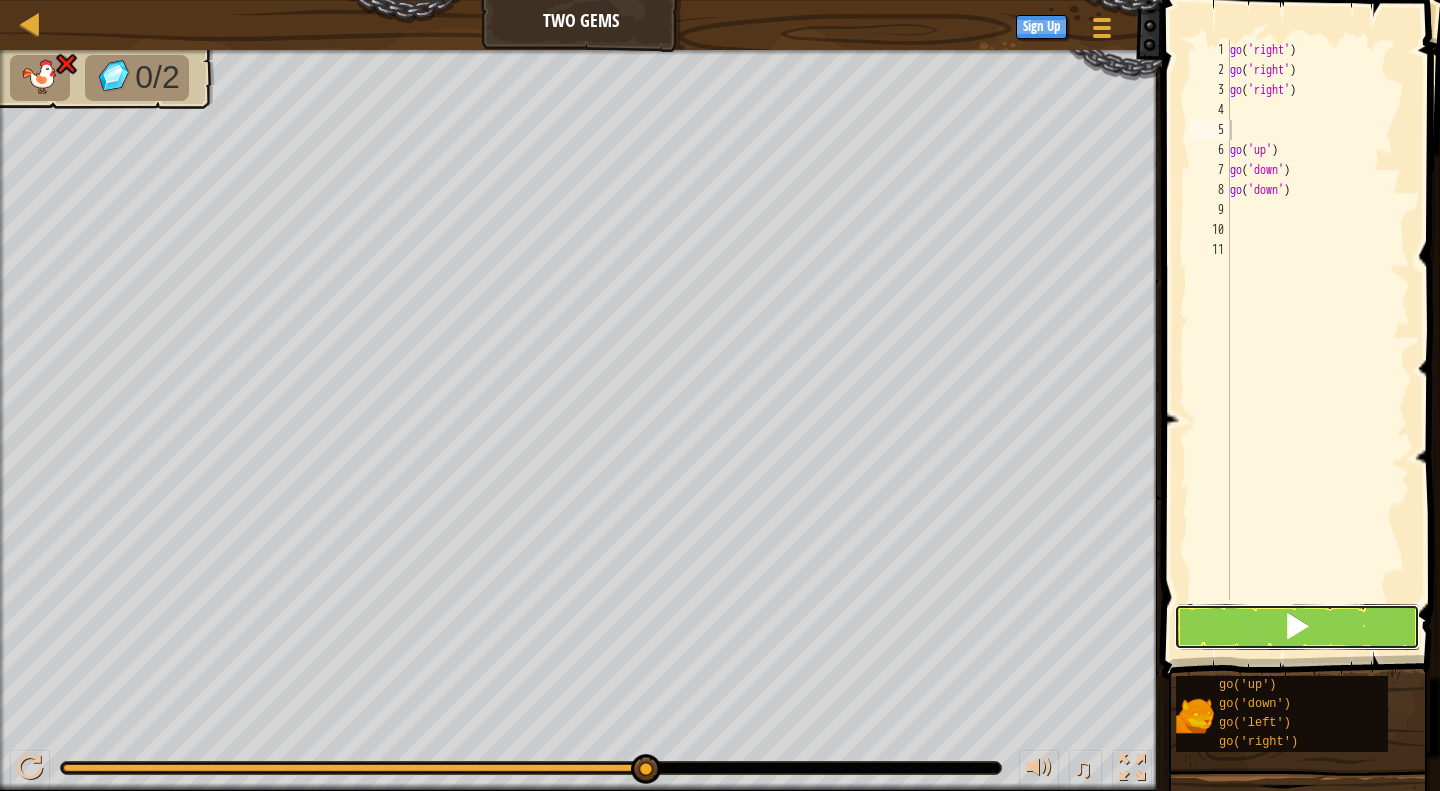 click at bounding box center [1297, 627] 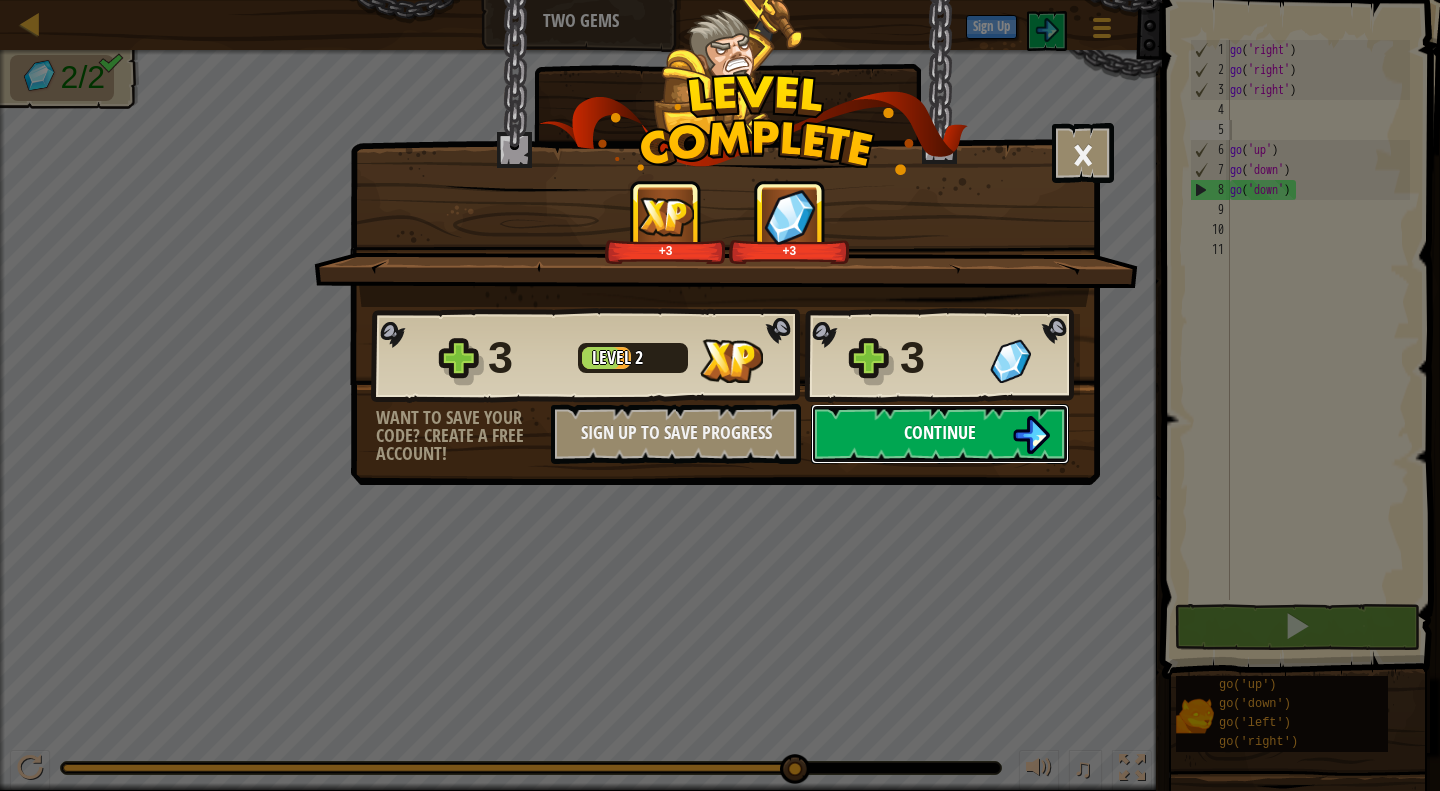 click on "Continue" at bounding box center [940, 432] 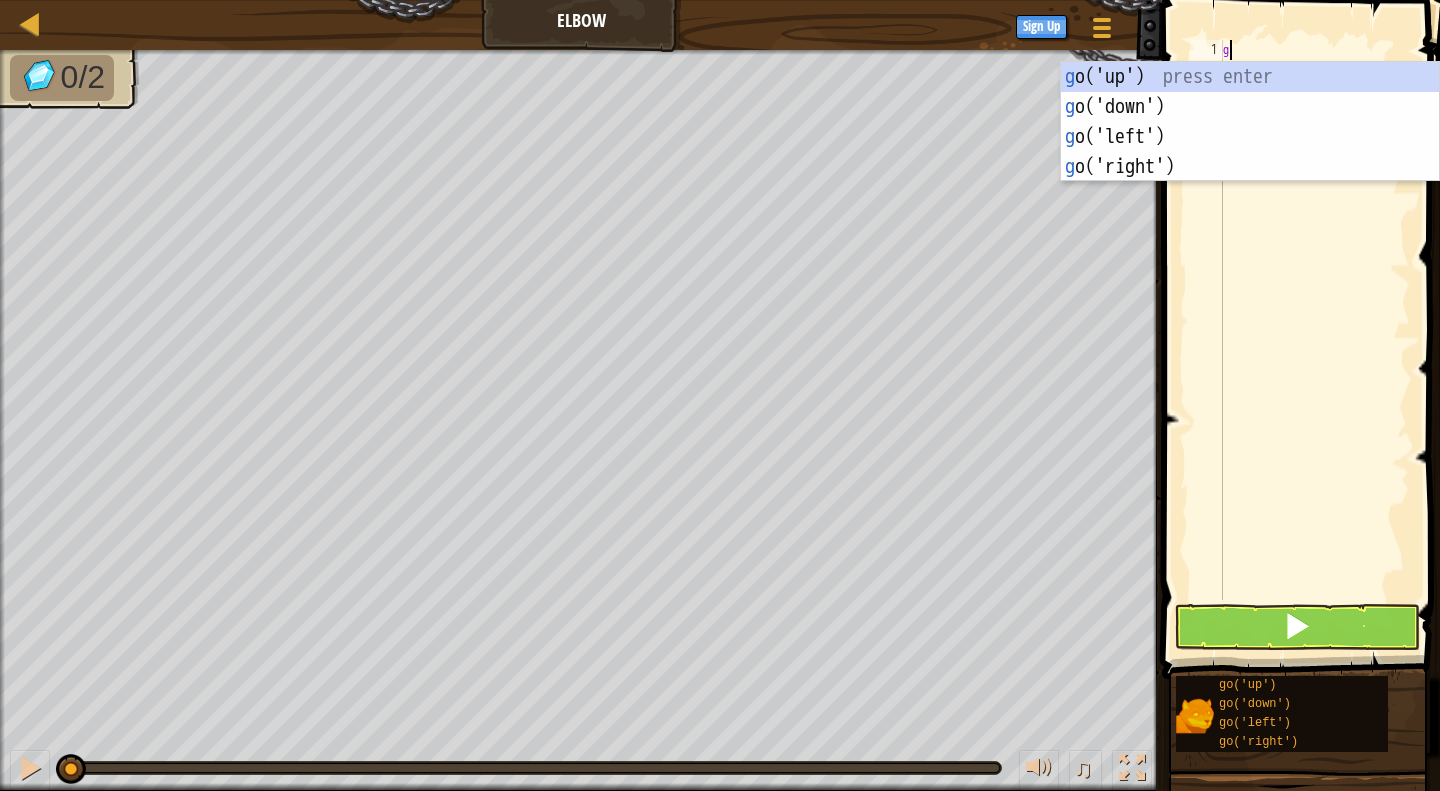 scroll, scrollTop: 9, scrollLeft: 0, axis: vertical 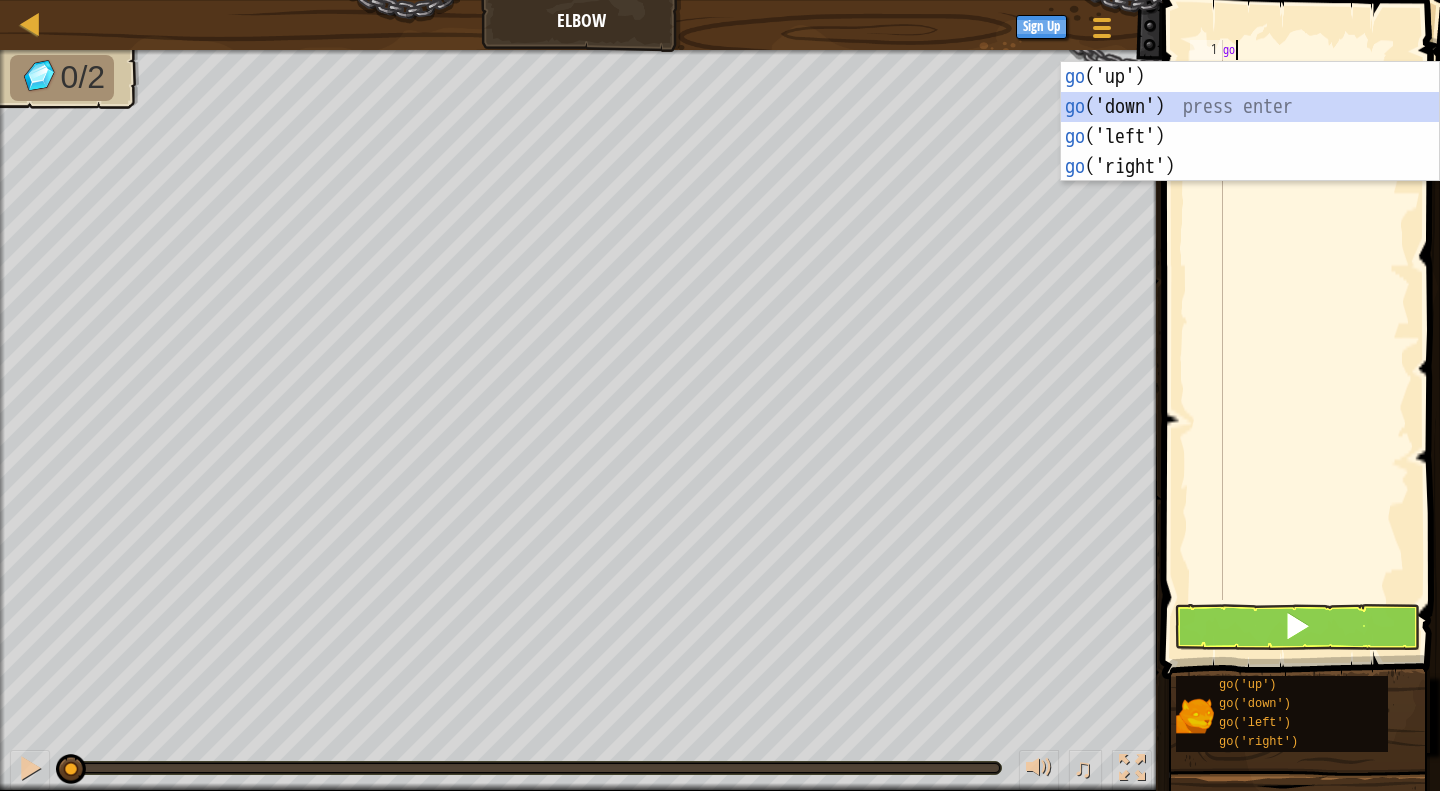 click on "go ('up') press enter go ('down') press enter go ('left') press enter go ('right') press enter" at bounding box center (1250, 152) 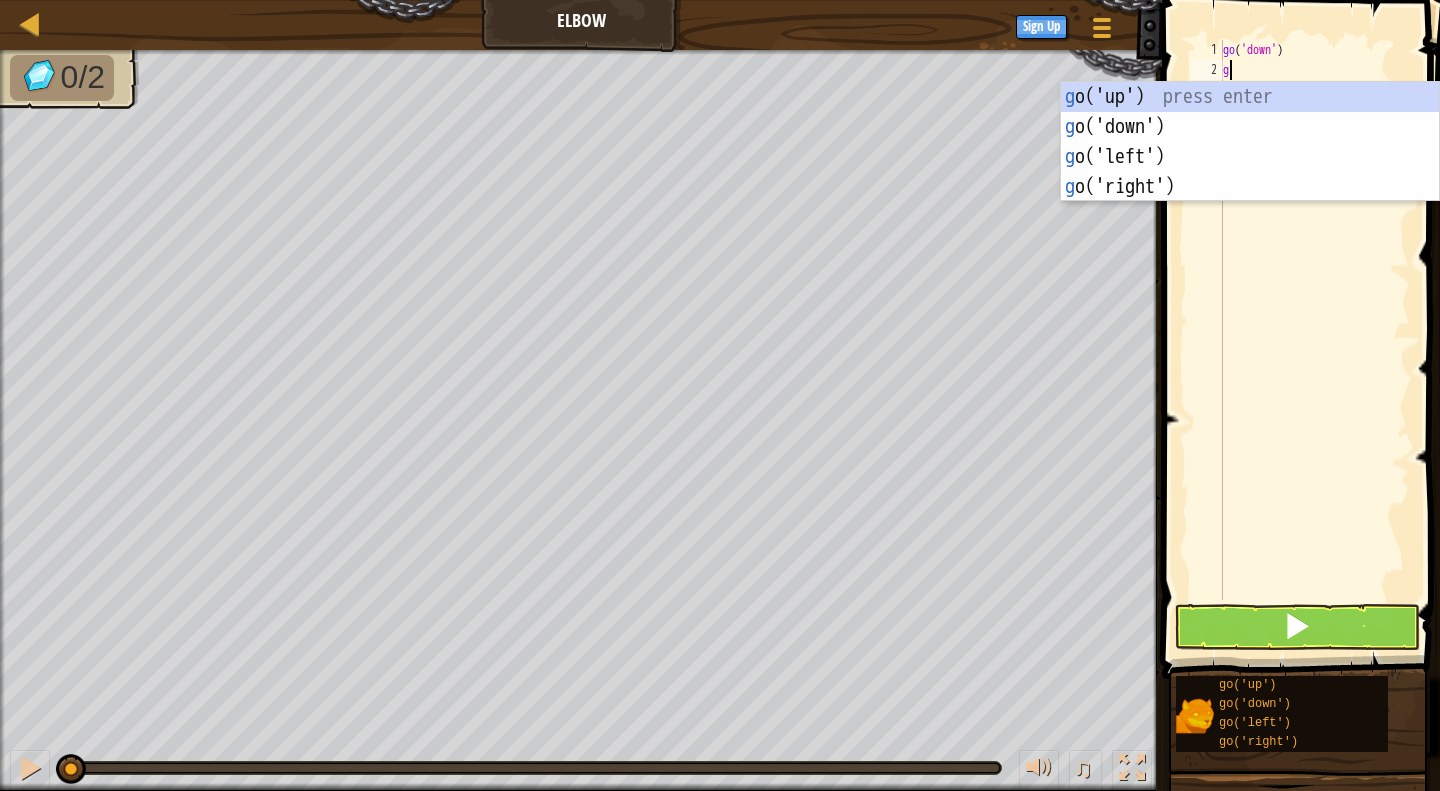 type on "go" 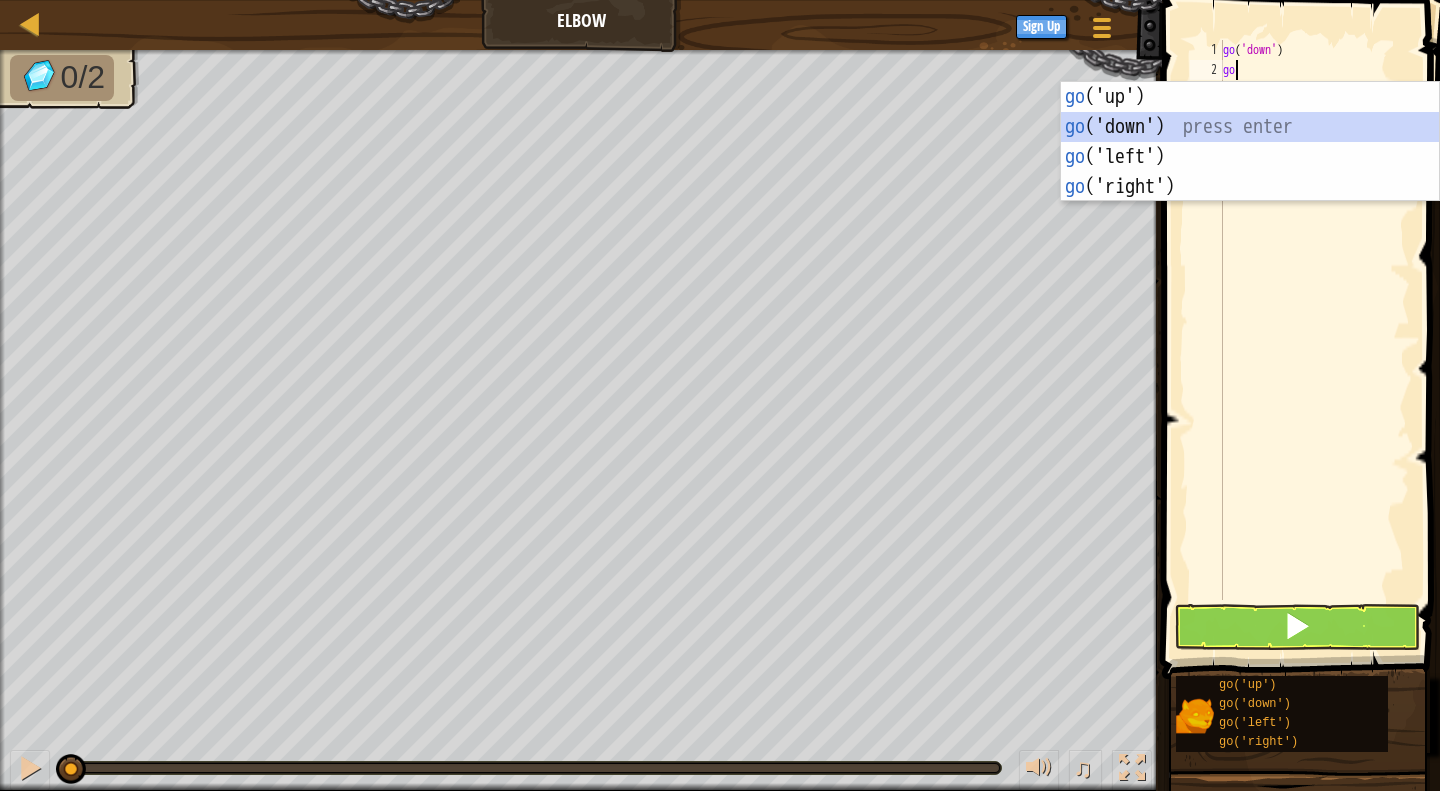 click on "go ('up') press enter go ('down') press enter go ('left') press enter go ('right') press enter" at bounding box center (1250, 172) 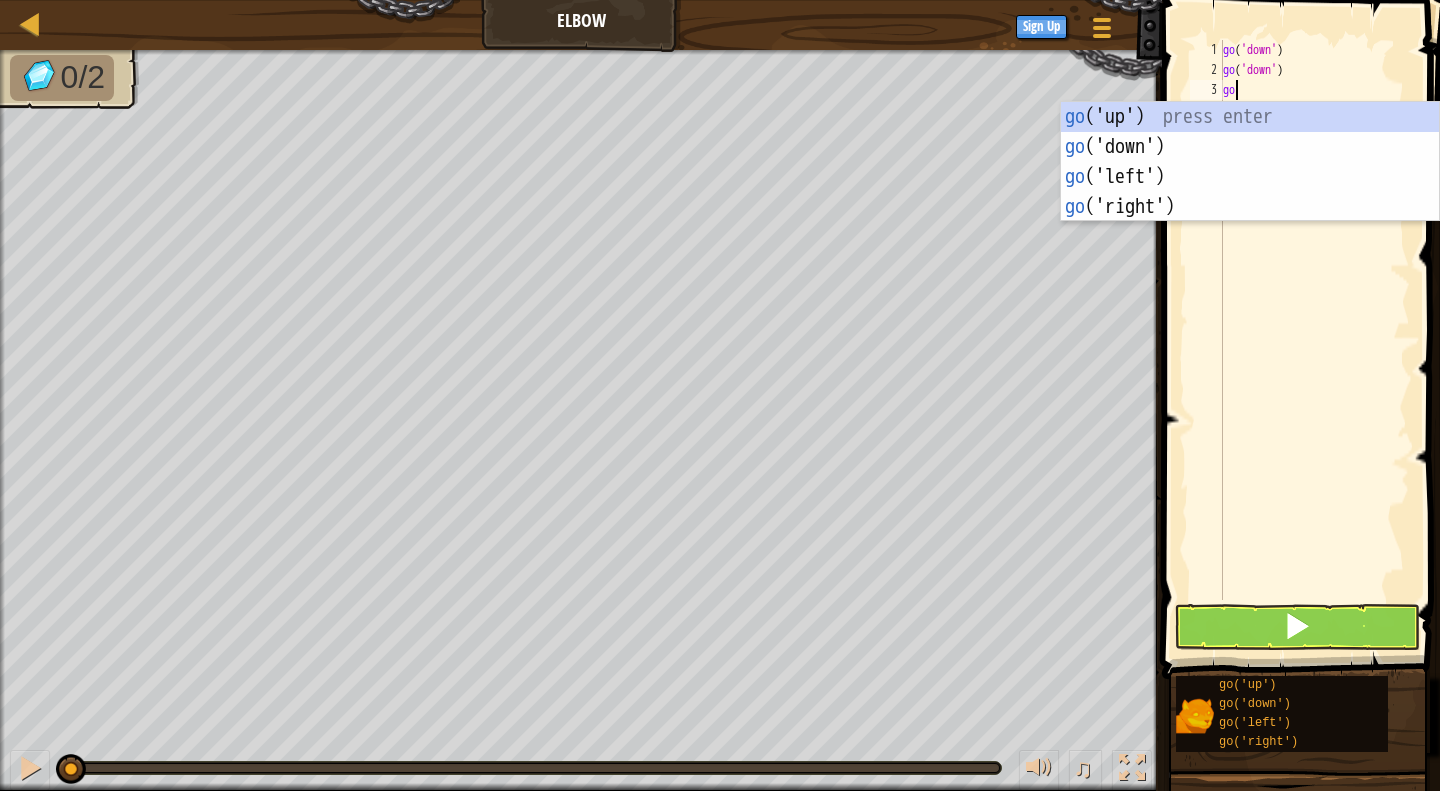 type on "gor" 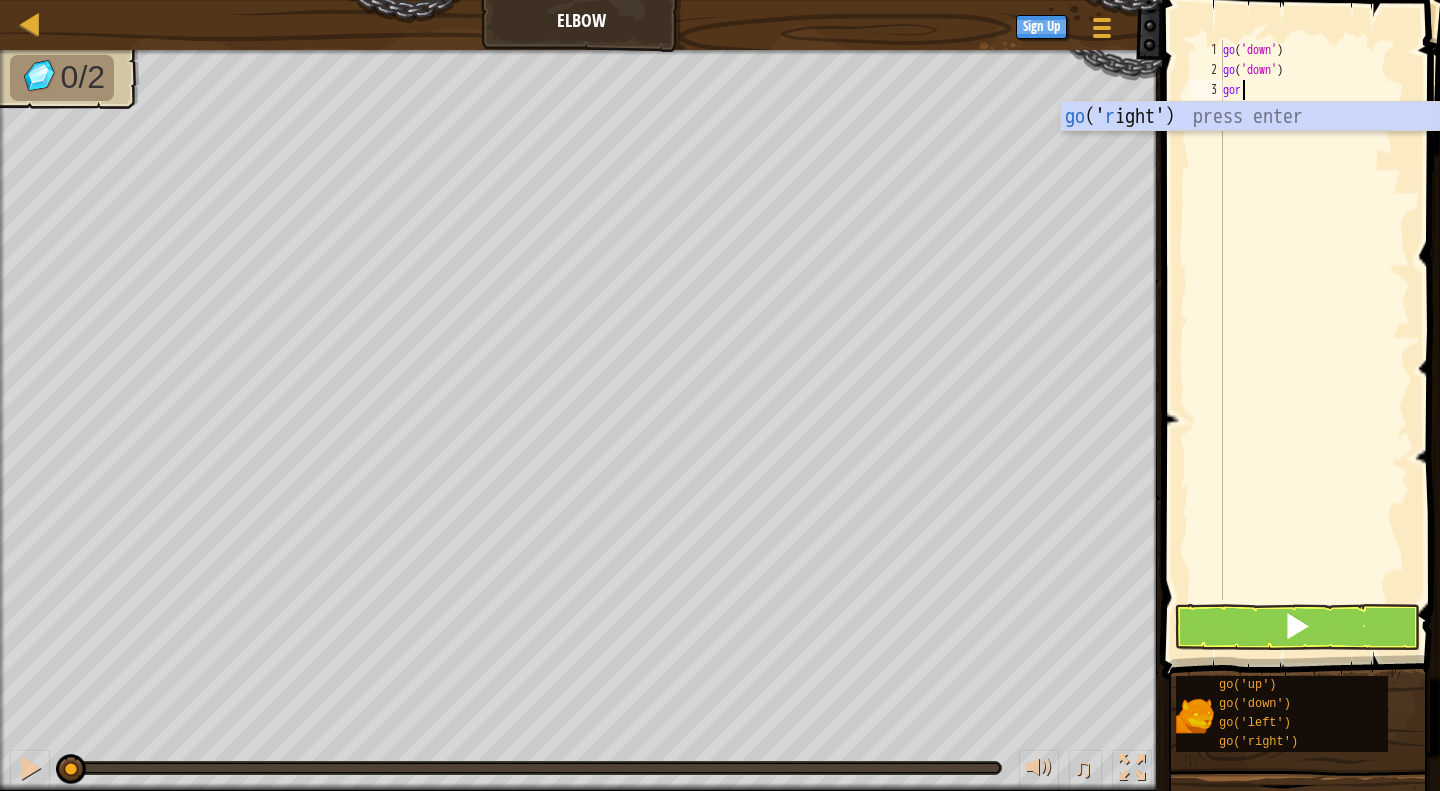 scroll, scrollTop: 9, scrollLeft: 0, axis: vertical 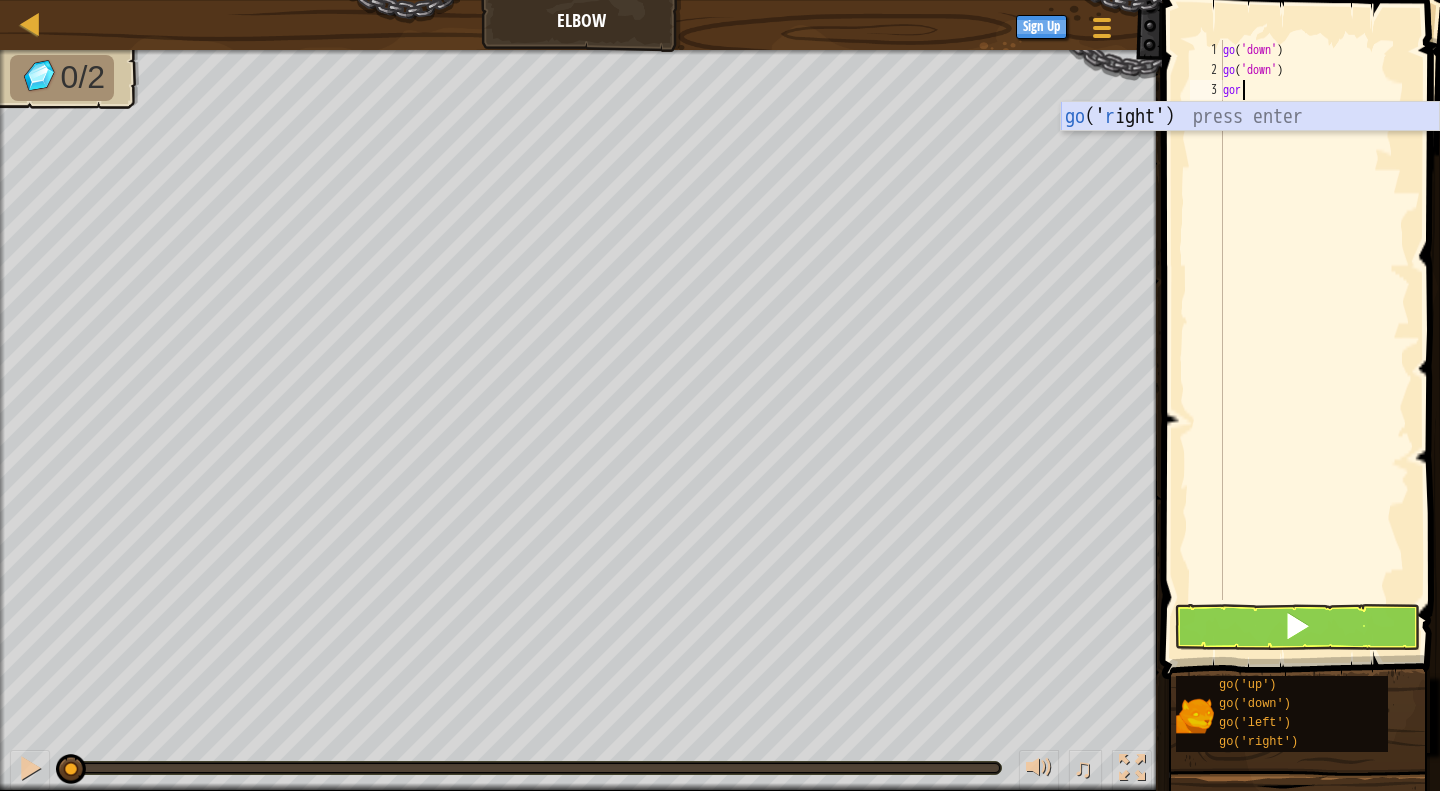 click on "go (' r ight') press enter" at bounding box center (1250, 147) 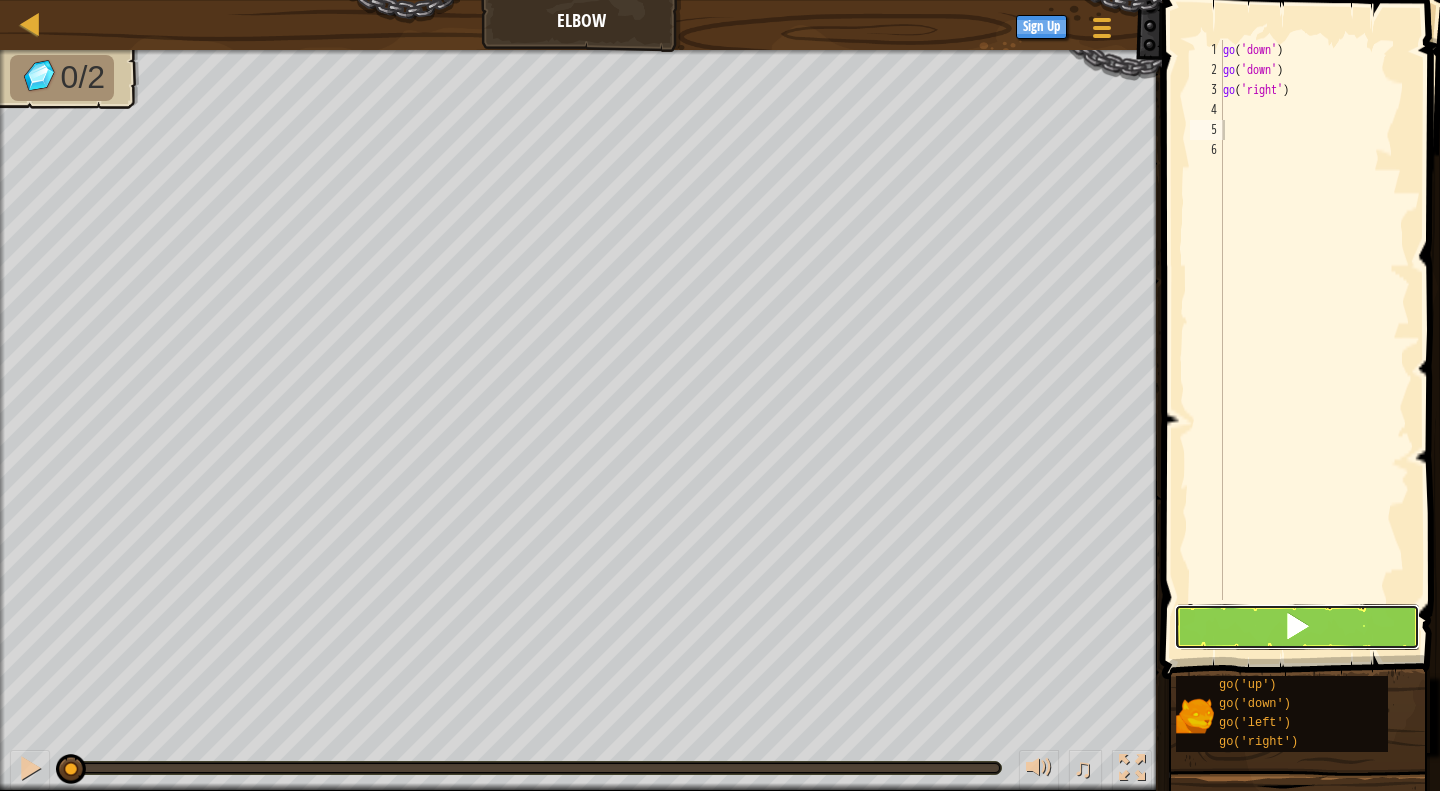 click at bounding box center (1297, 626) 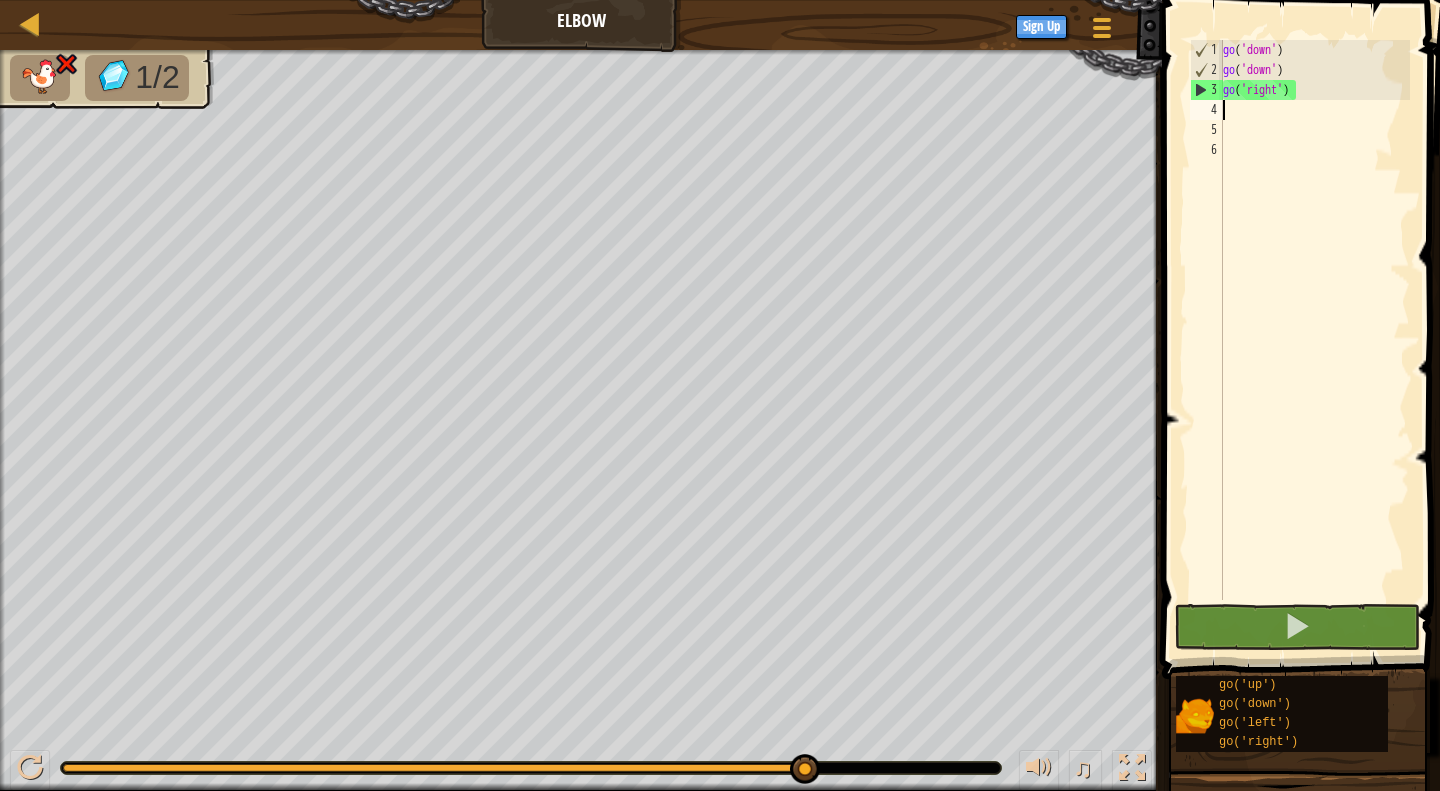 click on "go ( 'down' ) go ( 'down' ) go ( 'right' )" at bounding box center [1314, 340] 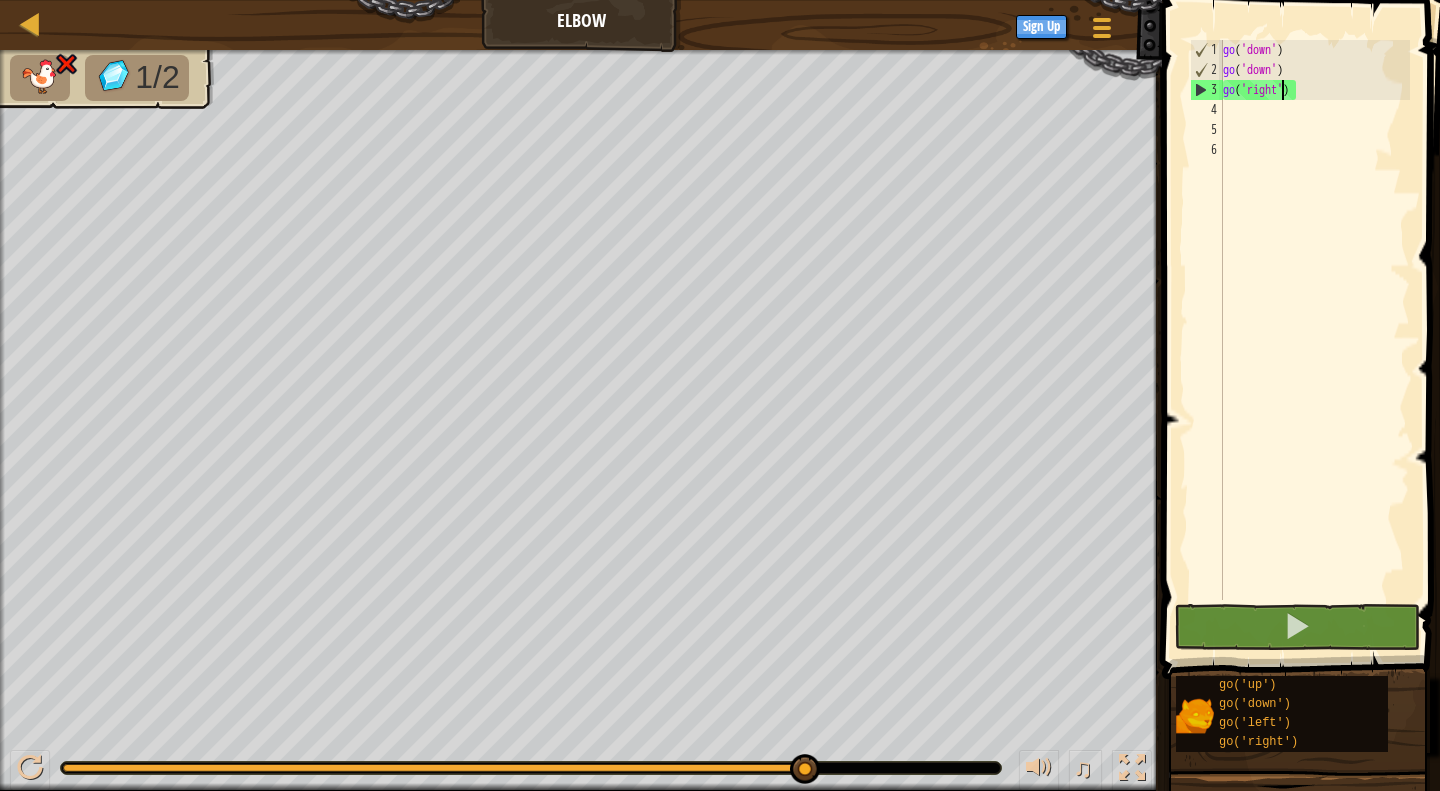 click on "go ( 'down' ) go ( 'down' ) go ( 'right' )" at bounding box center (1314, 340) 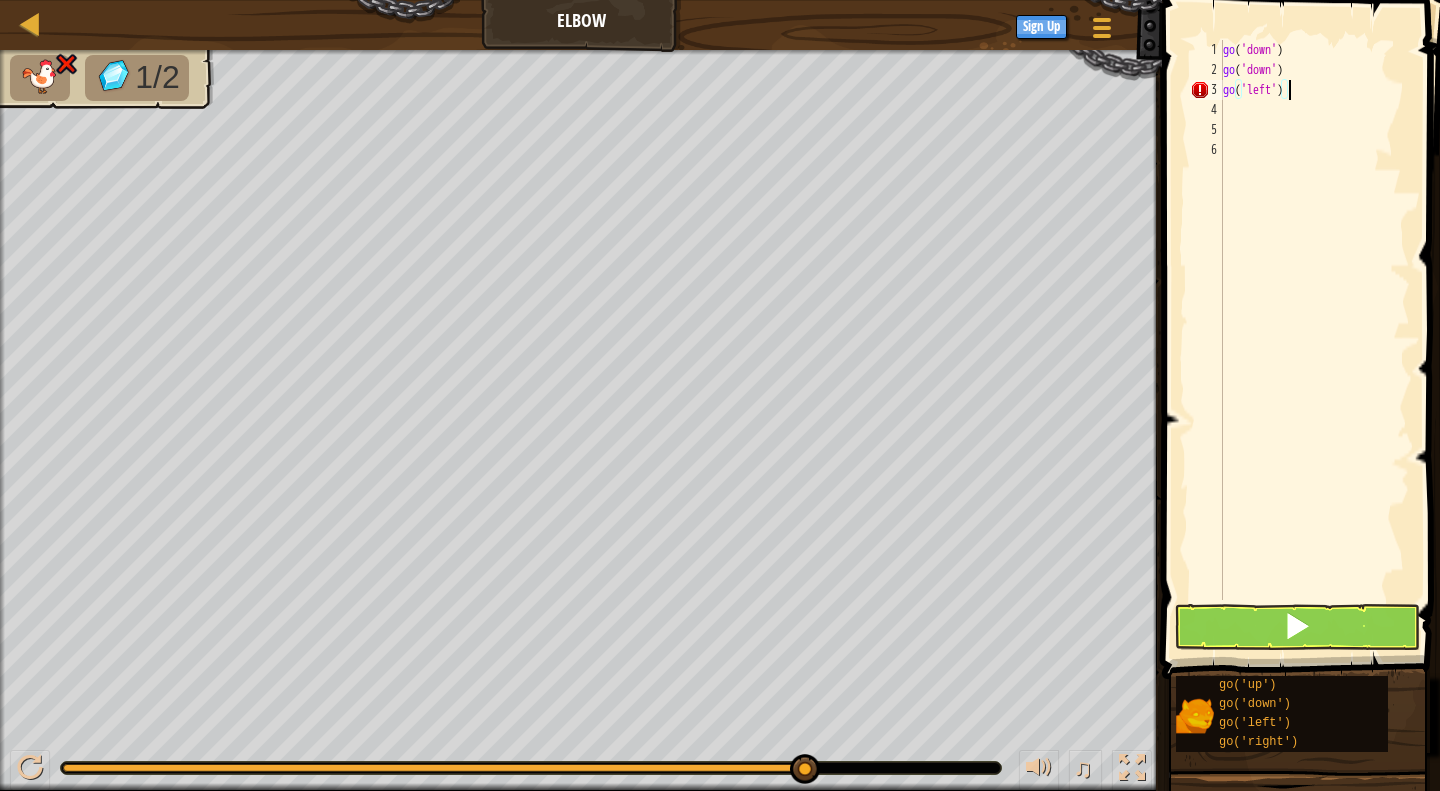 scroll, scrollTop: 9, scrollLeft: 4, axis: both 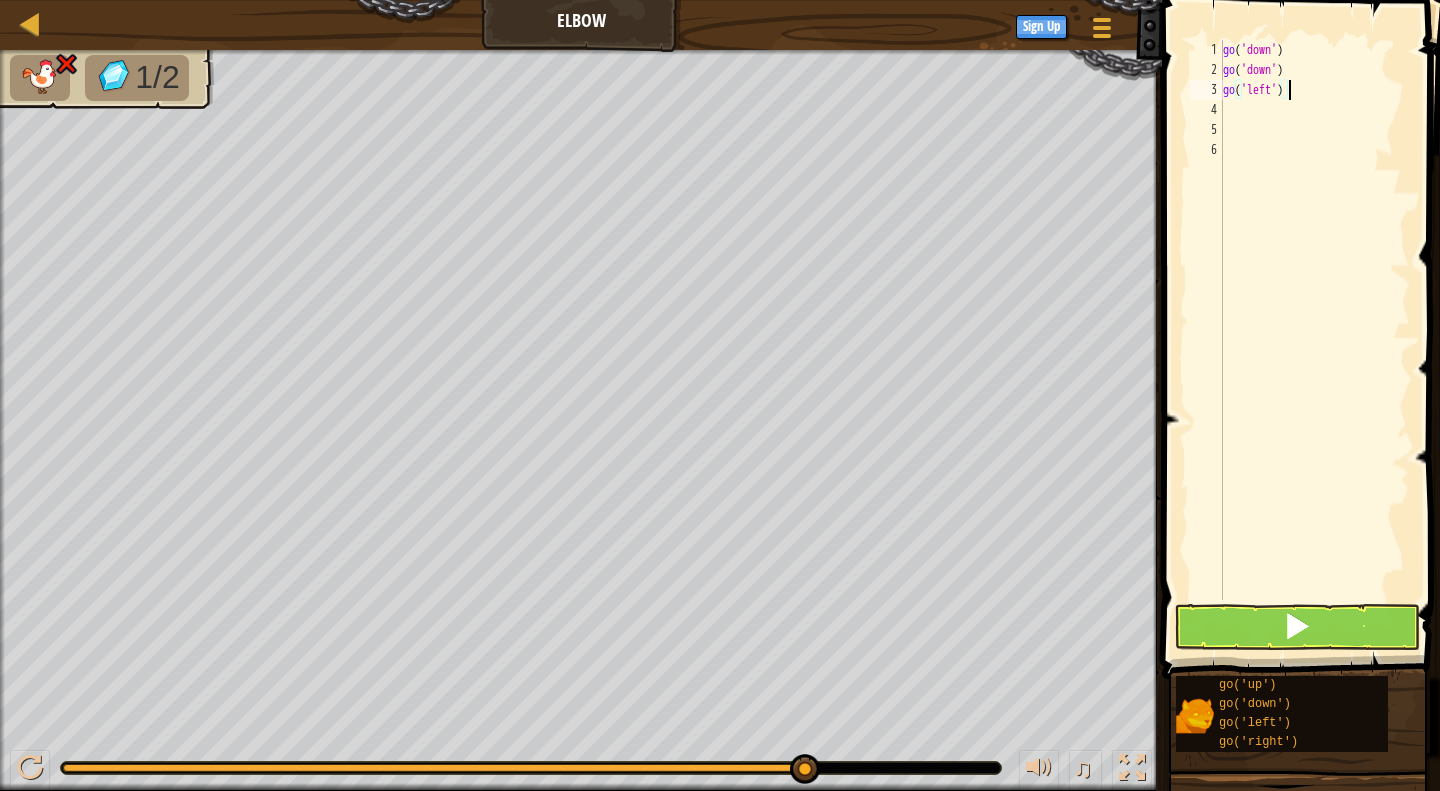type on "go('left')" 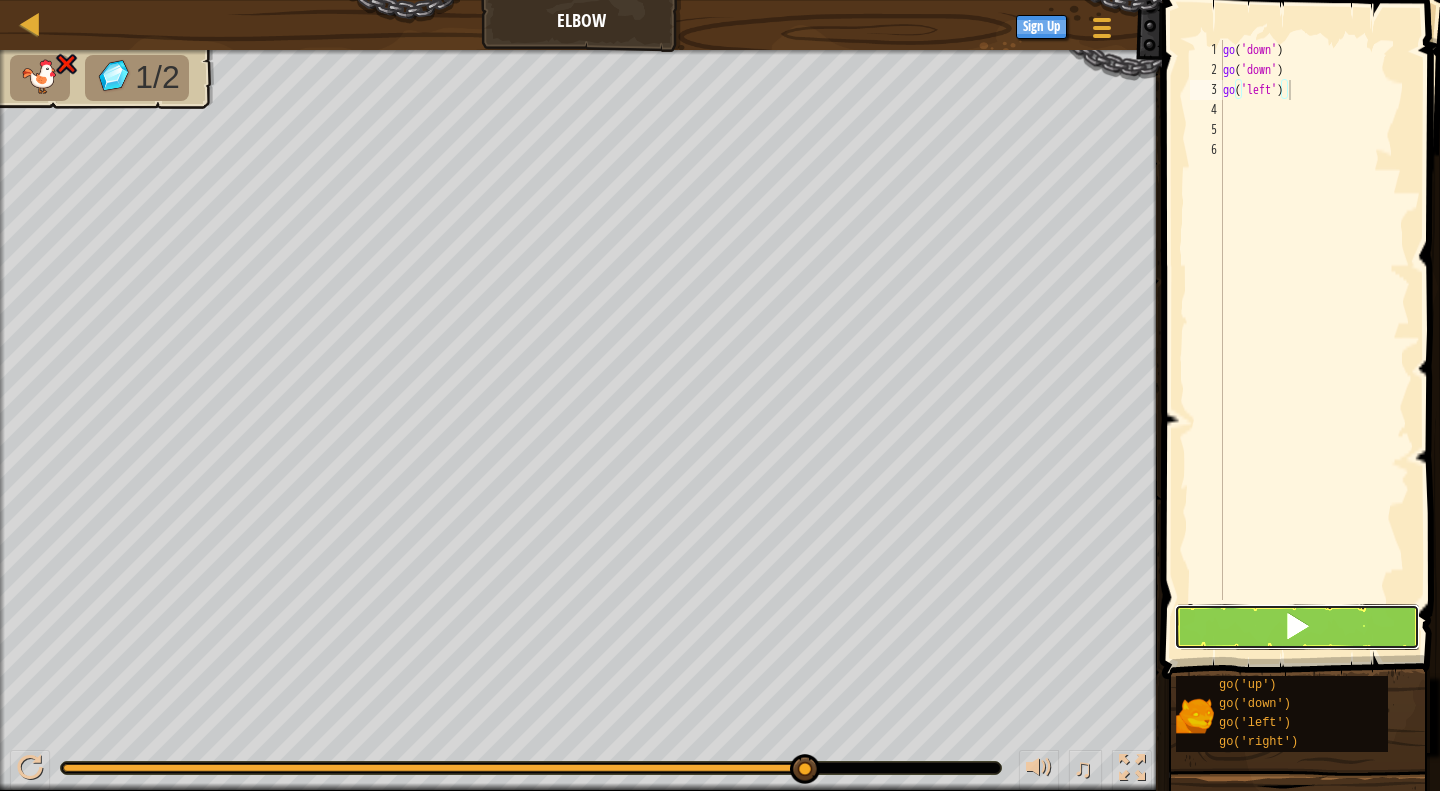 click at bounding box center [1297, 627] 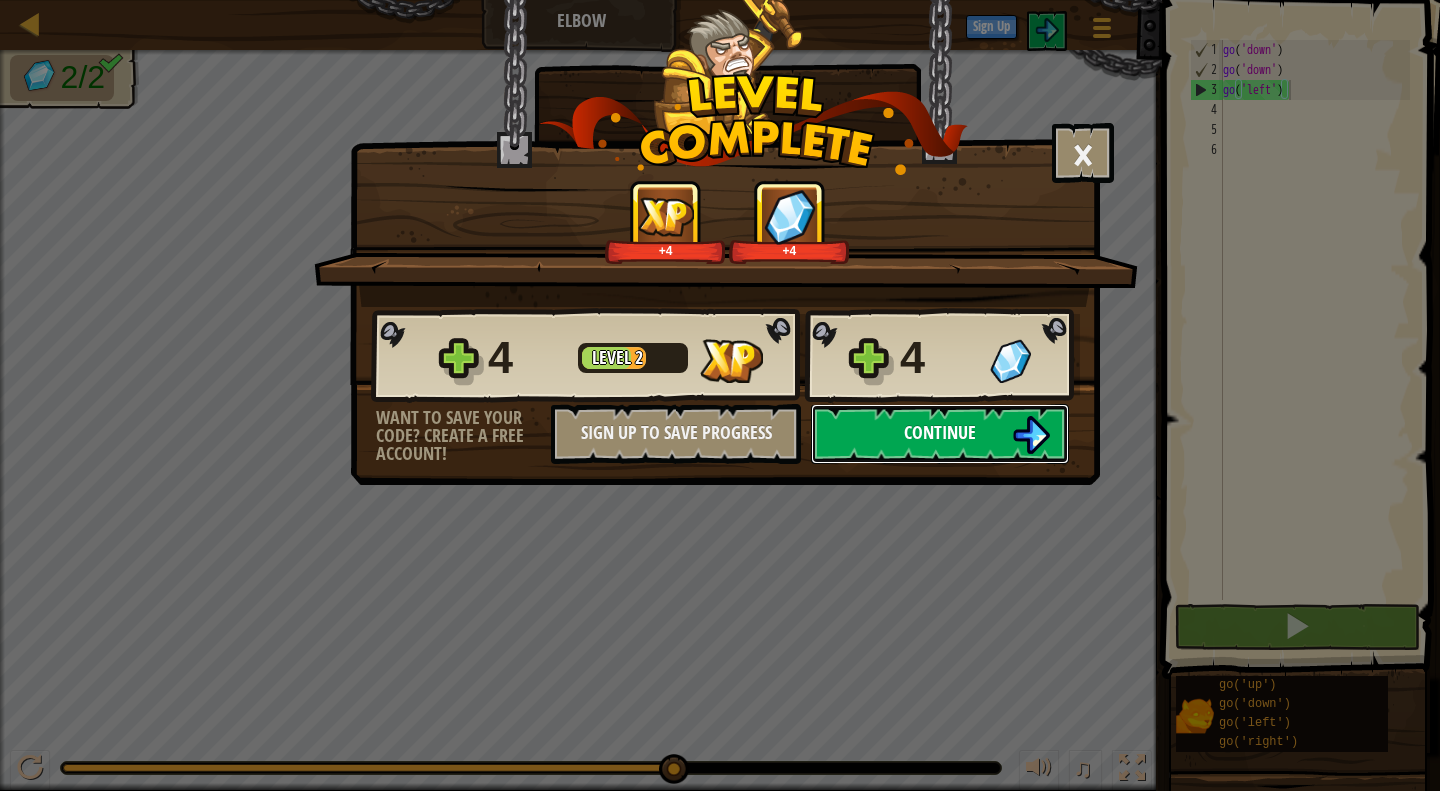 click on "Continue" at bounding box center [940, 434] 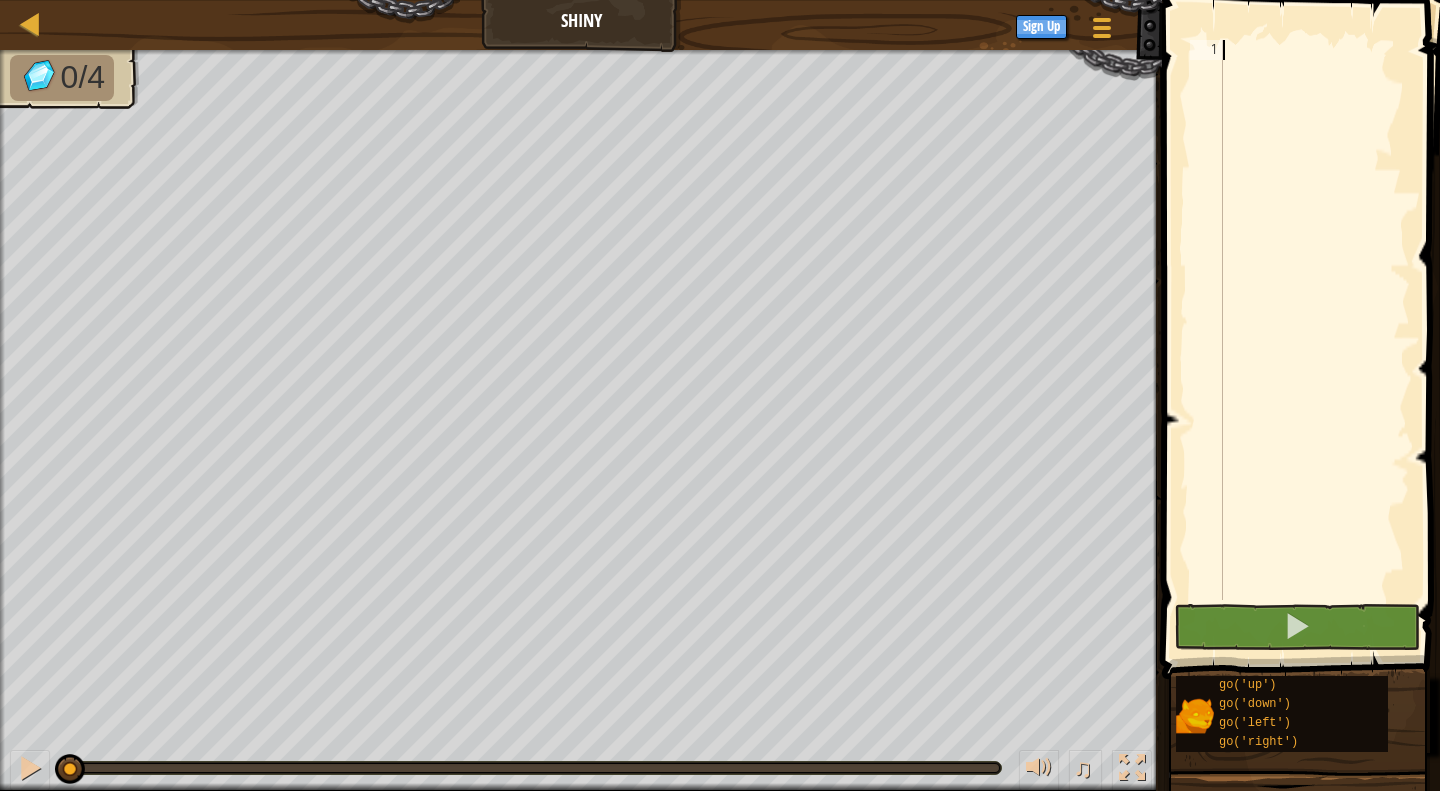 scroll, scrollTop: 9, scrollLeft: 0, axis: vertical 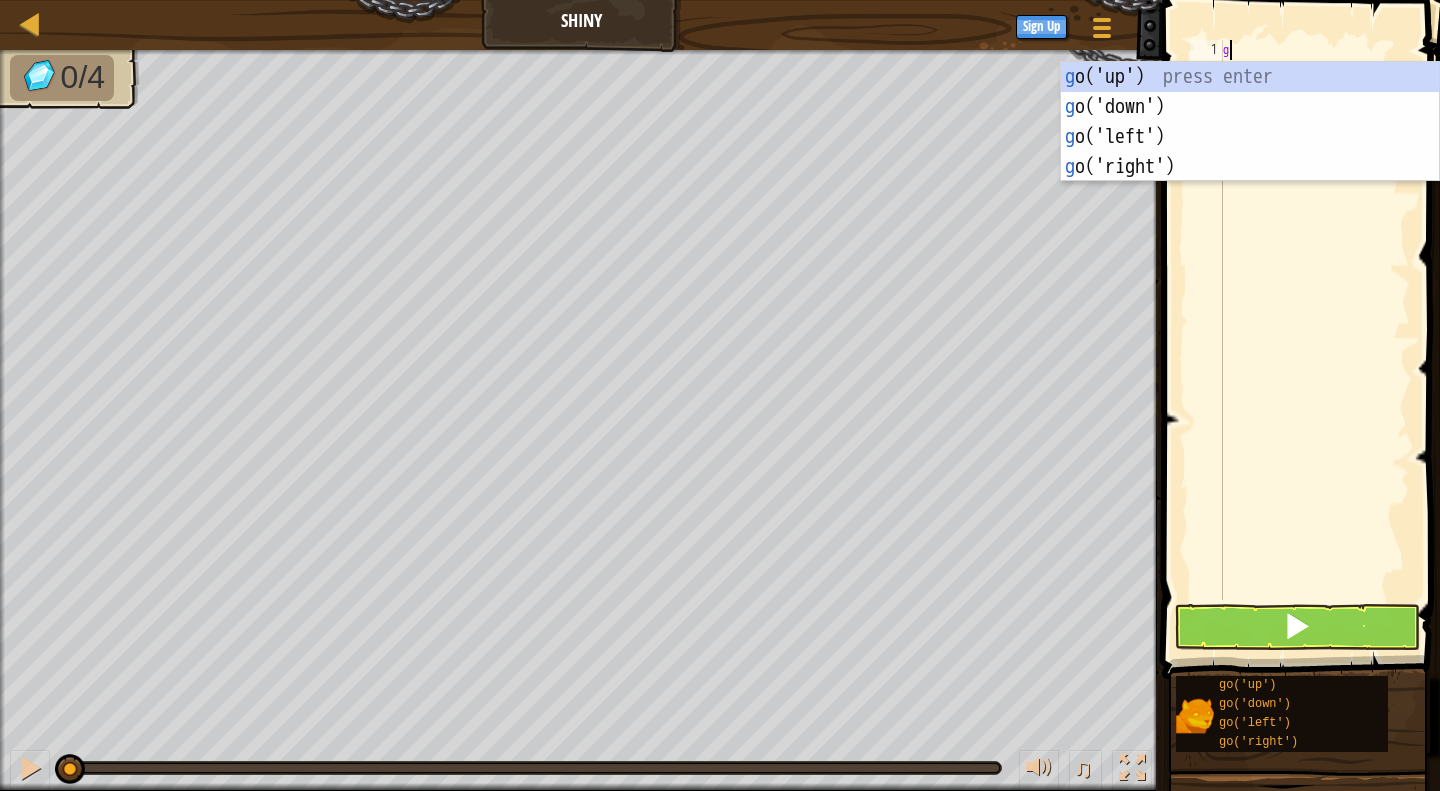 type on "go" 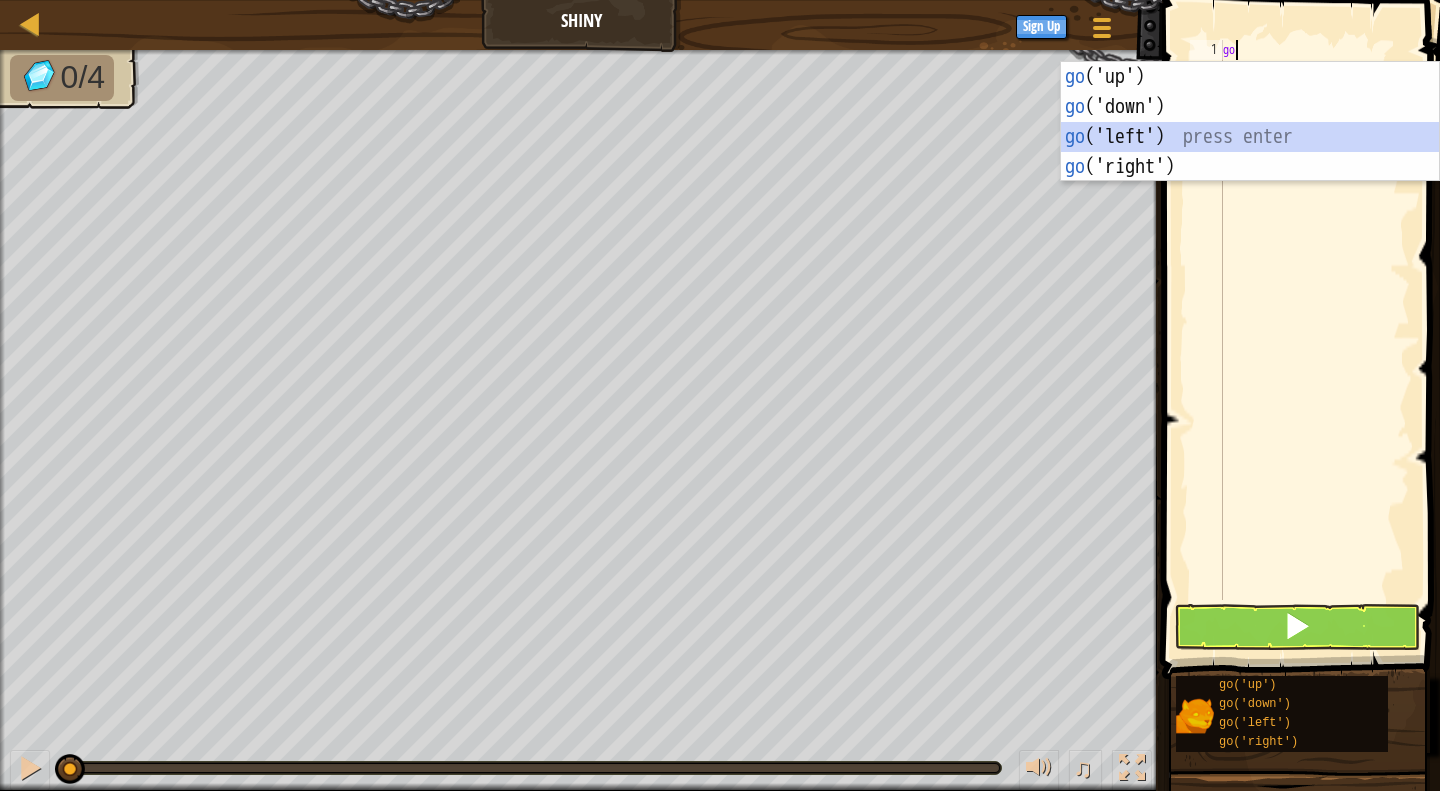 click on "go ('up') press enter go ('down') press enter go ('left') press enter go ('right') press enter" at bounding box center [1250, 152] 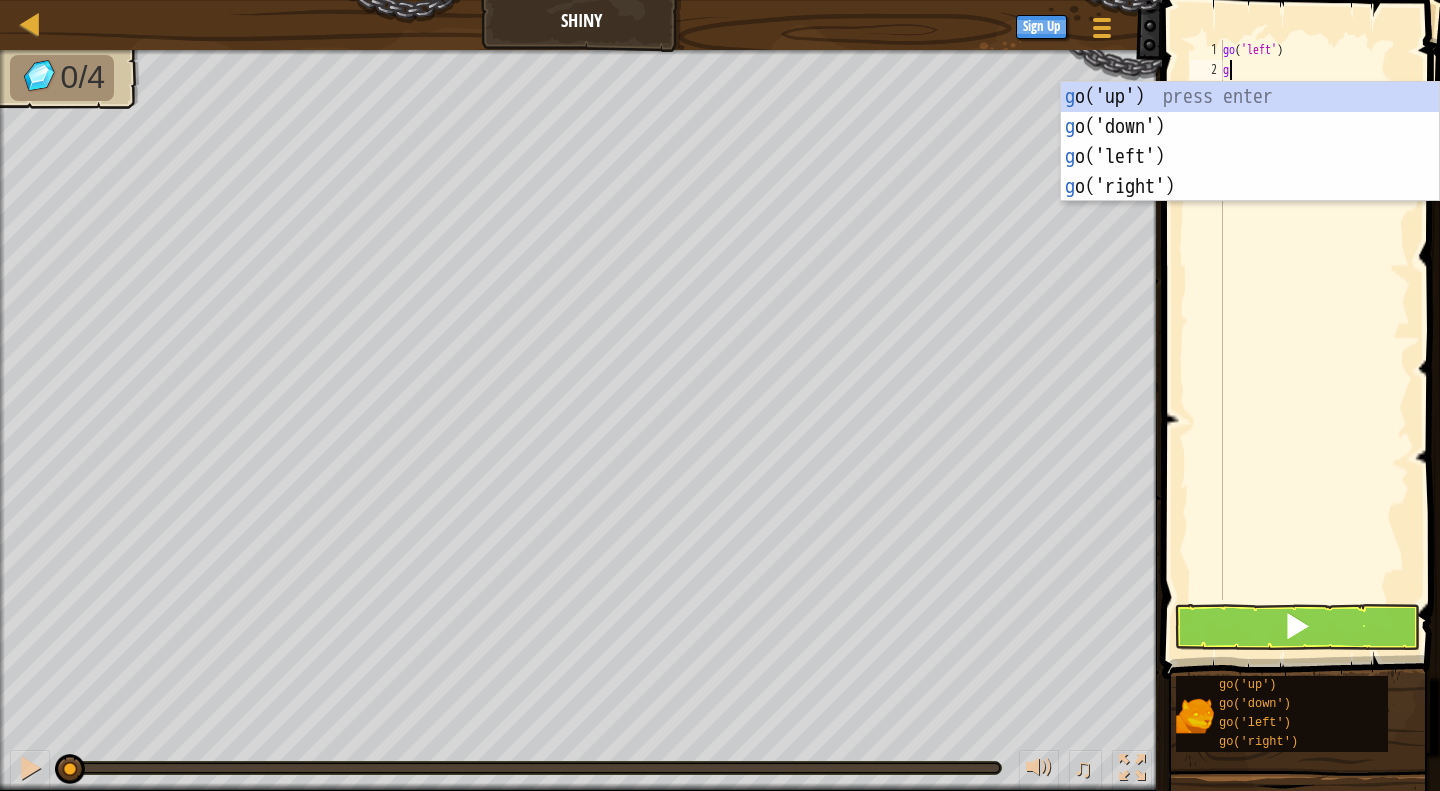 type on "go" 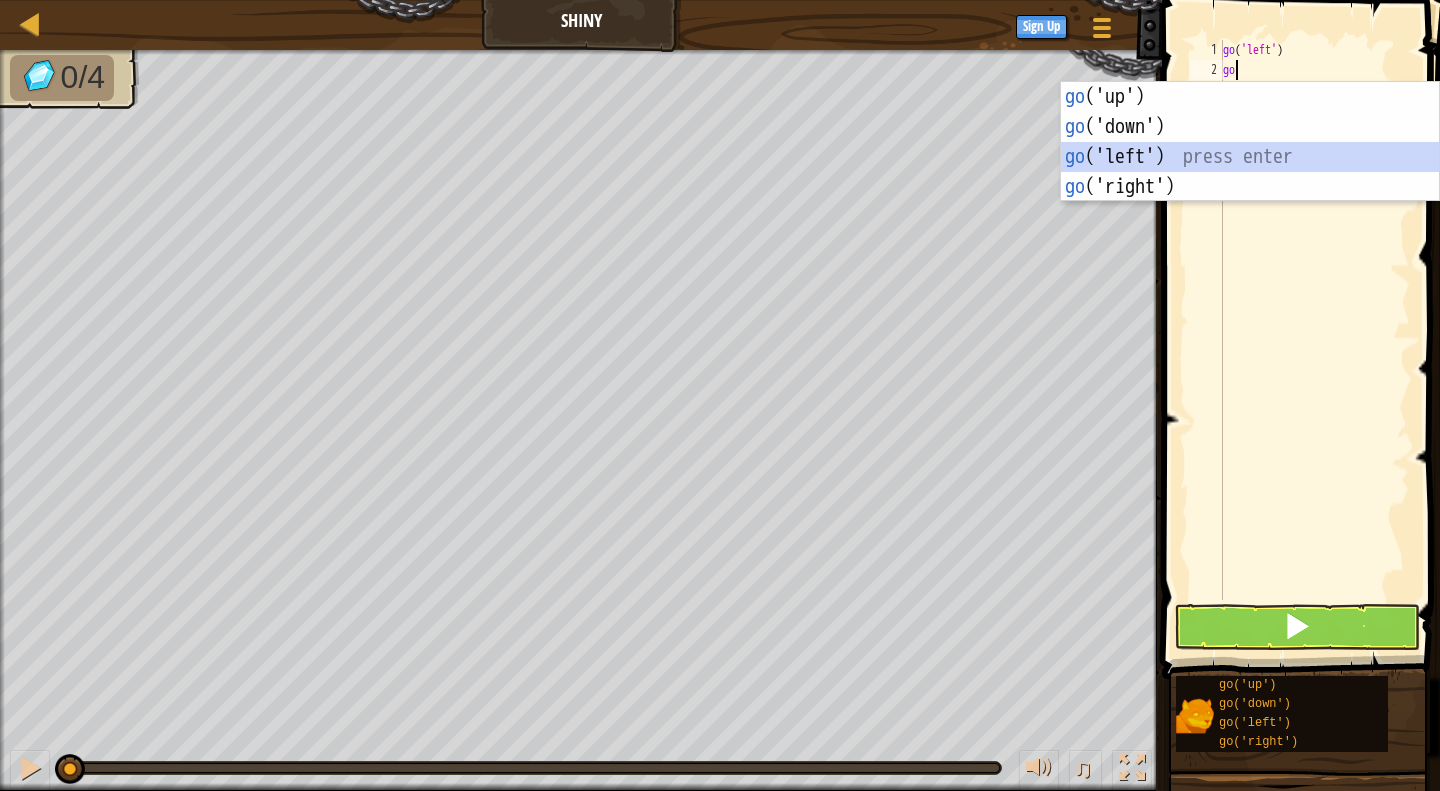click on "go ('up') press enter go ('down') press enter go ('left') press enter go ('right') press enter" at bounding box center (1250, 172) 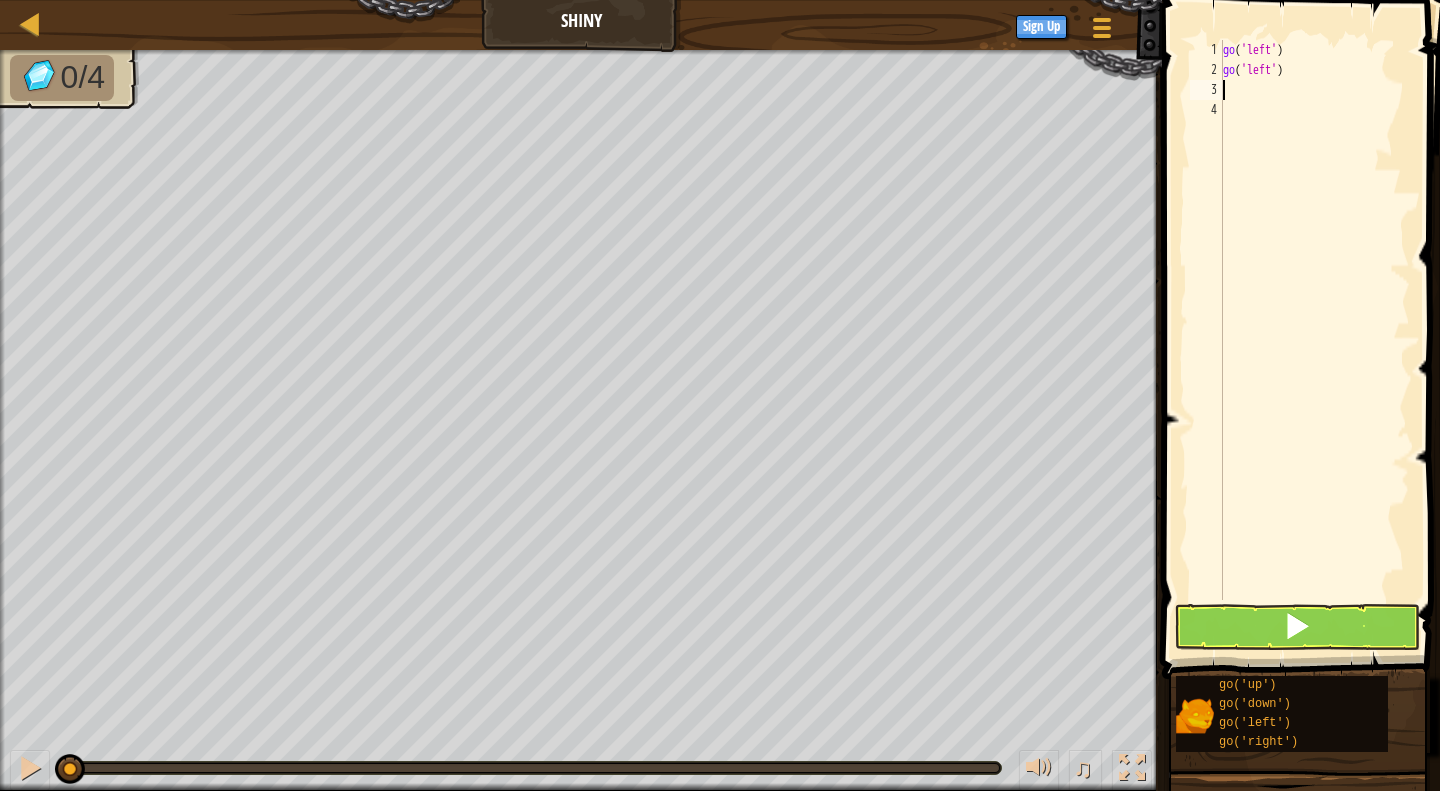type on "go" 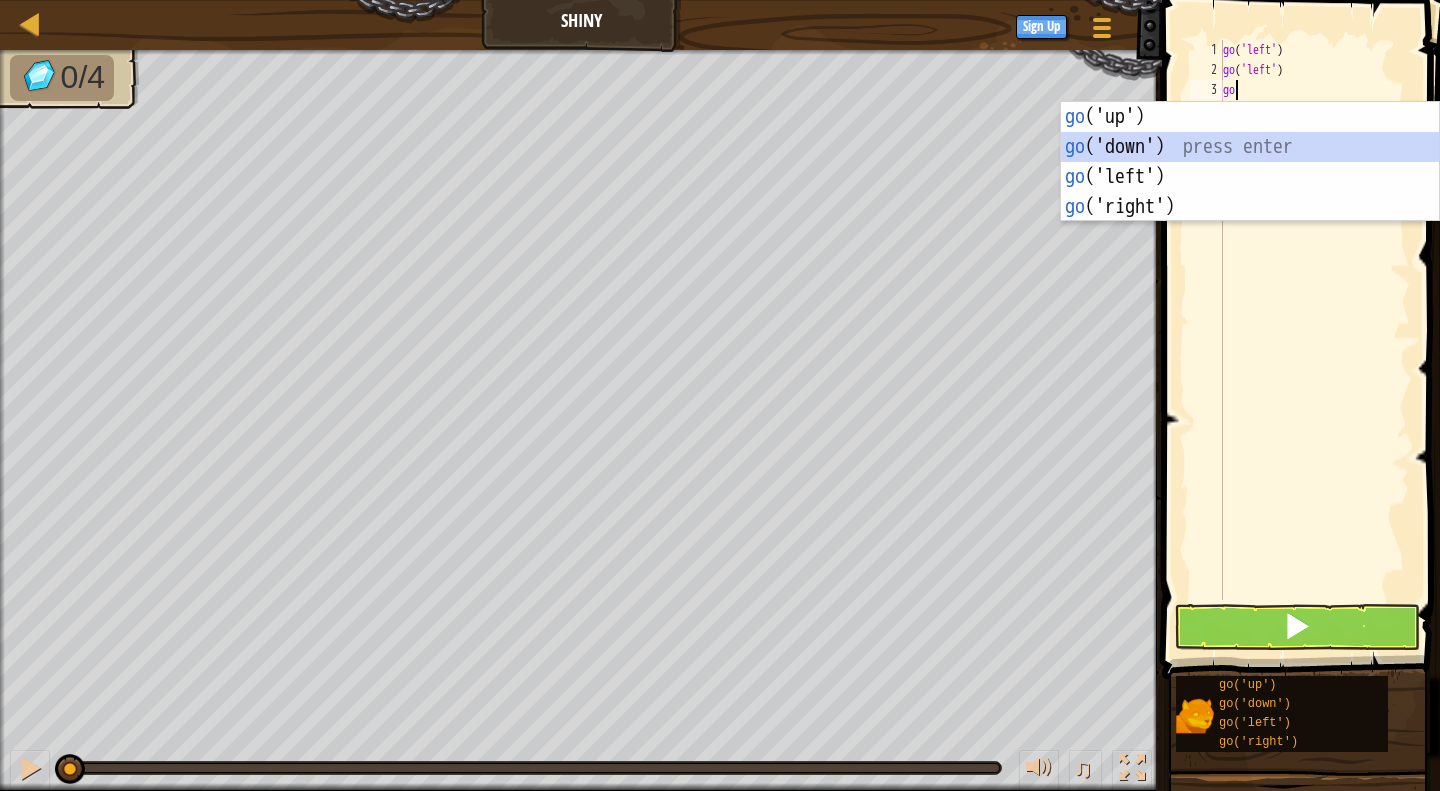 click on "go ('up') press enter go ('down') press enter go ('left') press enter go ('right') press enter" at bounding box center [1250, 192] 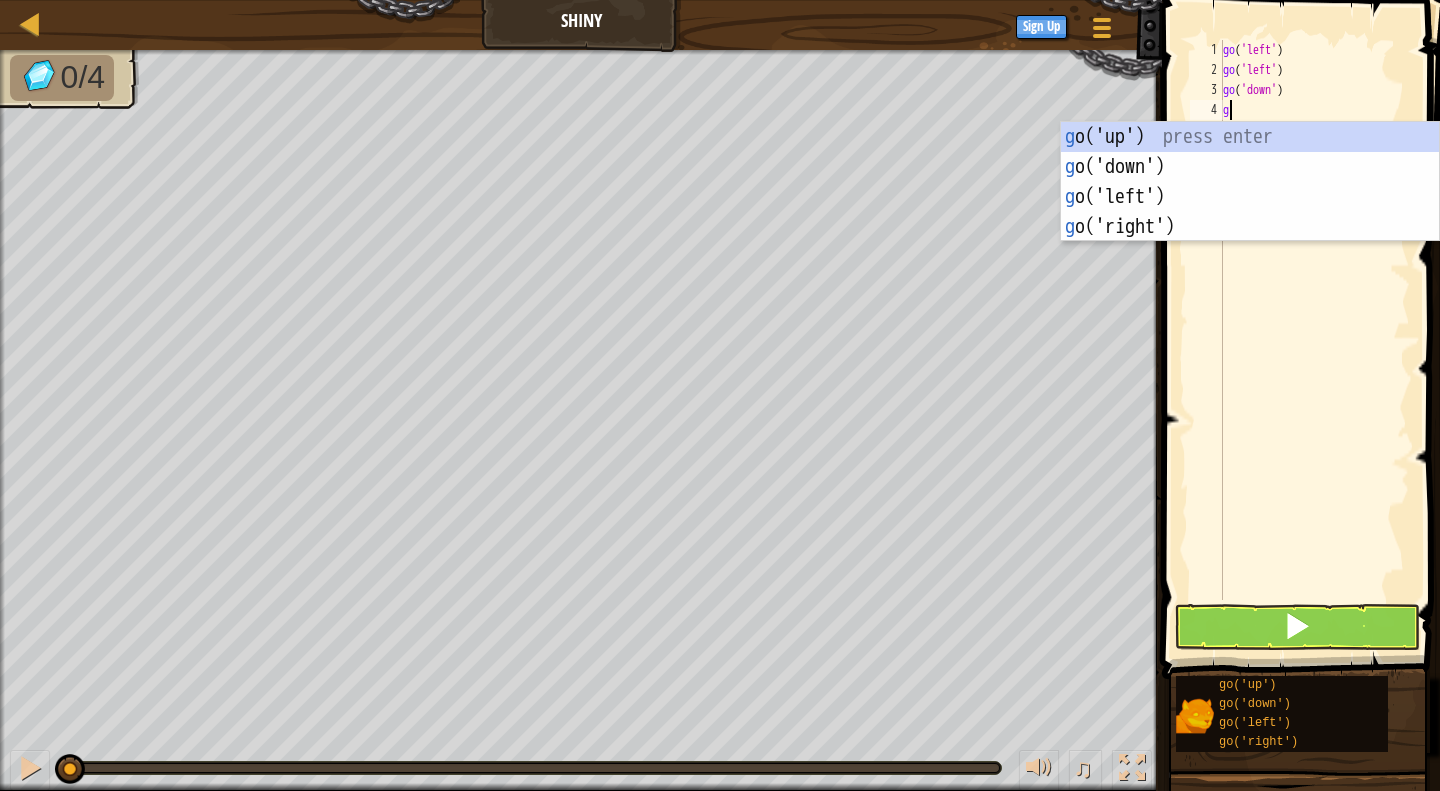 type on "go" 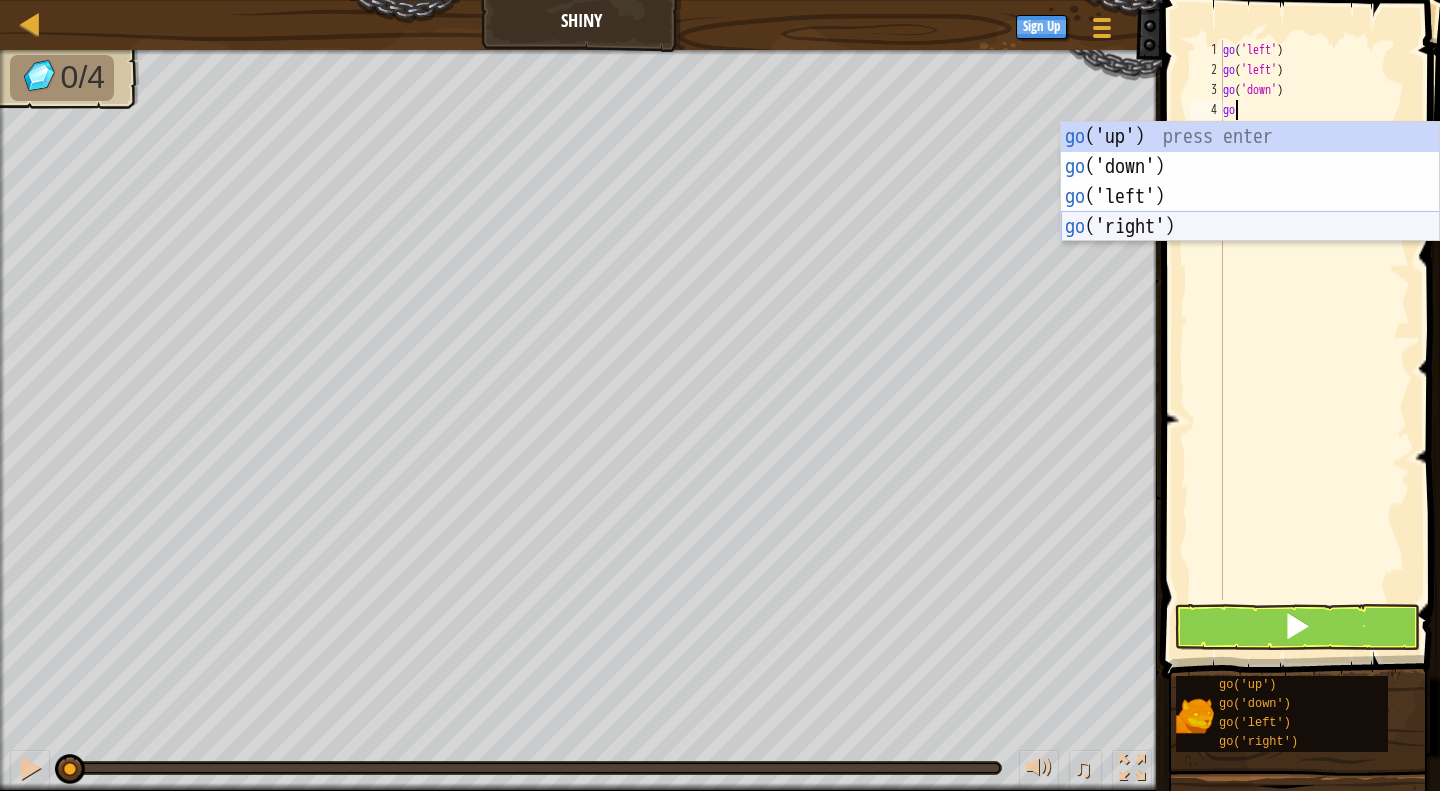 click on "go ('up') press enter go ('down') press enter go ('left') press enter go ('right') press enter" at bounding box center (1250, 212) 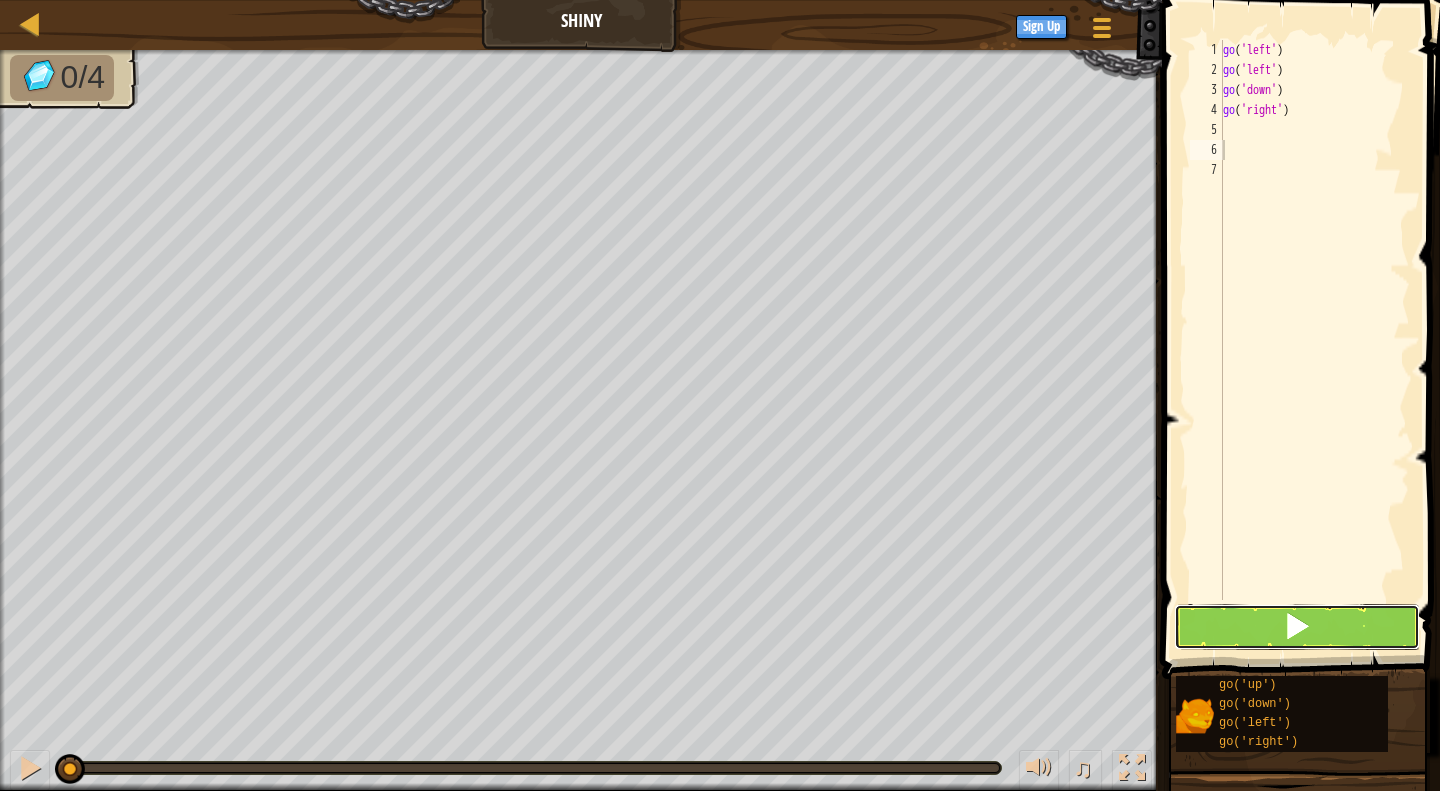 click at bounding box center [1297, 627] 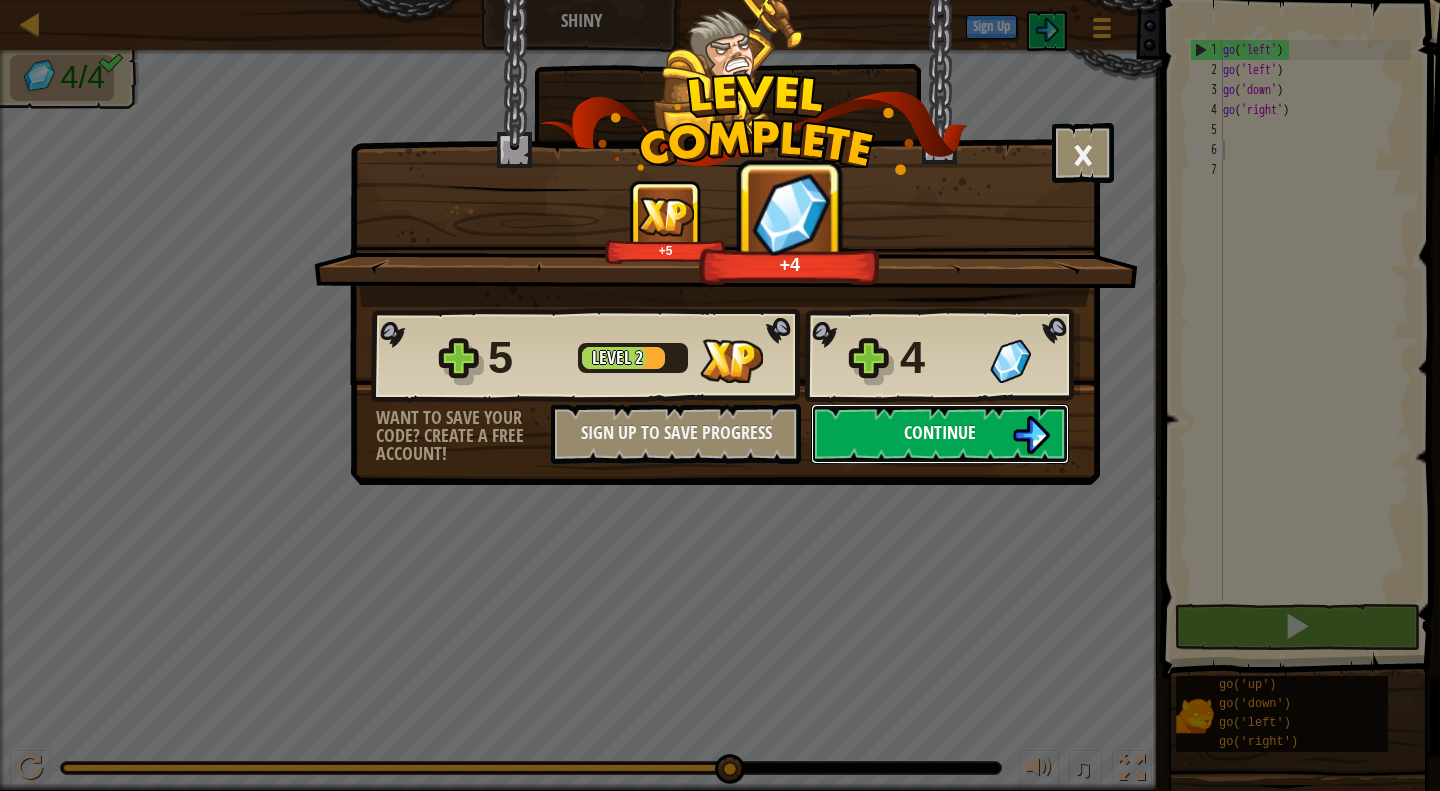 click on "Continue" at bounding box center (940, 434) 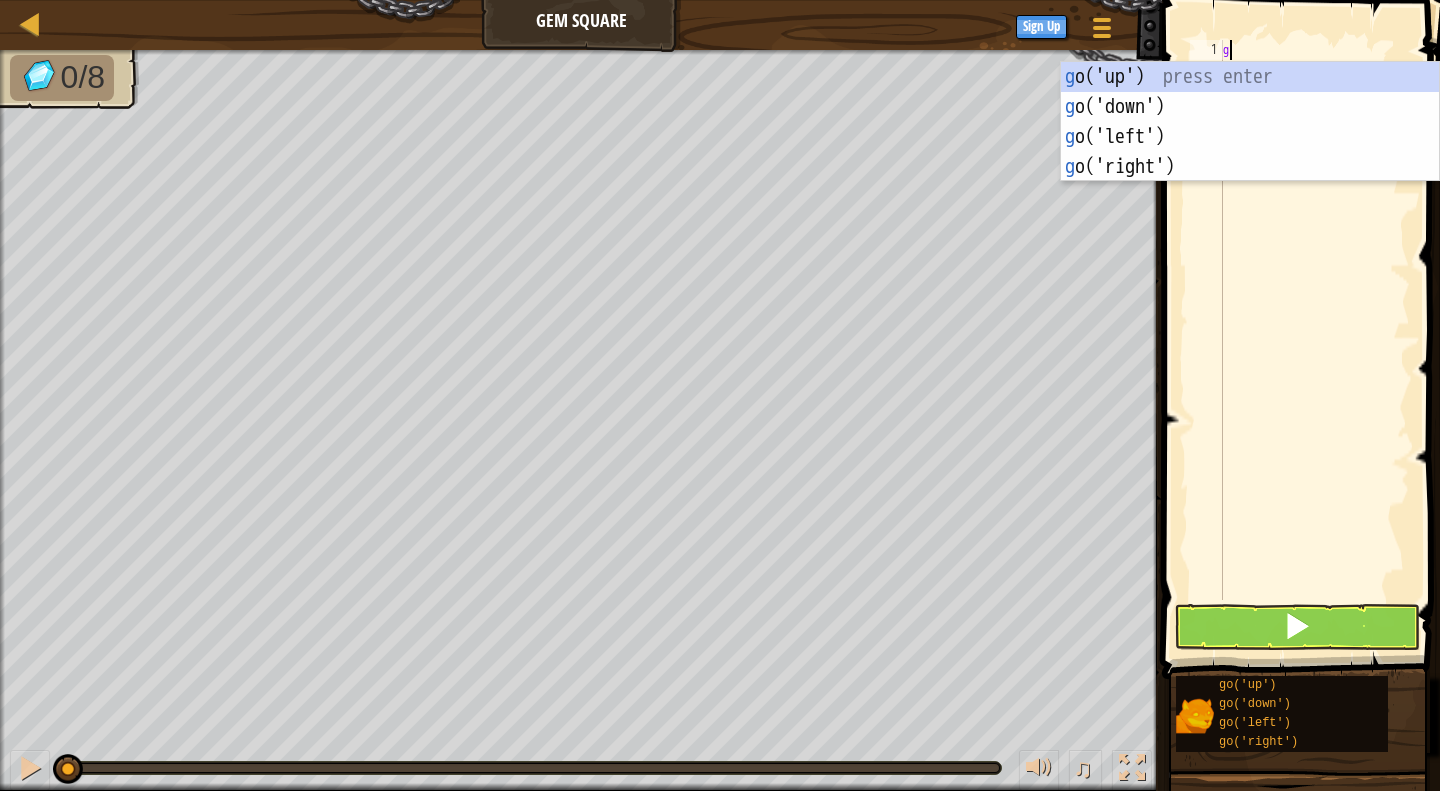 scroll, scrollTop: 9, scrollLeft: 0, axis: vertical 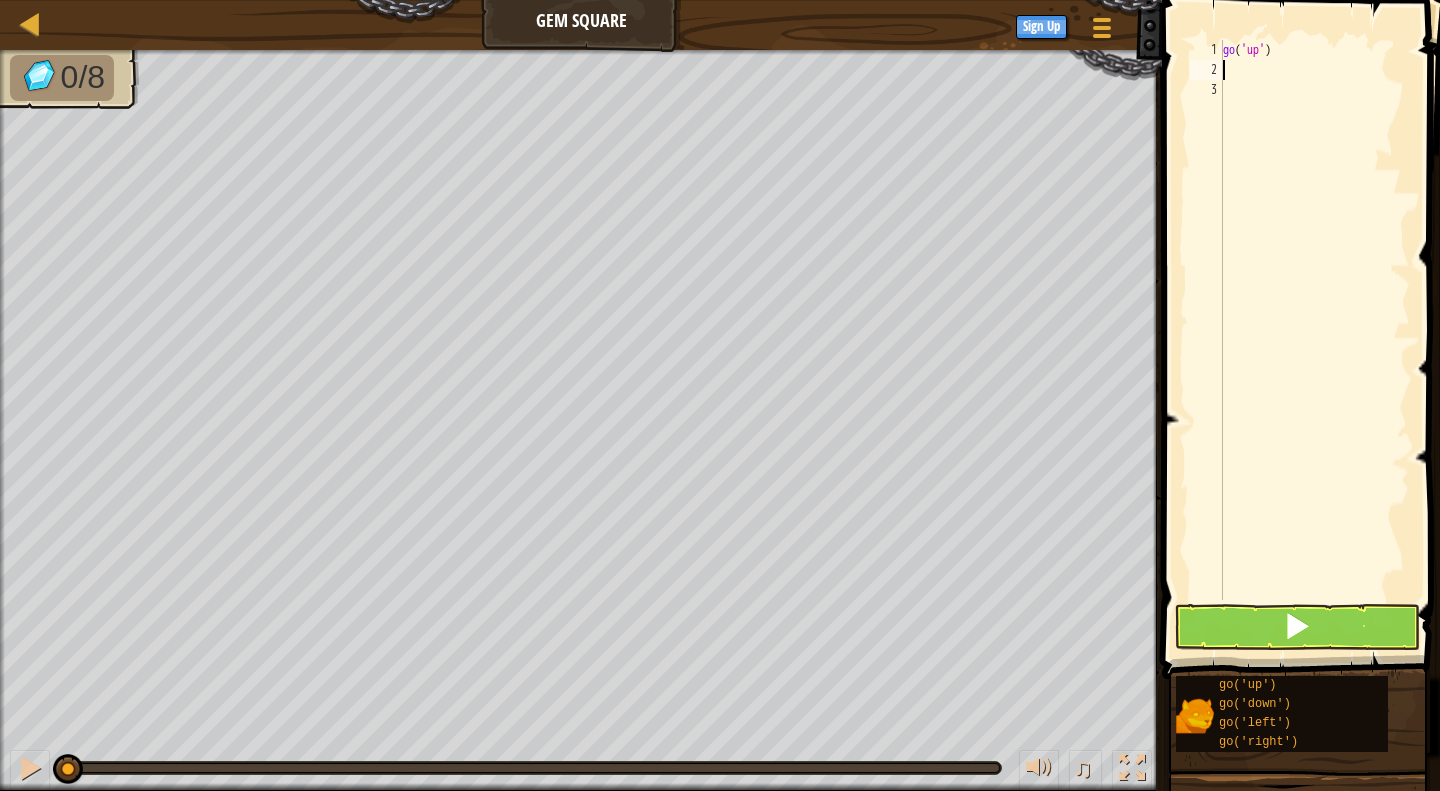type on "go" 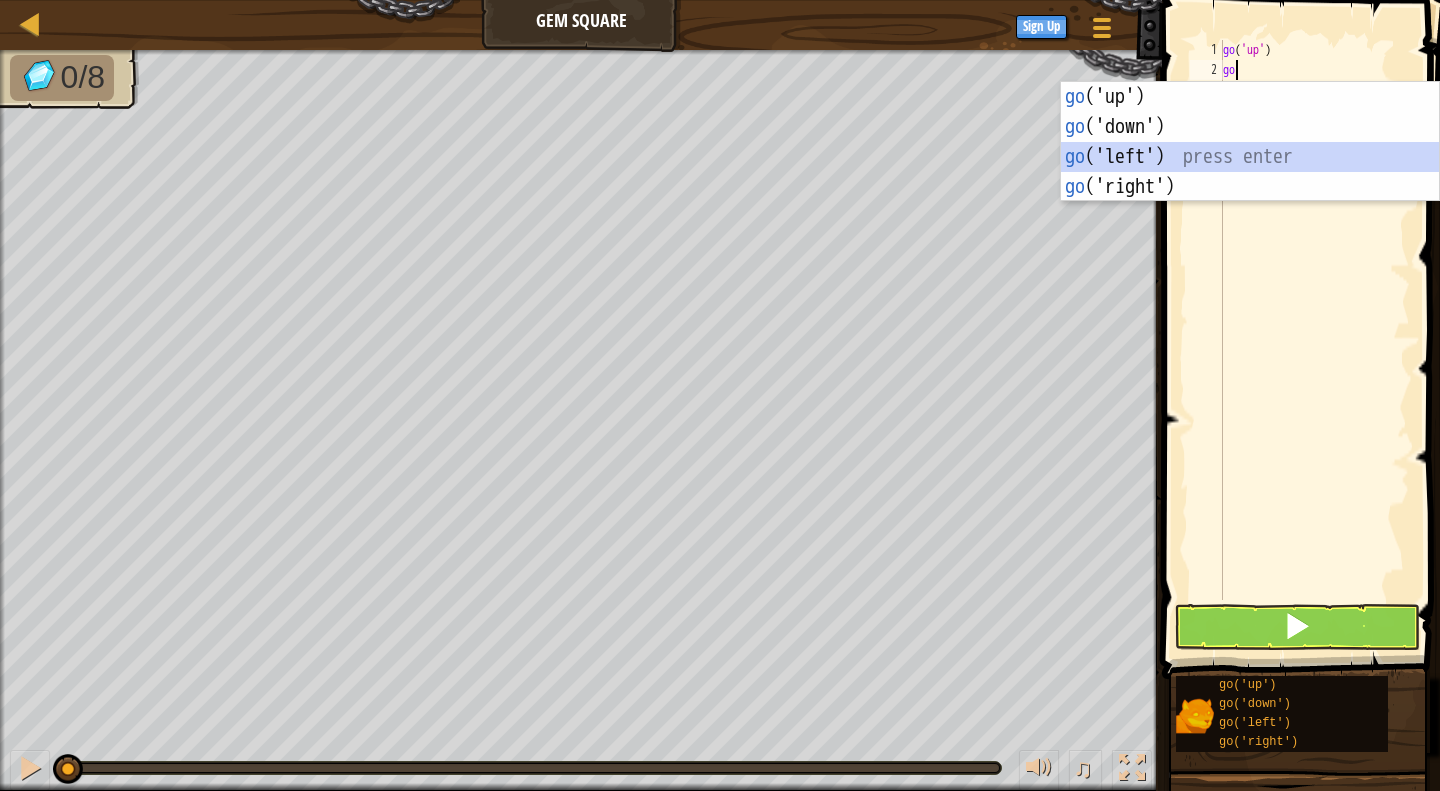 click on "go ('up') press enter go ('down') press enter go ('left') press enter go ('right') press enter" at bounding box center (1250, 172) 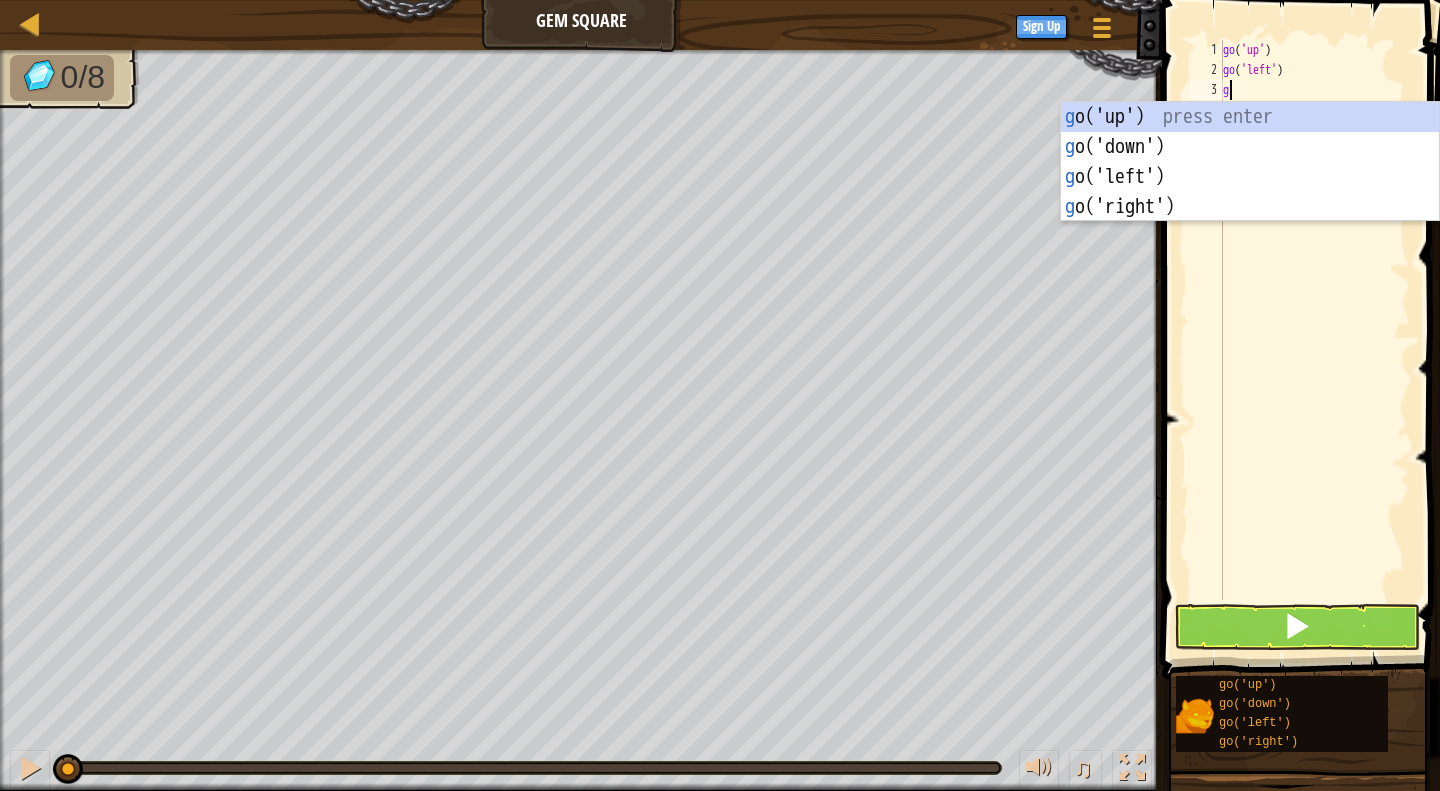 type on "go" 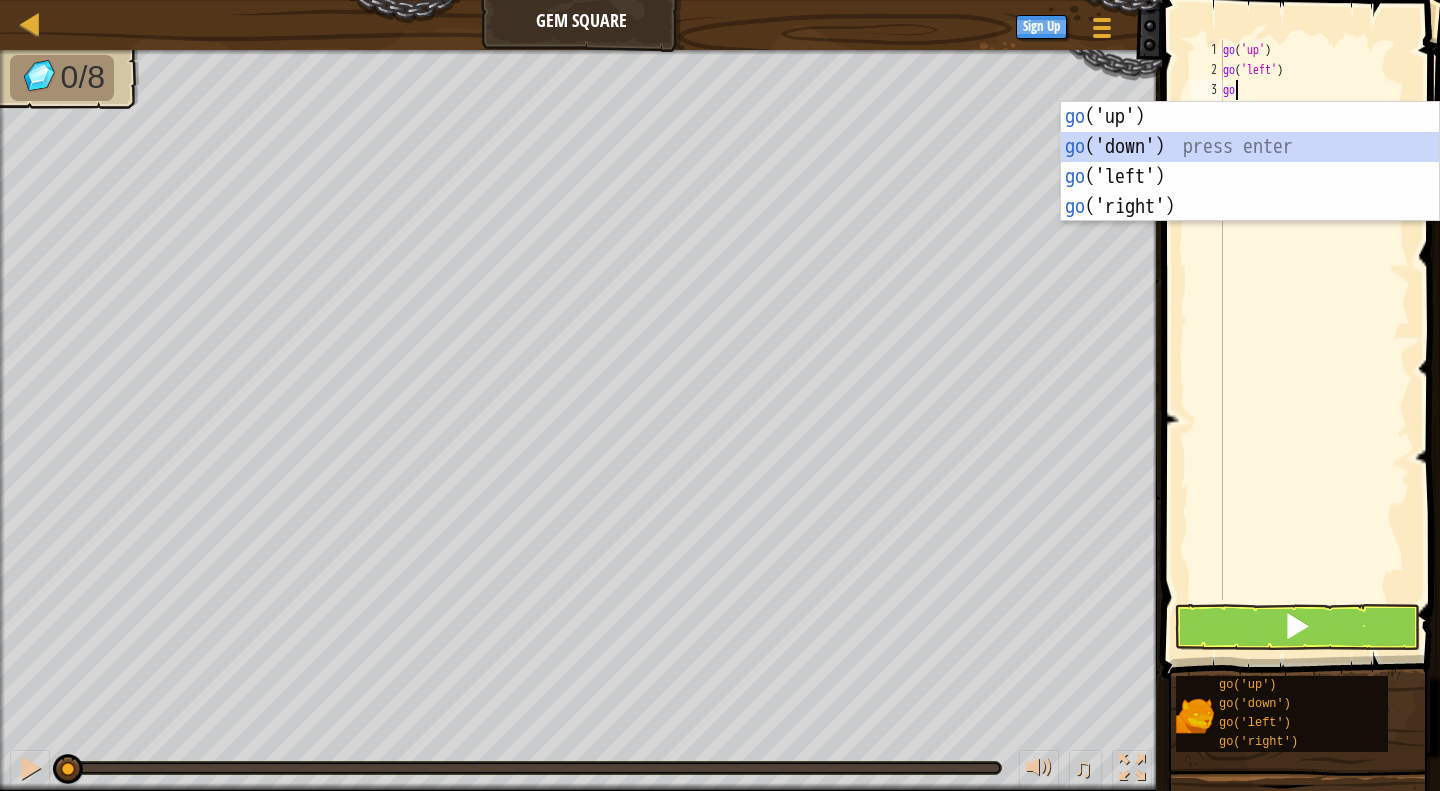 click on "go ('up') press enter go ('down') press enter go ('left') press enter go ('right') press enter" at bounding box center [1250, 192] 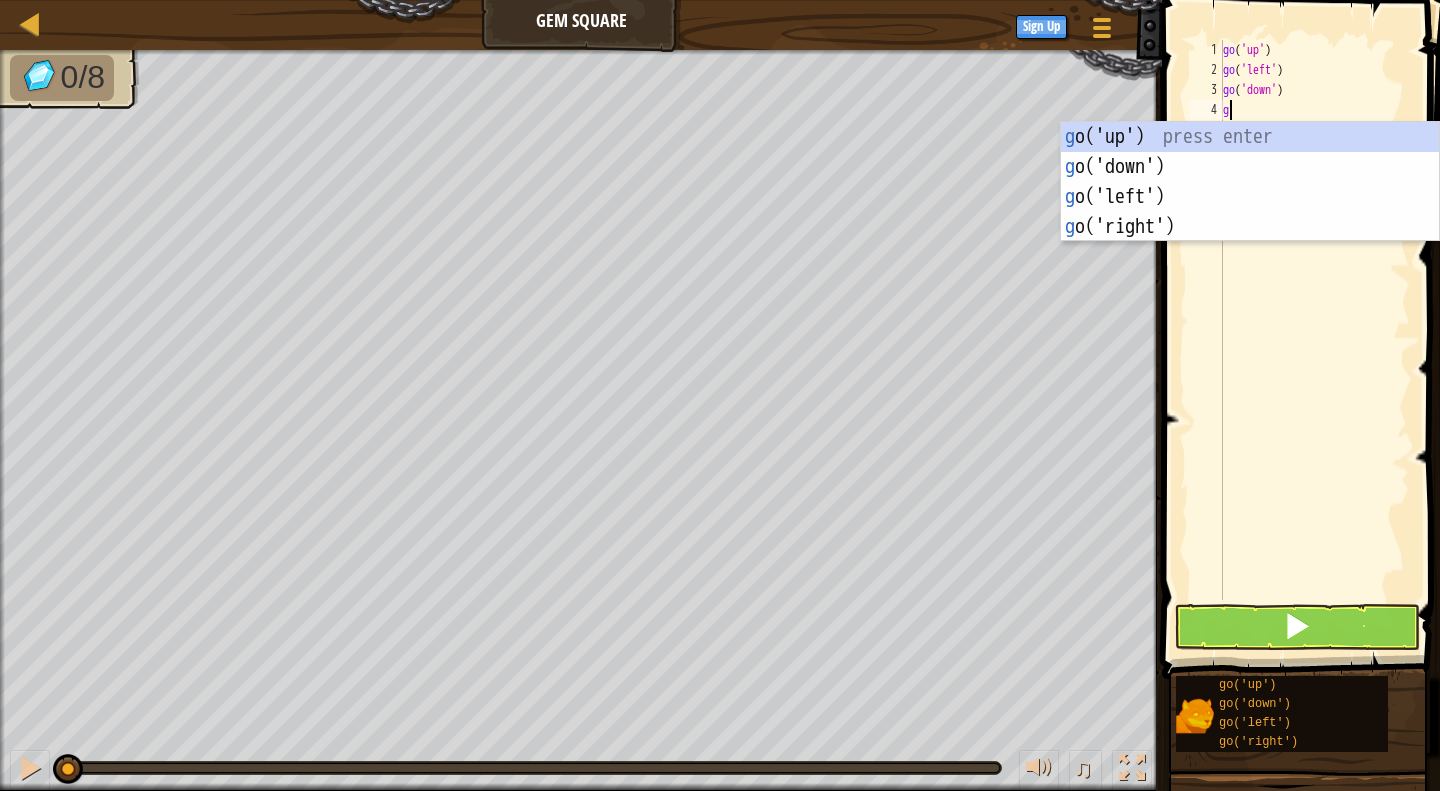 type on "go" 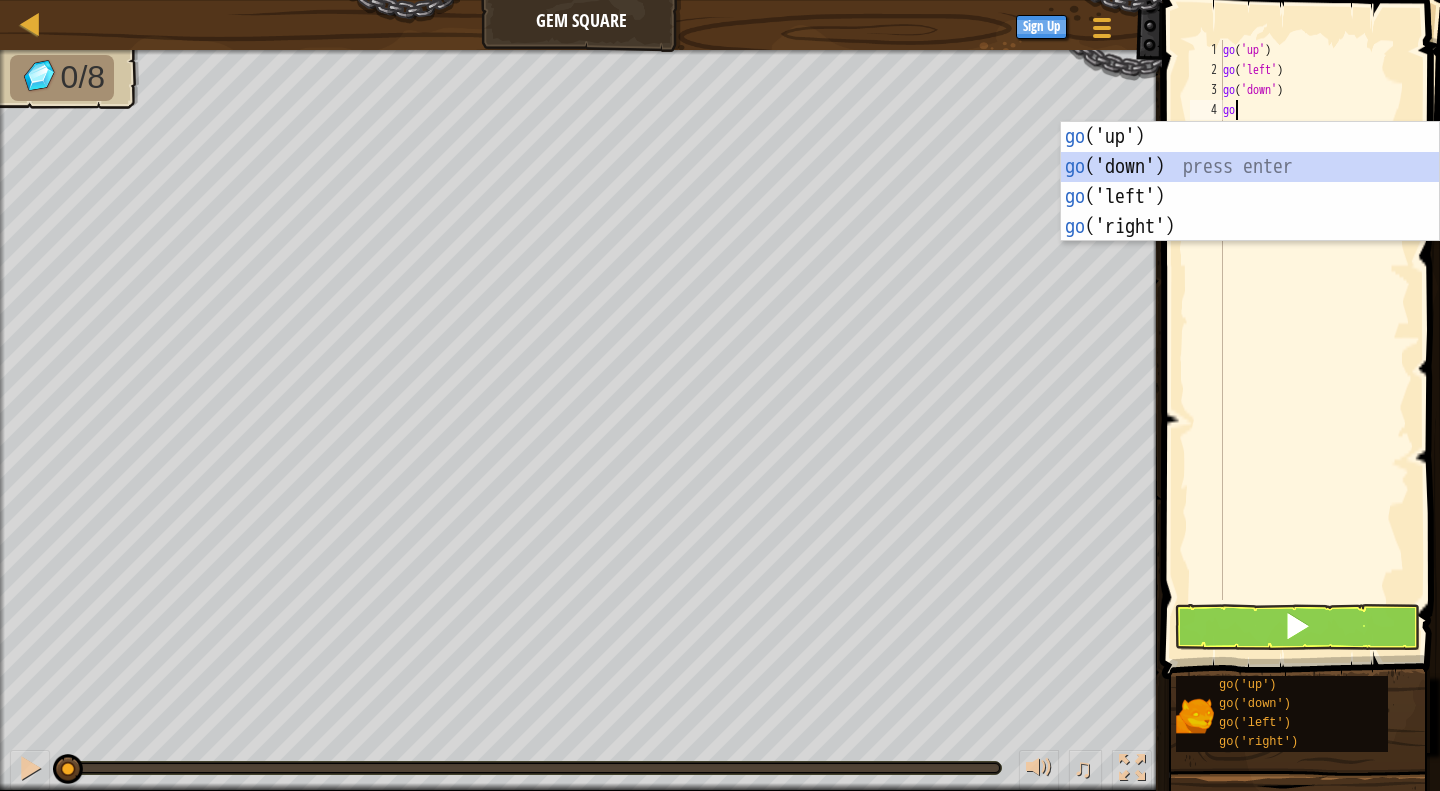 click on "go ('up') press enter go ('down') press enter go ('left') press enter go ('right') press enter" at bounding box center [1250, 212] 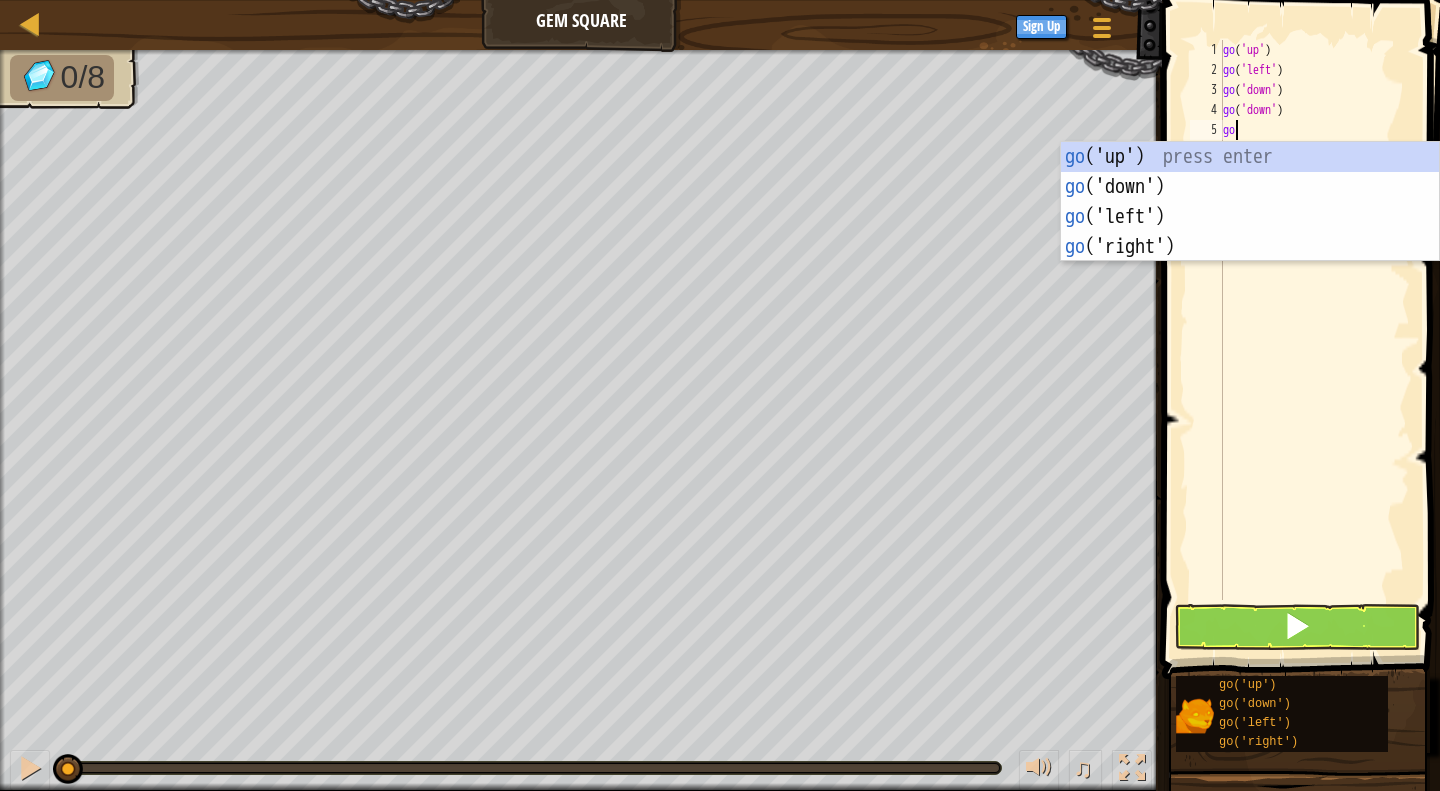 type on "gor" 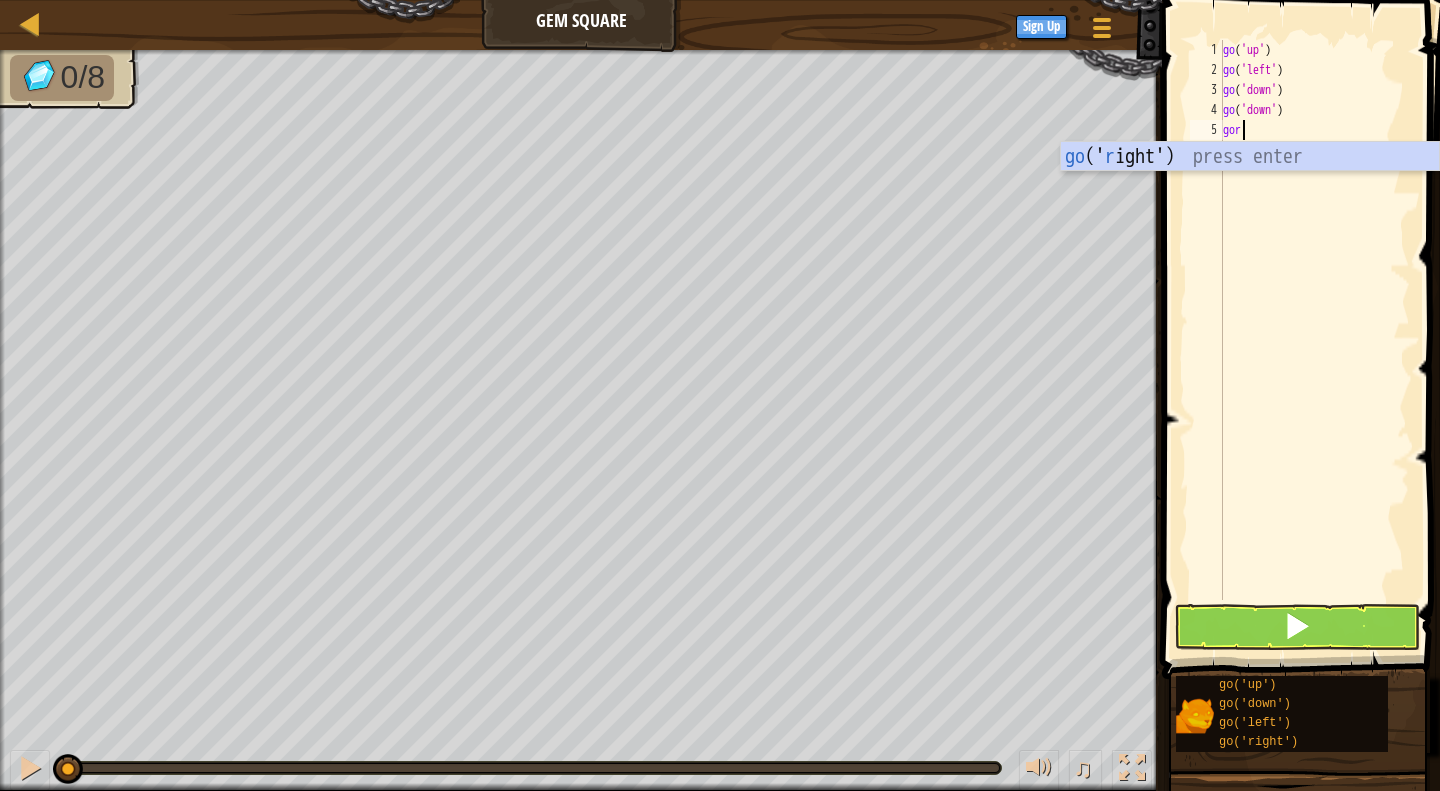 click on "go (' r ight') press enter" at bounding box center (1250, 187) 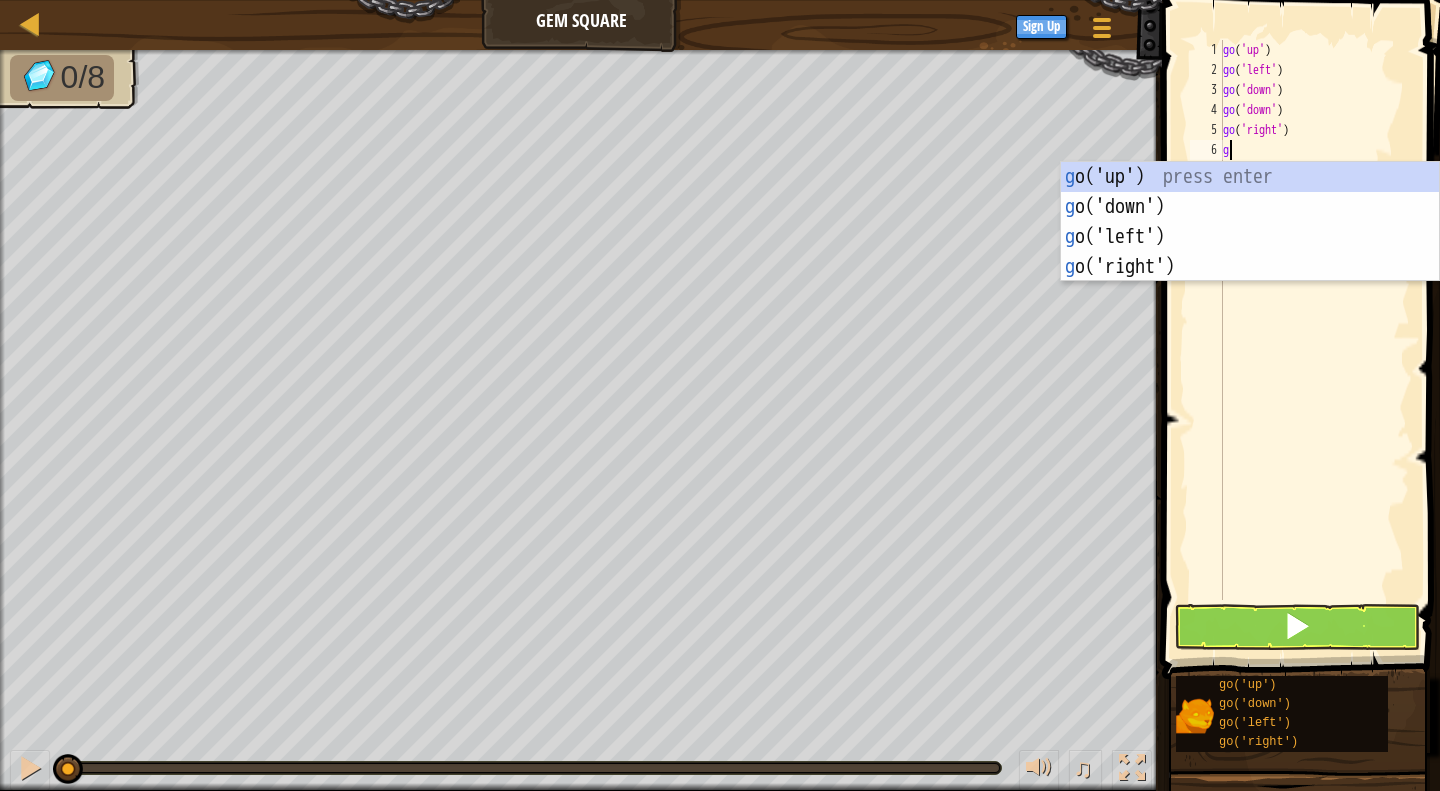type on "go" 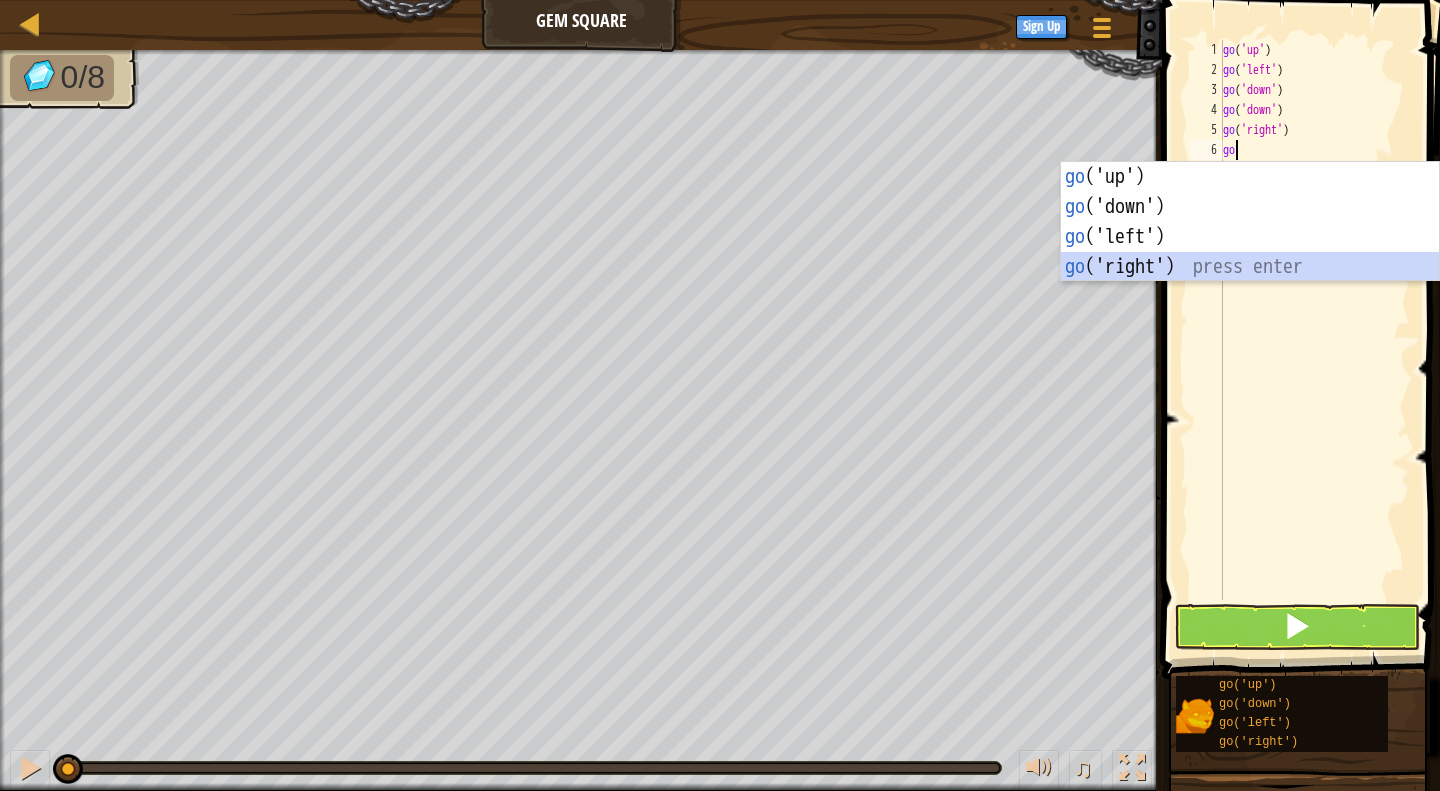 click on "go ('up') press enter go ('down') press enter go ('left') press enter go ('right') press enter" at bounding box center [1250, 252] 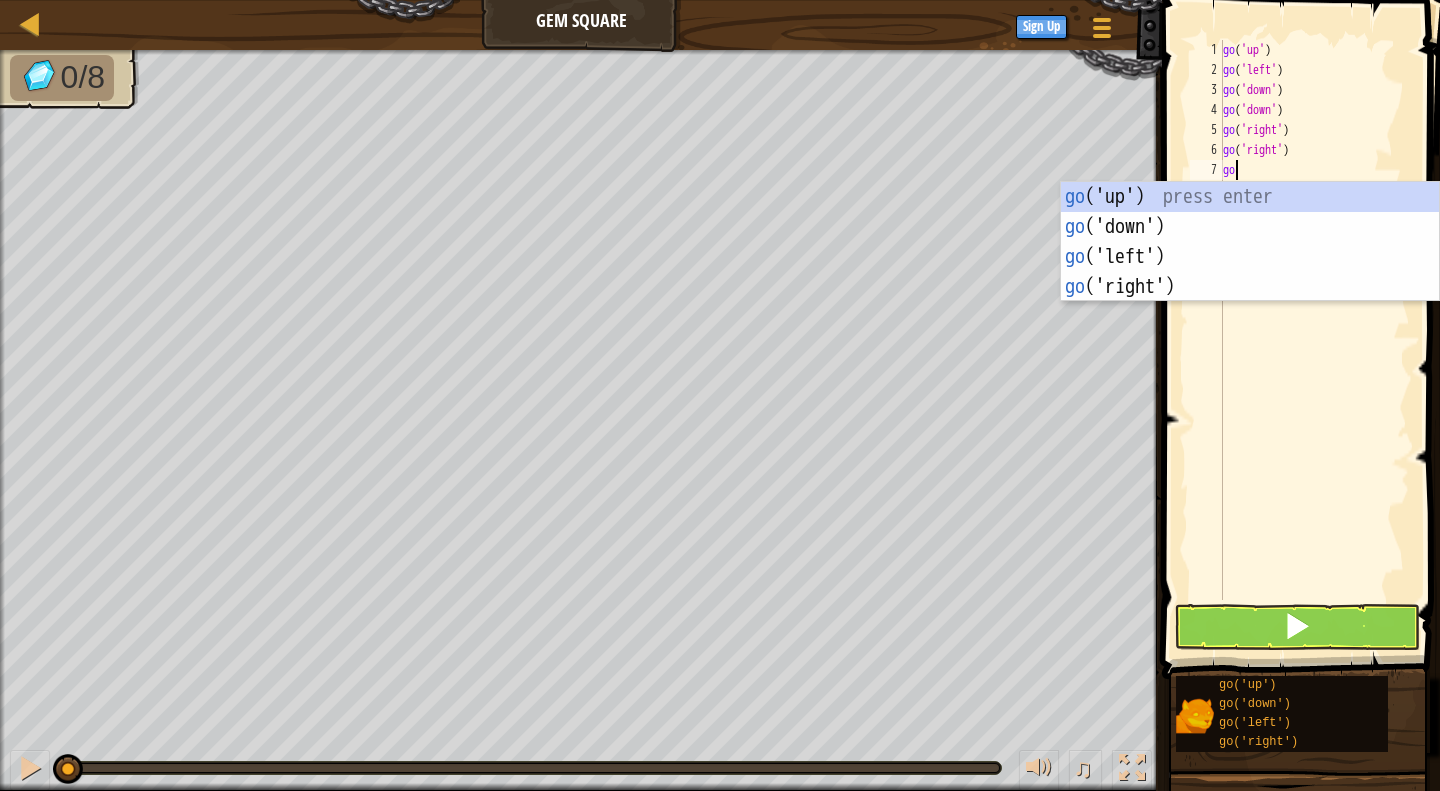 type on "gou" 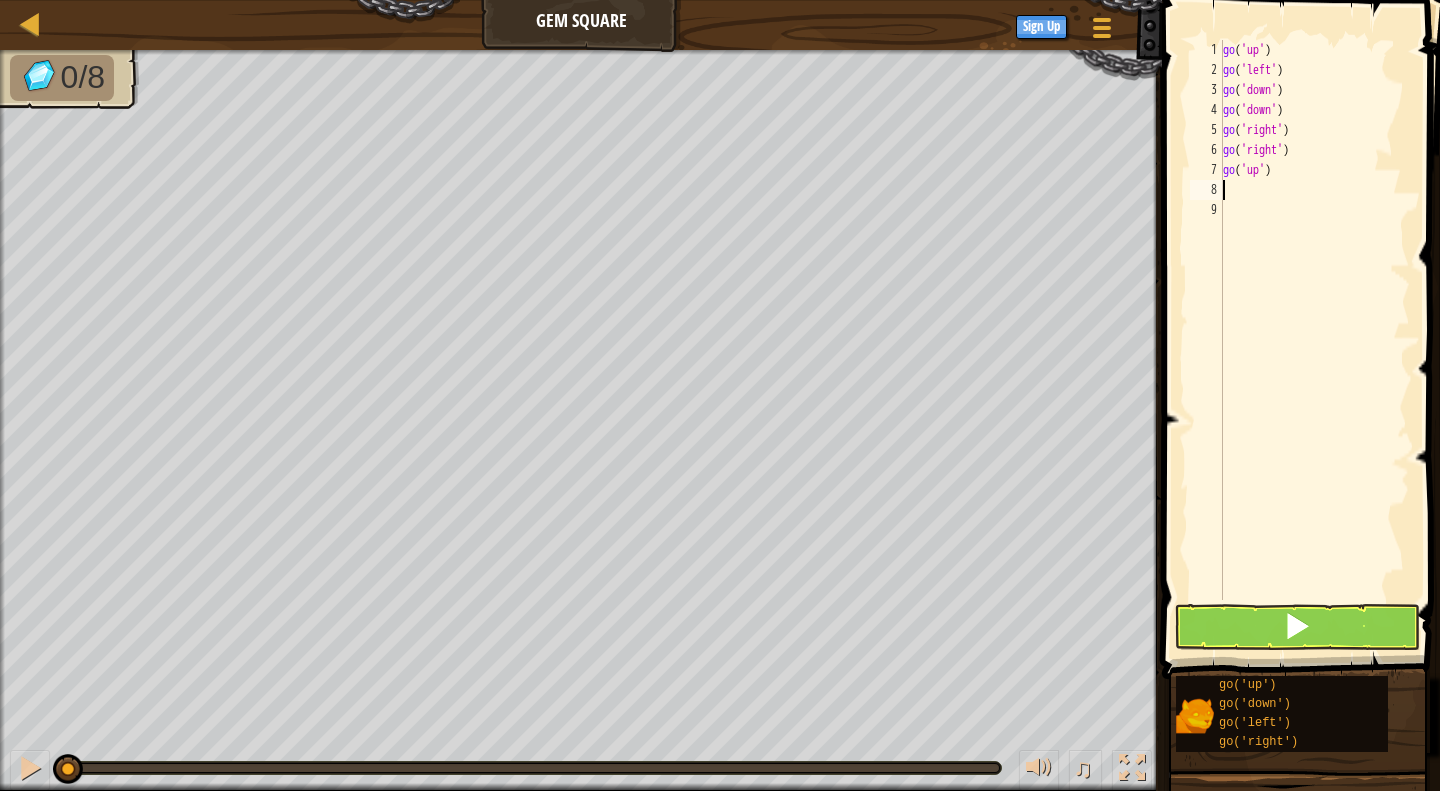 scroll, scrollTop: 9, scrollLeft: 0, axis: vertical 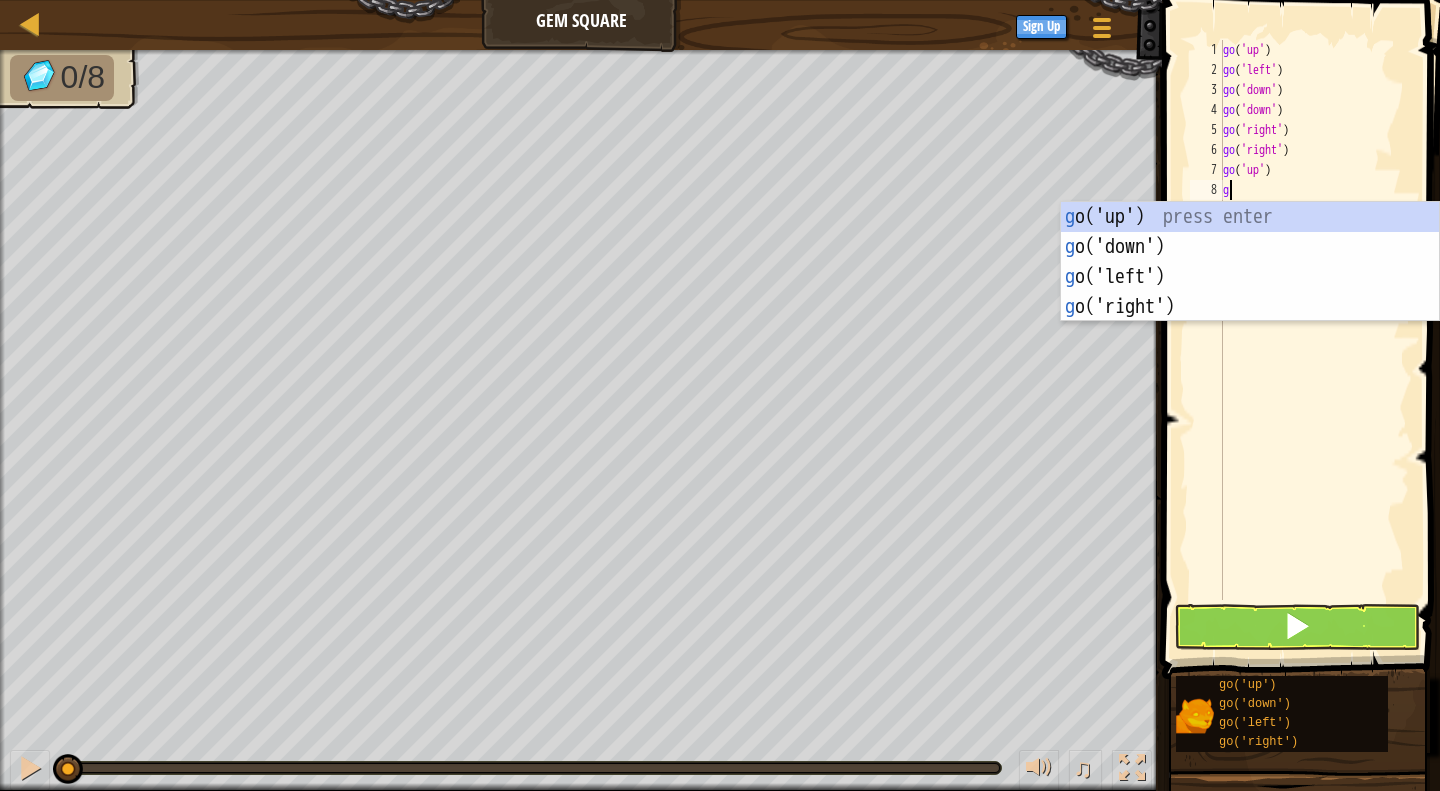 type on "go" 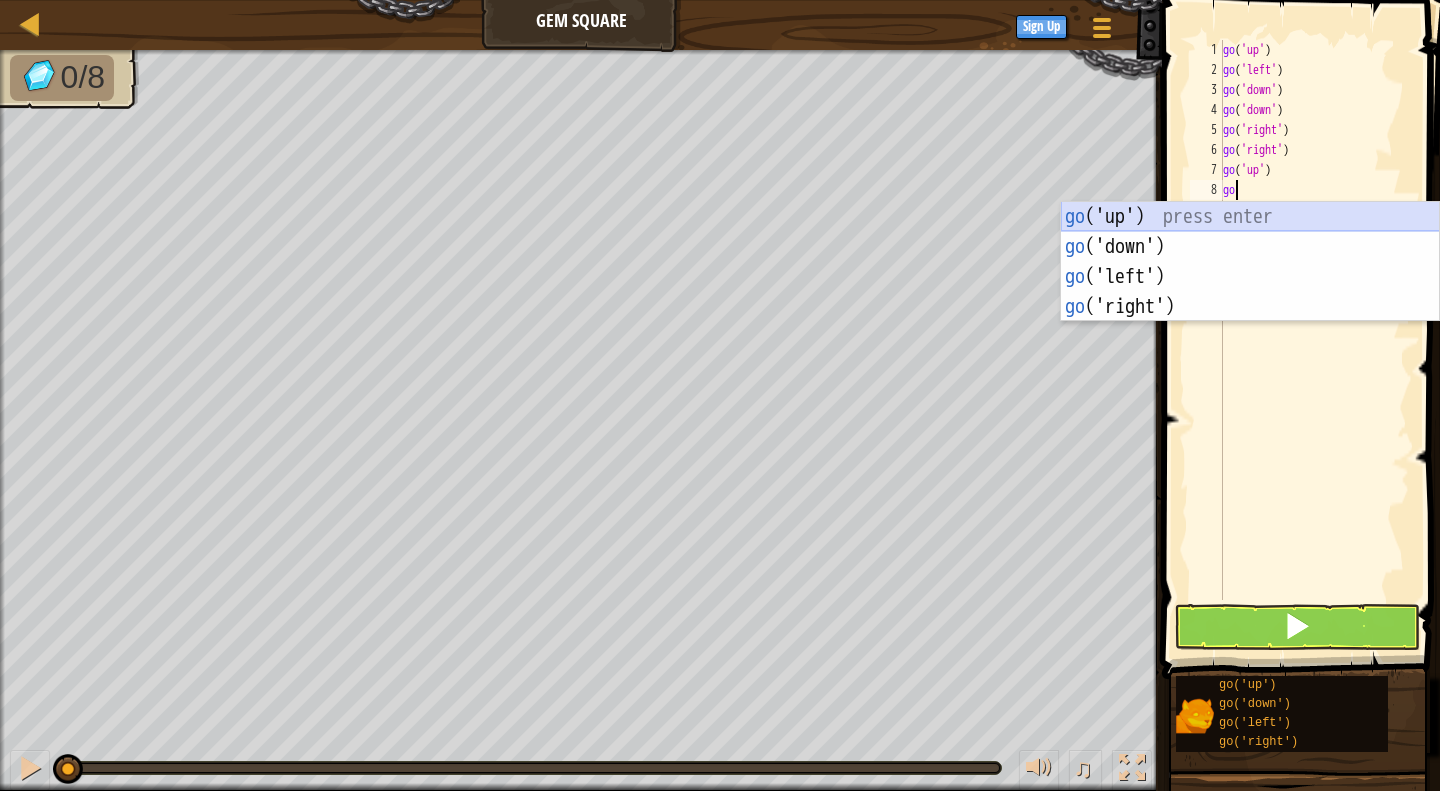 click on "go ('up') press enter go ('down') press enter go ('left') press enter go ('right') press enter" at bounding box center [1250, 292] 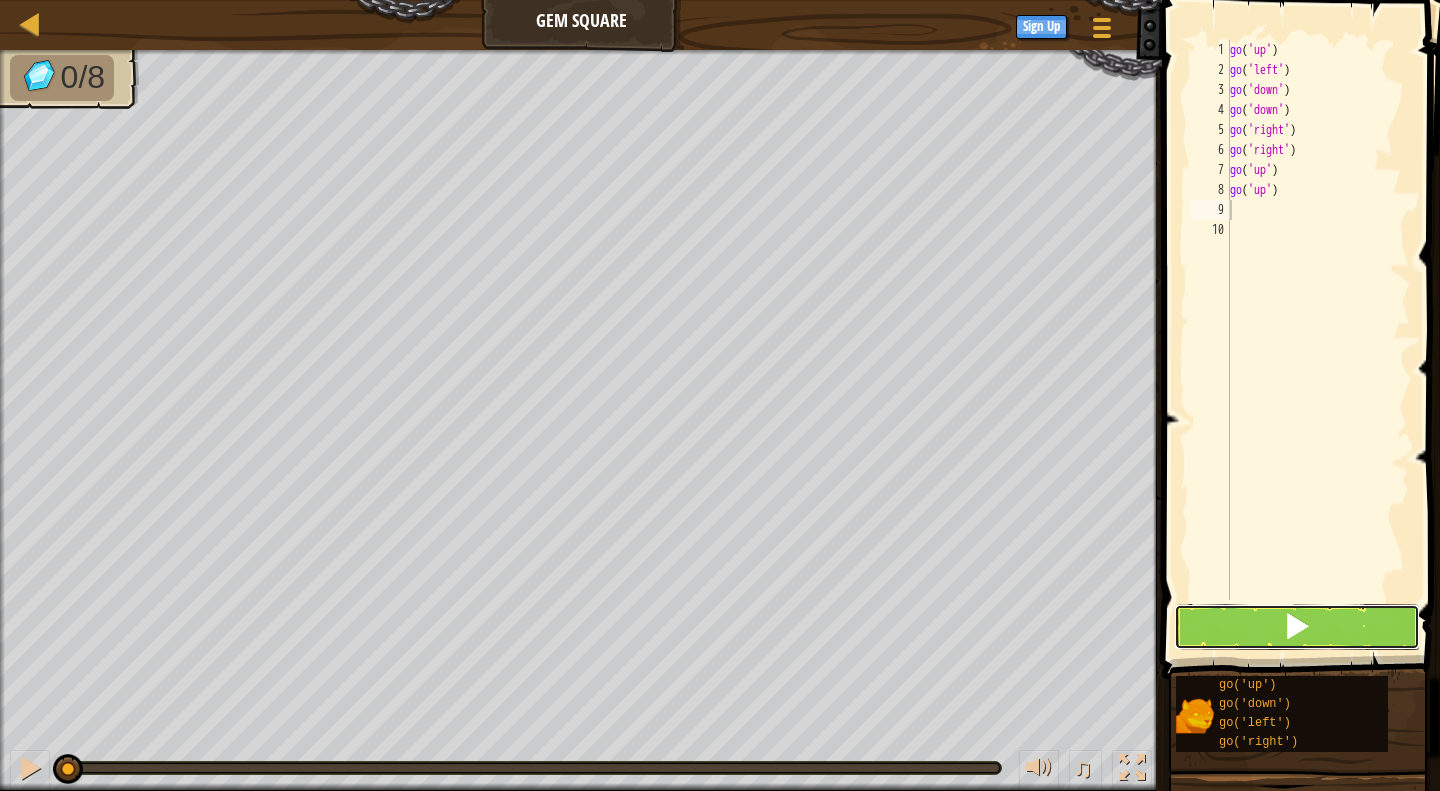click at bounding box center [1297, 627] 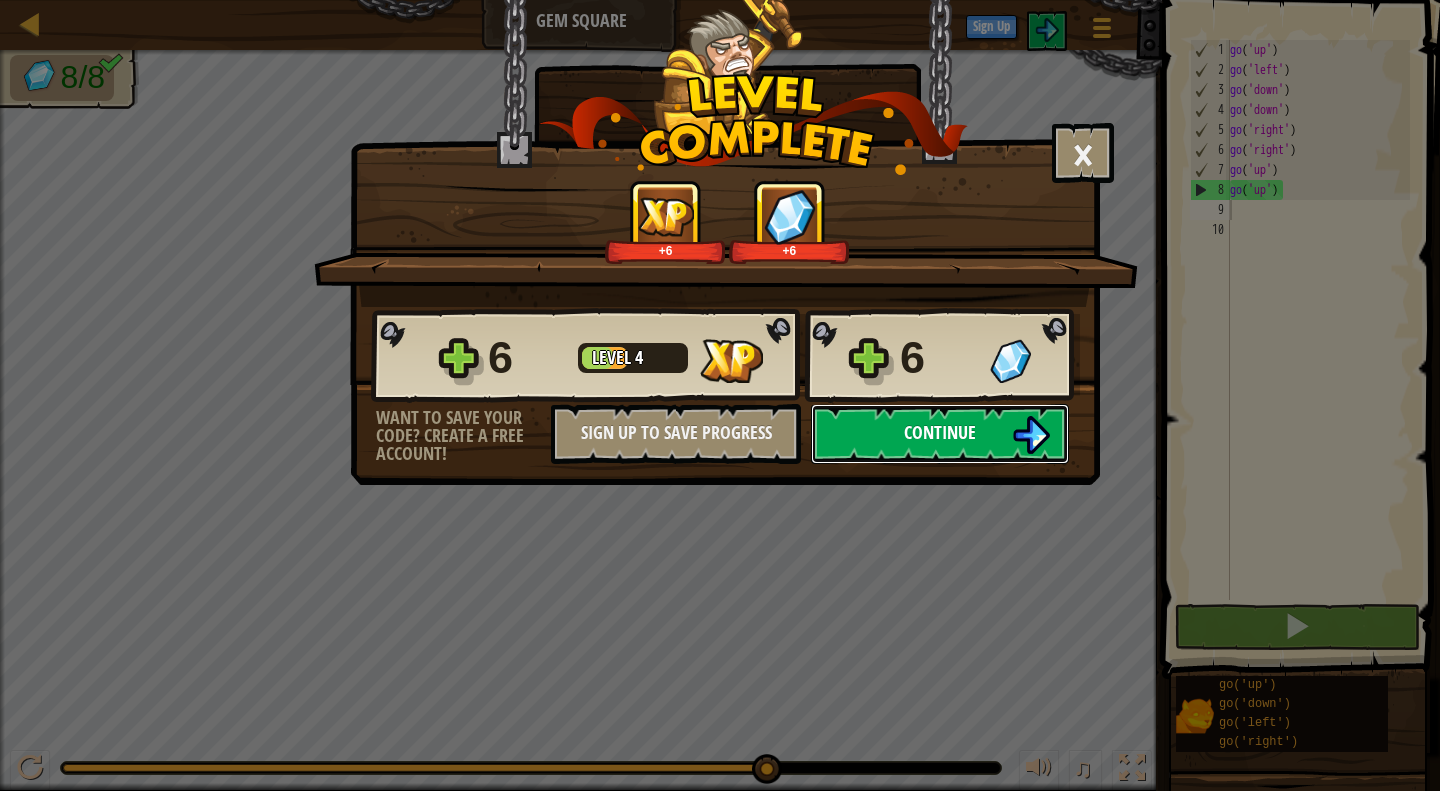 click on "Continue" at bounding box center [940, 434] 